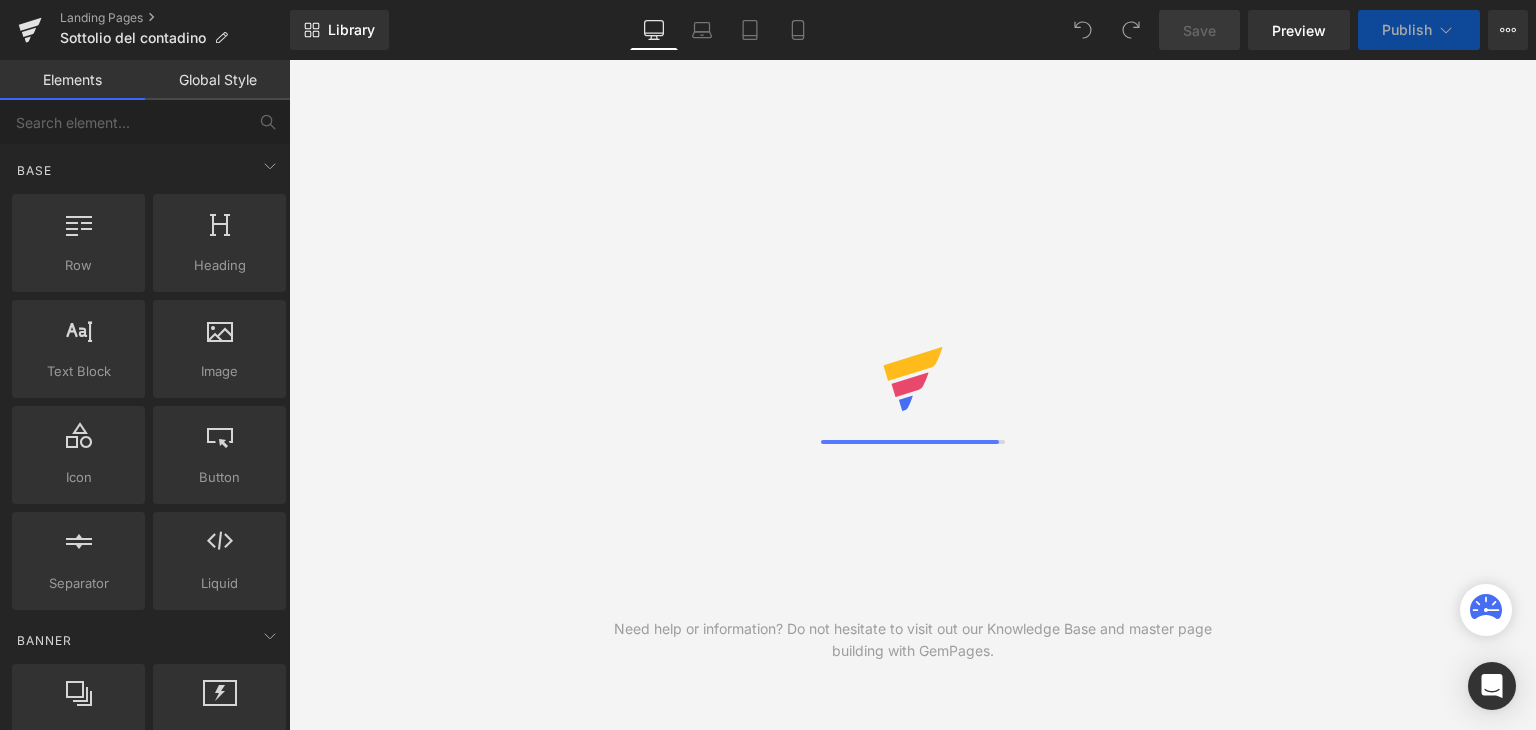 scroll, scrollTop: 0, scrollLeft: 0, axis: both 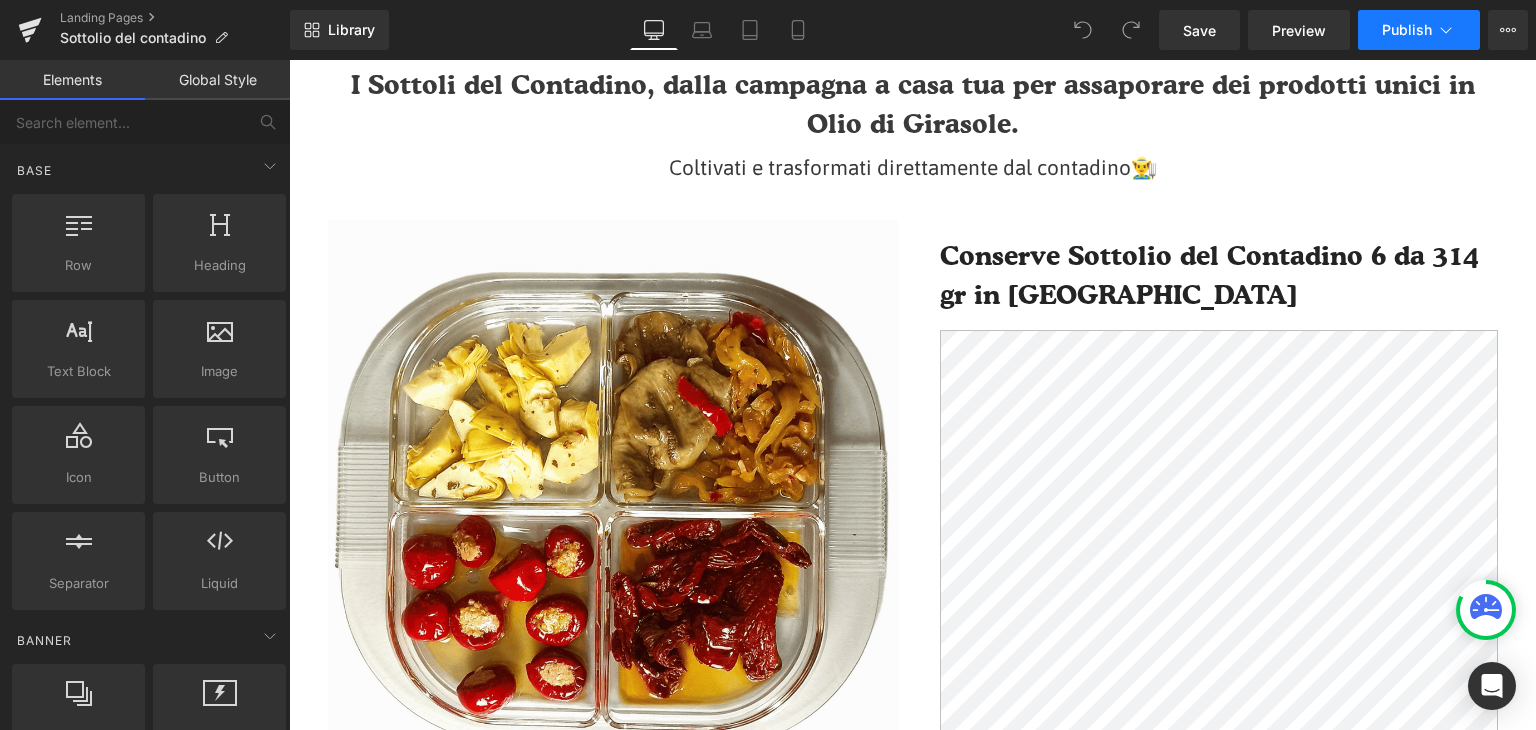 click on "Publish" at bounding box center (1419, 30) 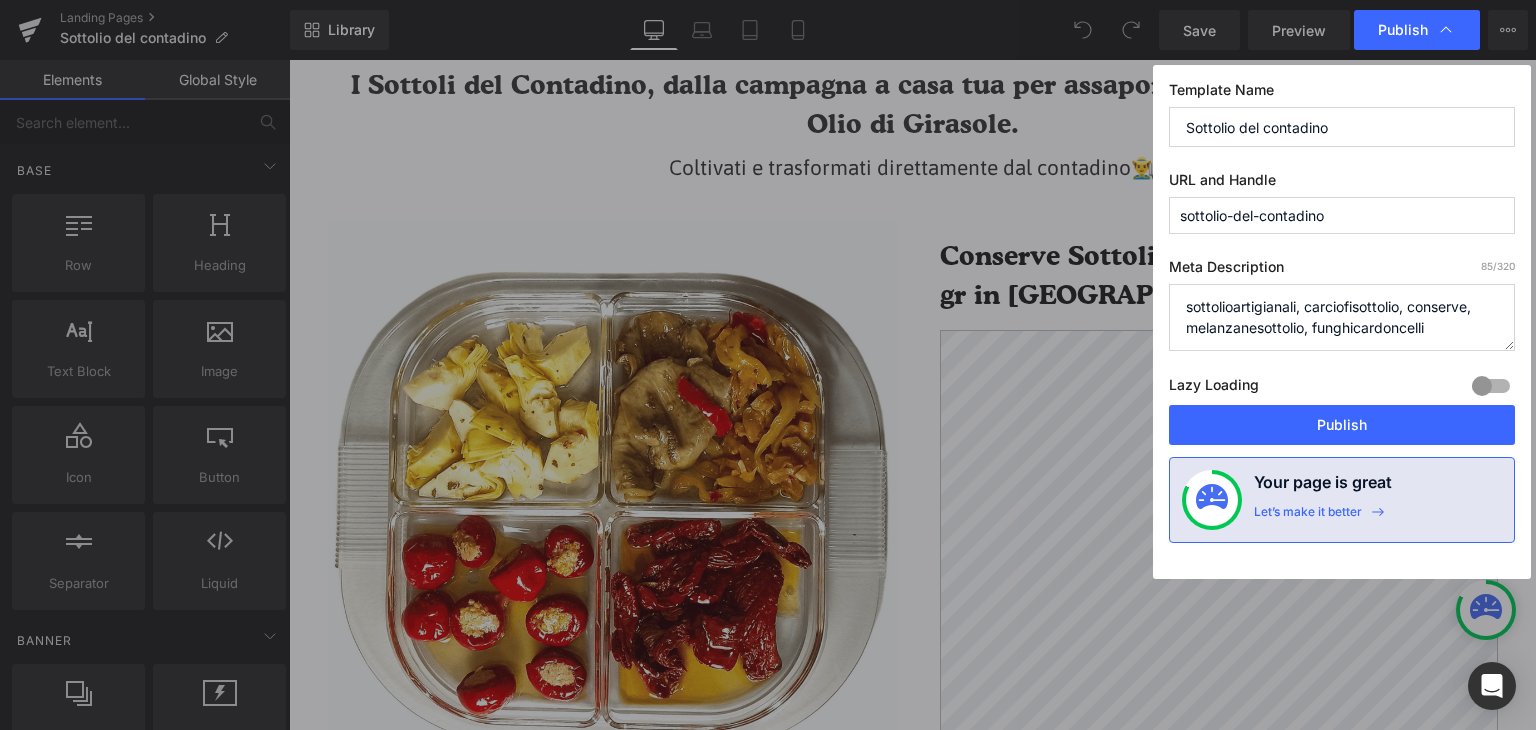 click on "sottolioartigianali, carciofisottolio, conserve, melanzanesottolio, funghicardoncelli" at bounding box center [1342, 317] 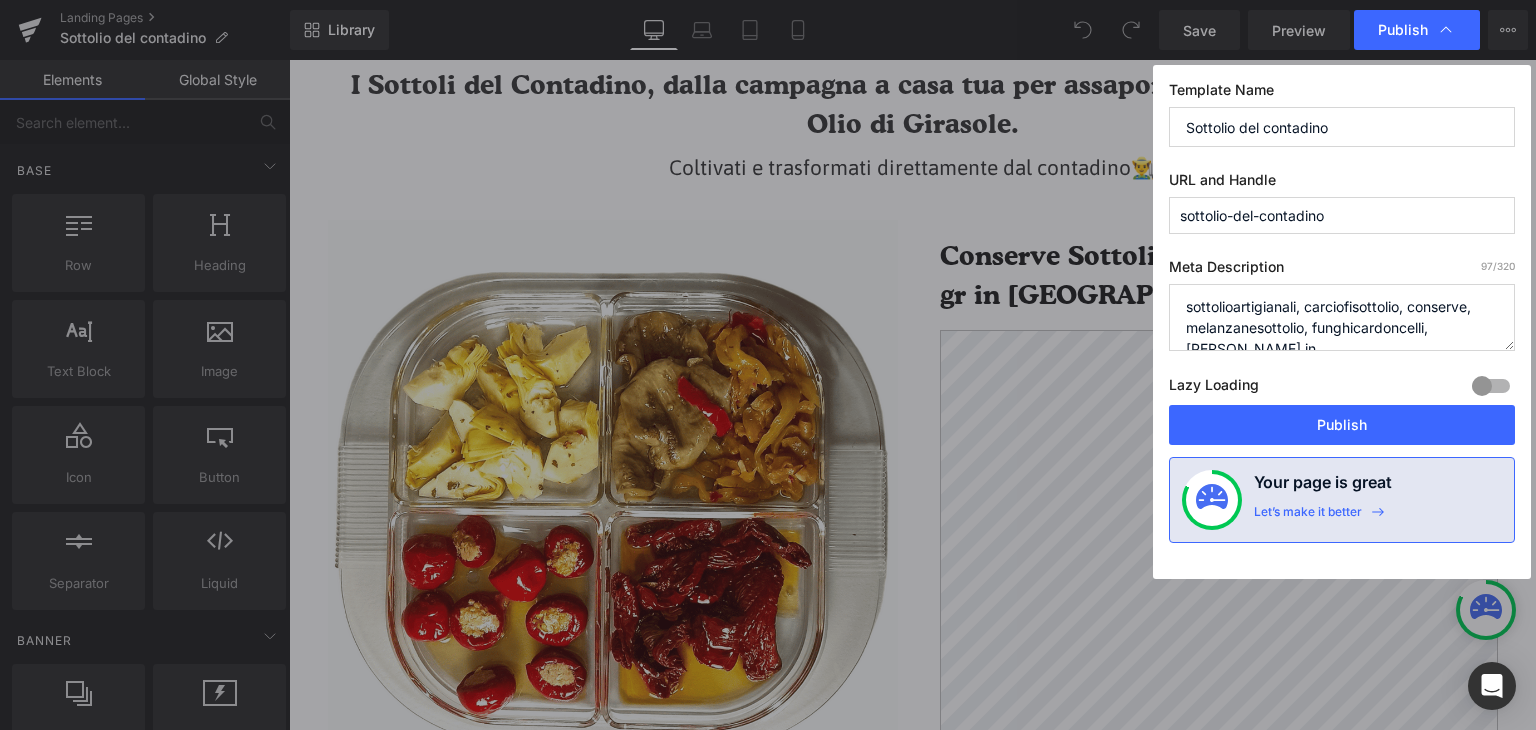 scroll, scrollTop: 7, scrollLeft: 0, axis: vertical 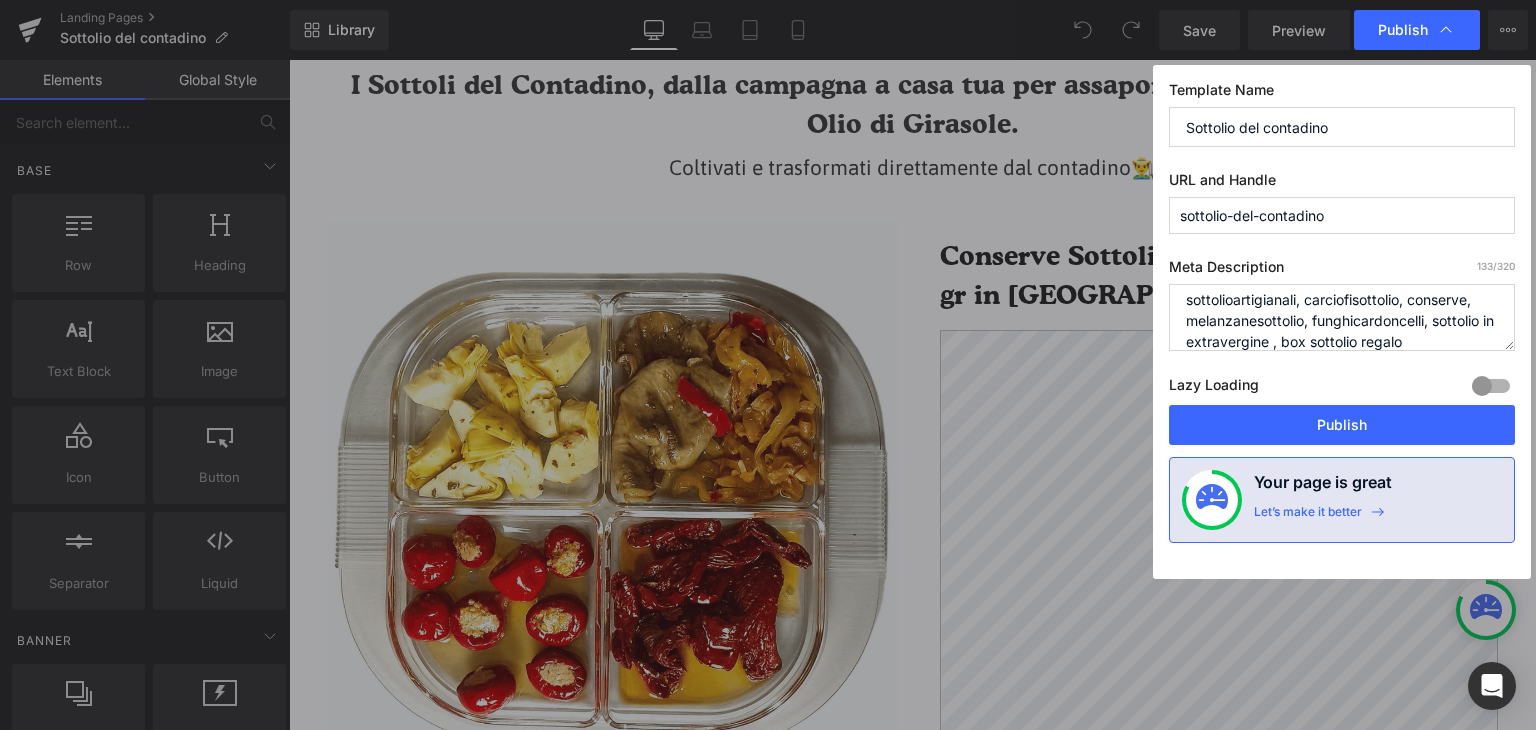 type on "sottolioartigianali, carciofisottolio, conserve, melanzanesottolio, funghicardoncelli, sottolio in extravergine , box sottolio regalo" 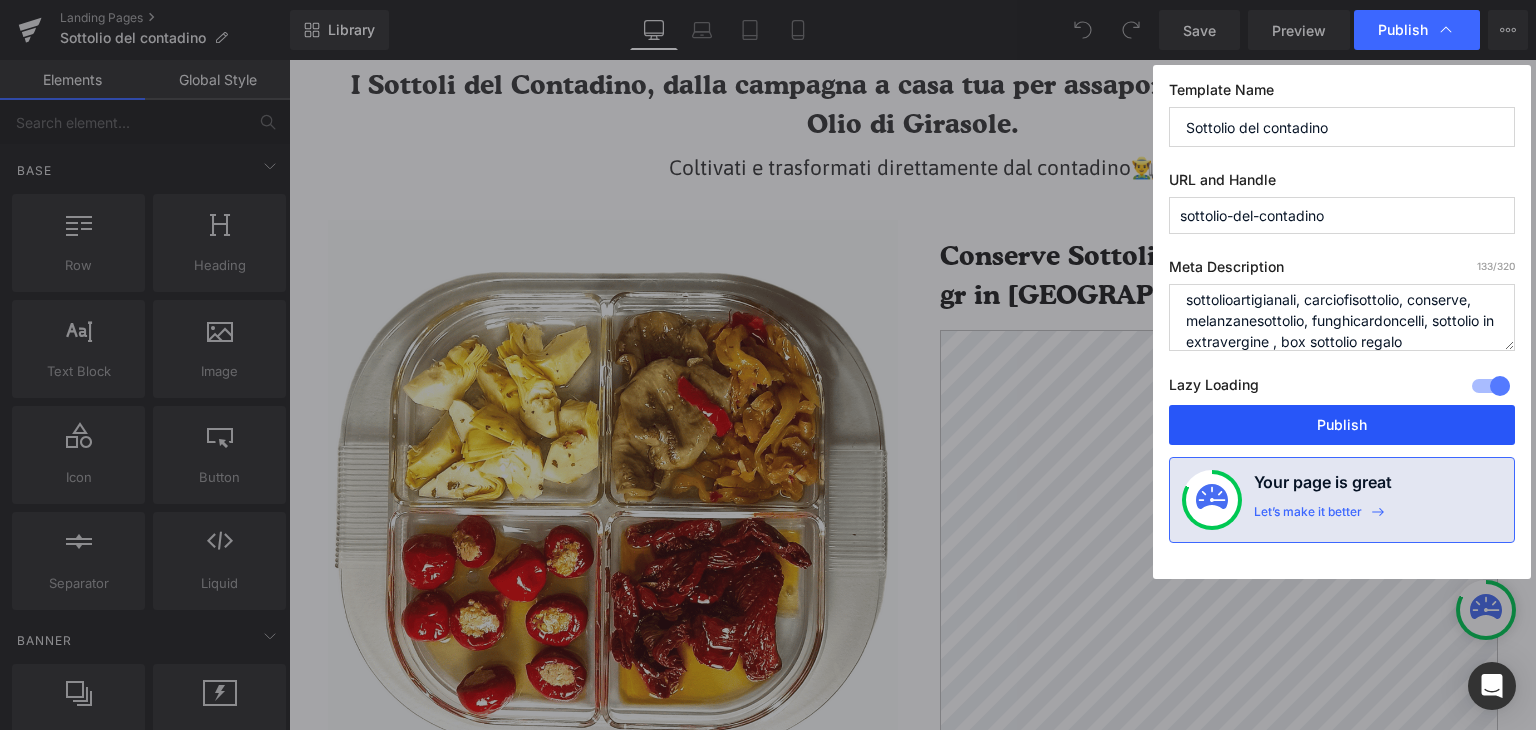 click on "Publish" at bounding box center [1342, 425] 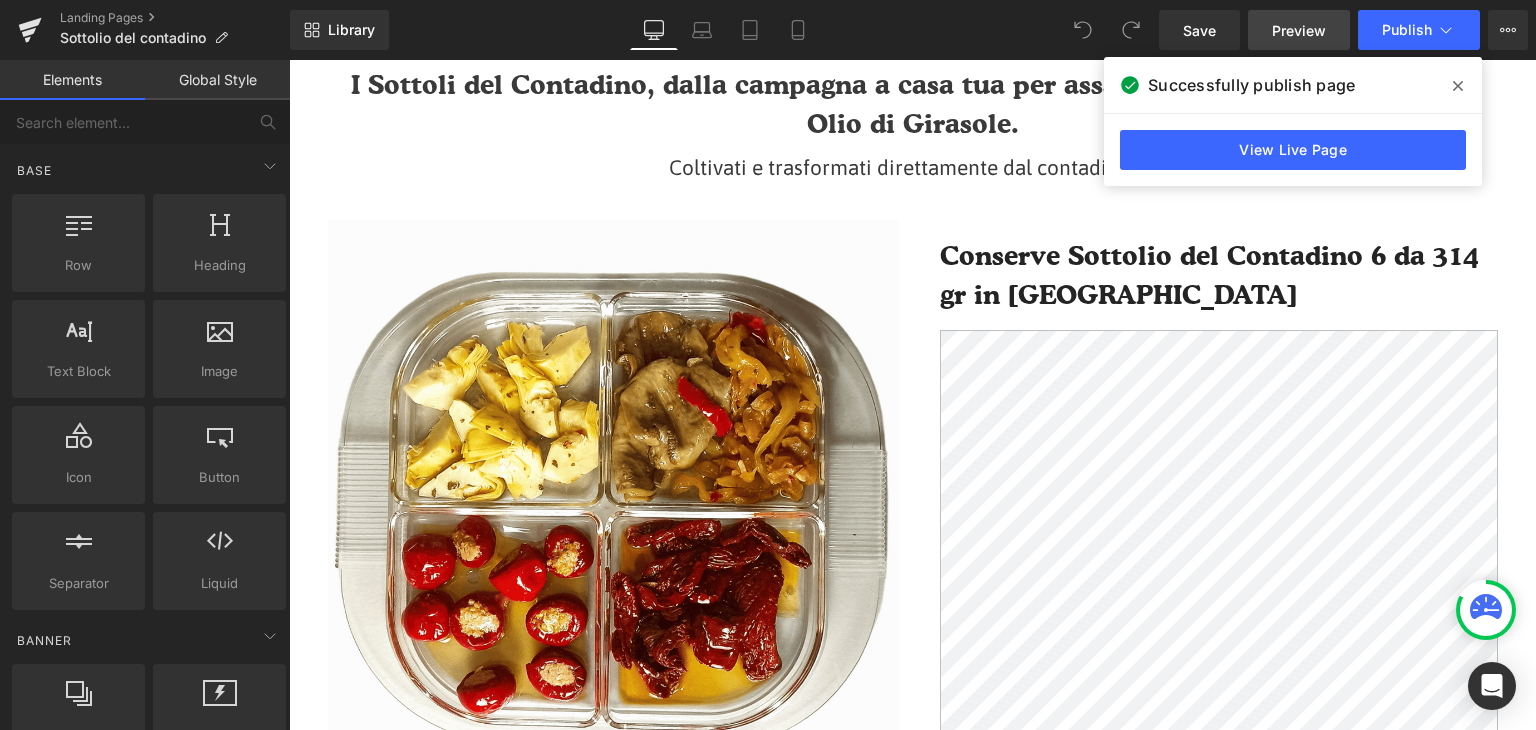 click on "Preview" at bounding box center [1299, 30] 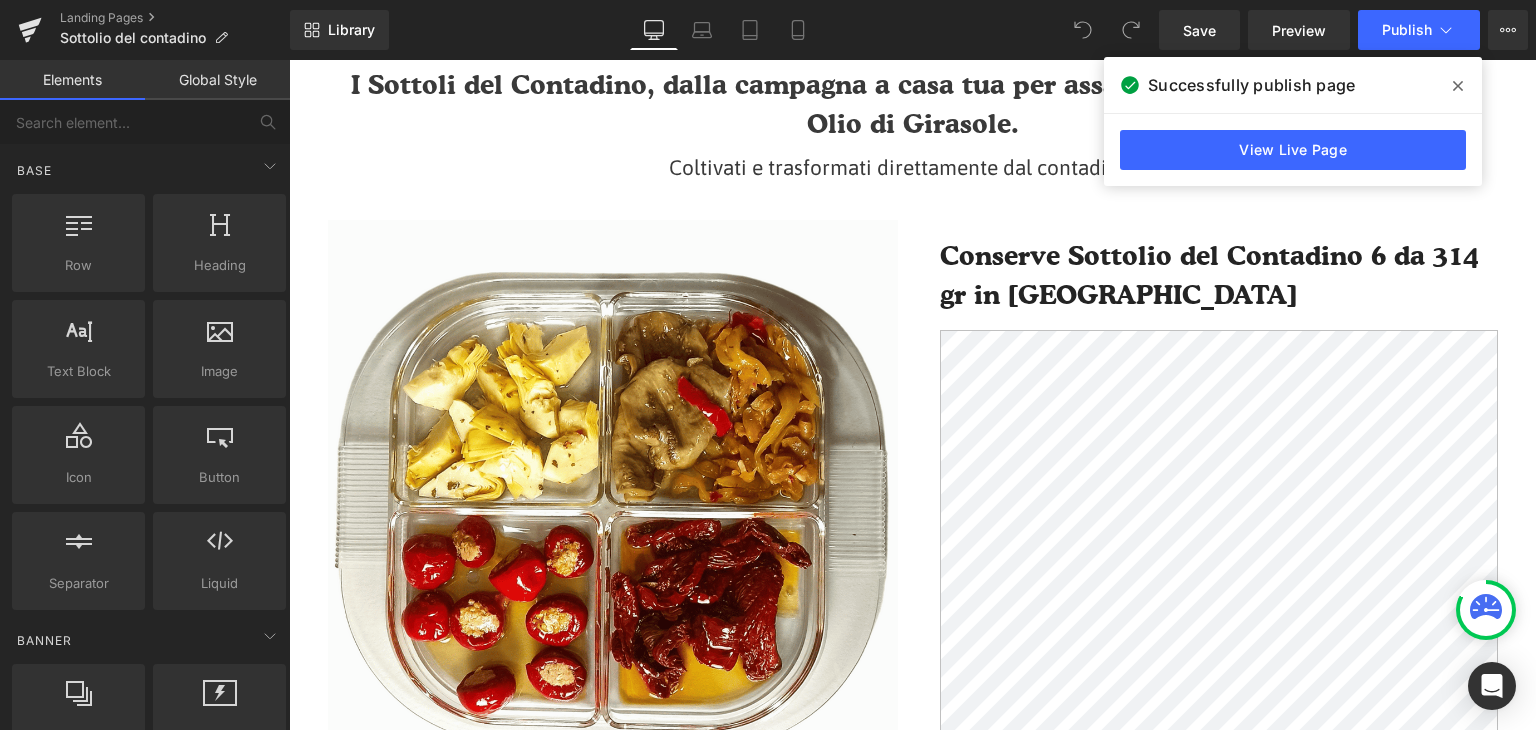 scroll, scrollTop: 300, scrollLeft: 0, axis: vertical 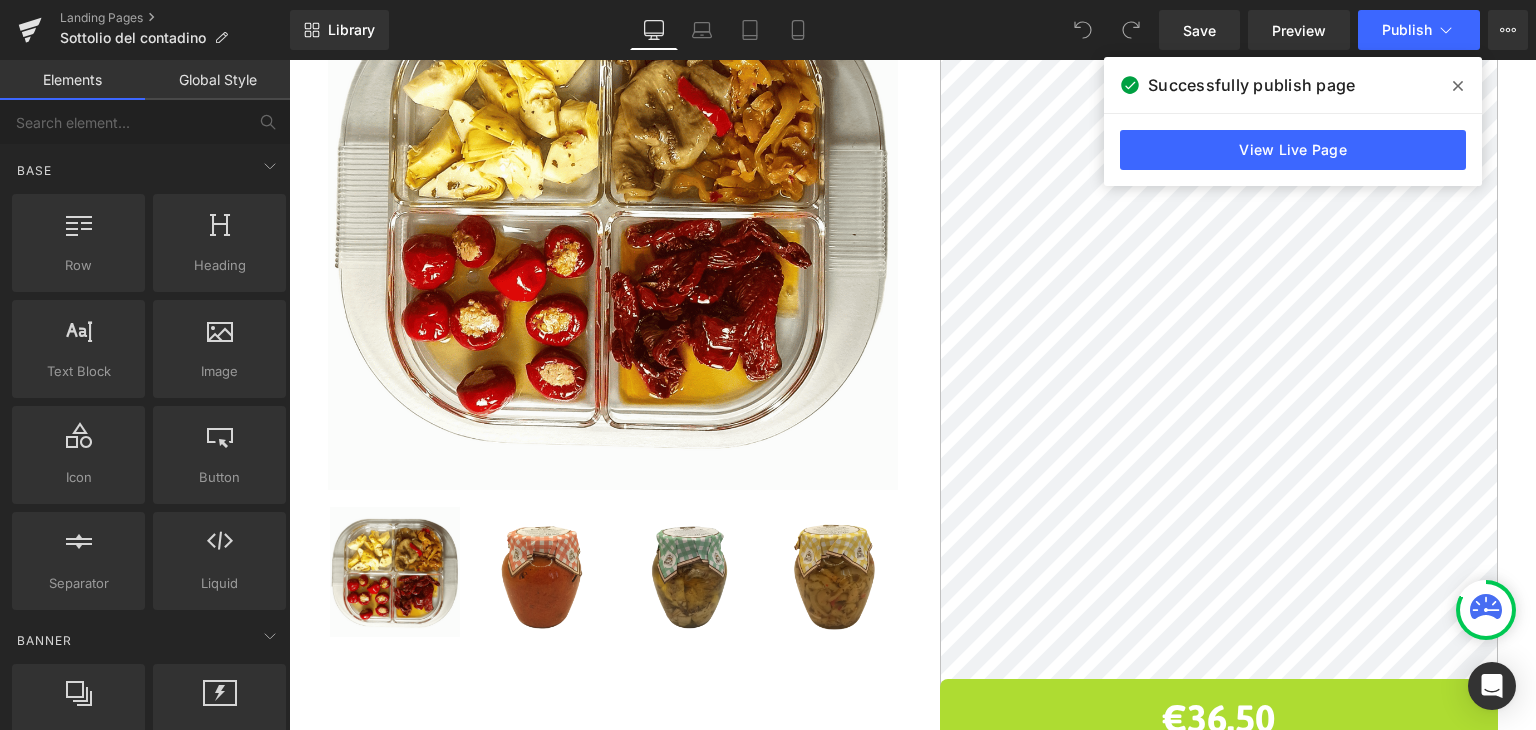 click 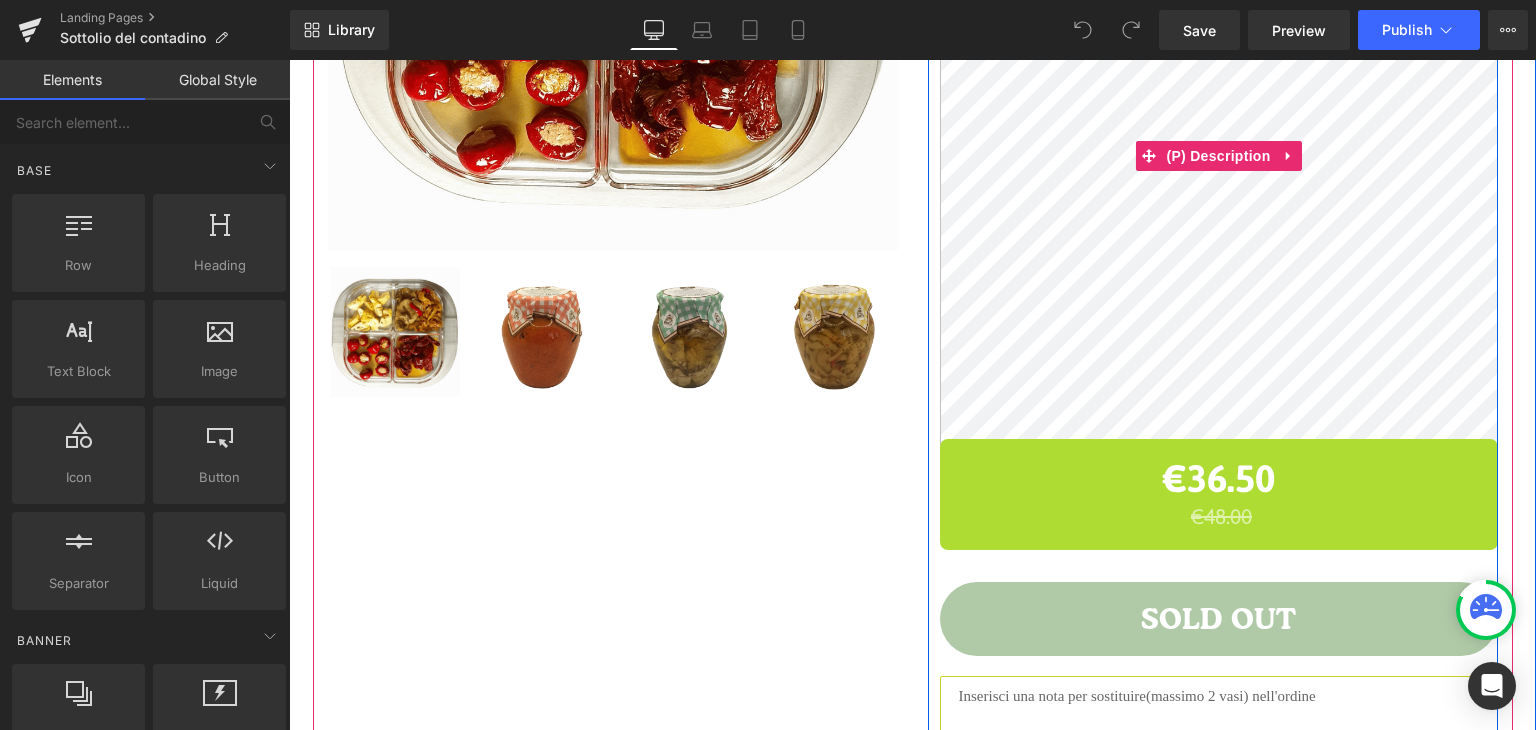 scroll, scrollTop: 800, scrollLeft: 0, axis: vertical 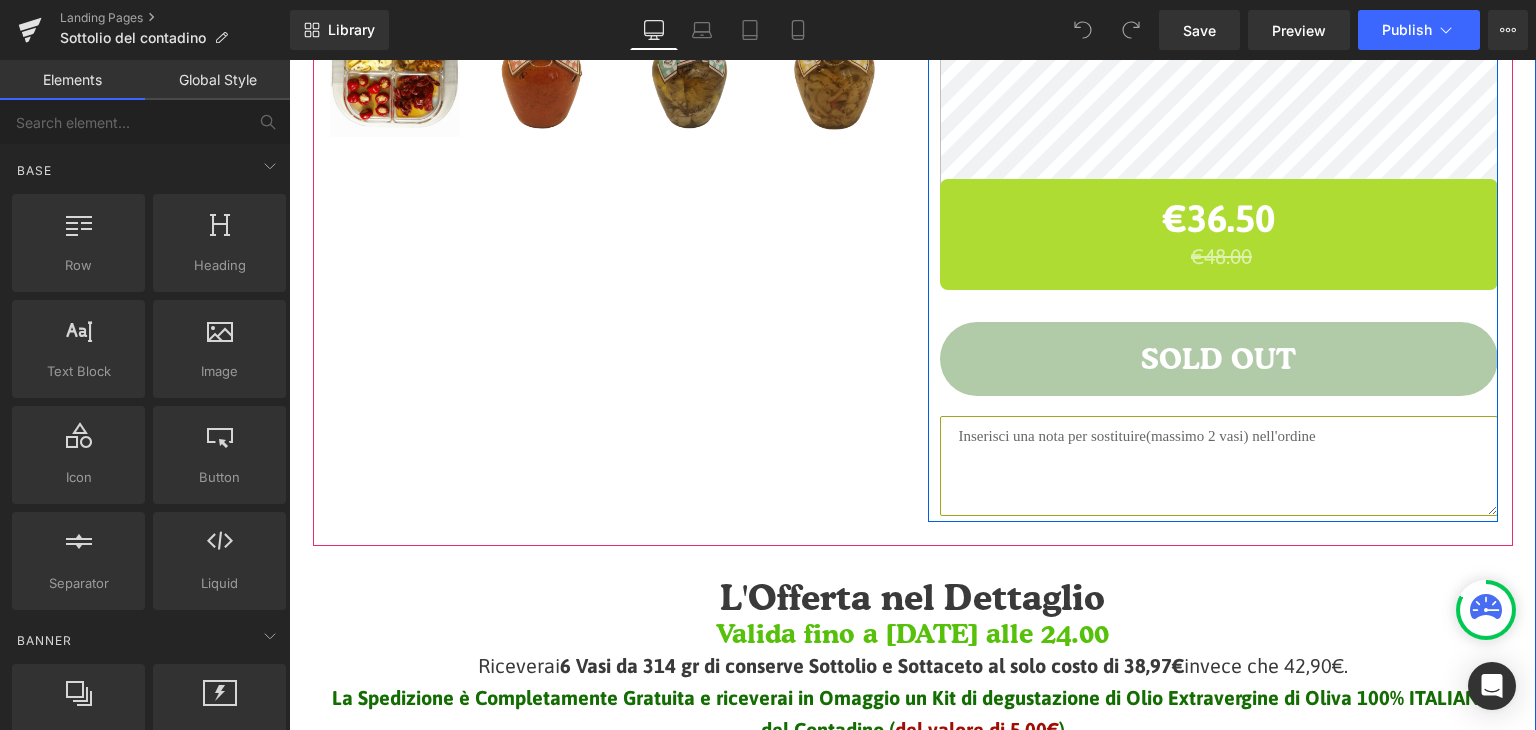 click at bounding box center [1219, 466] 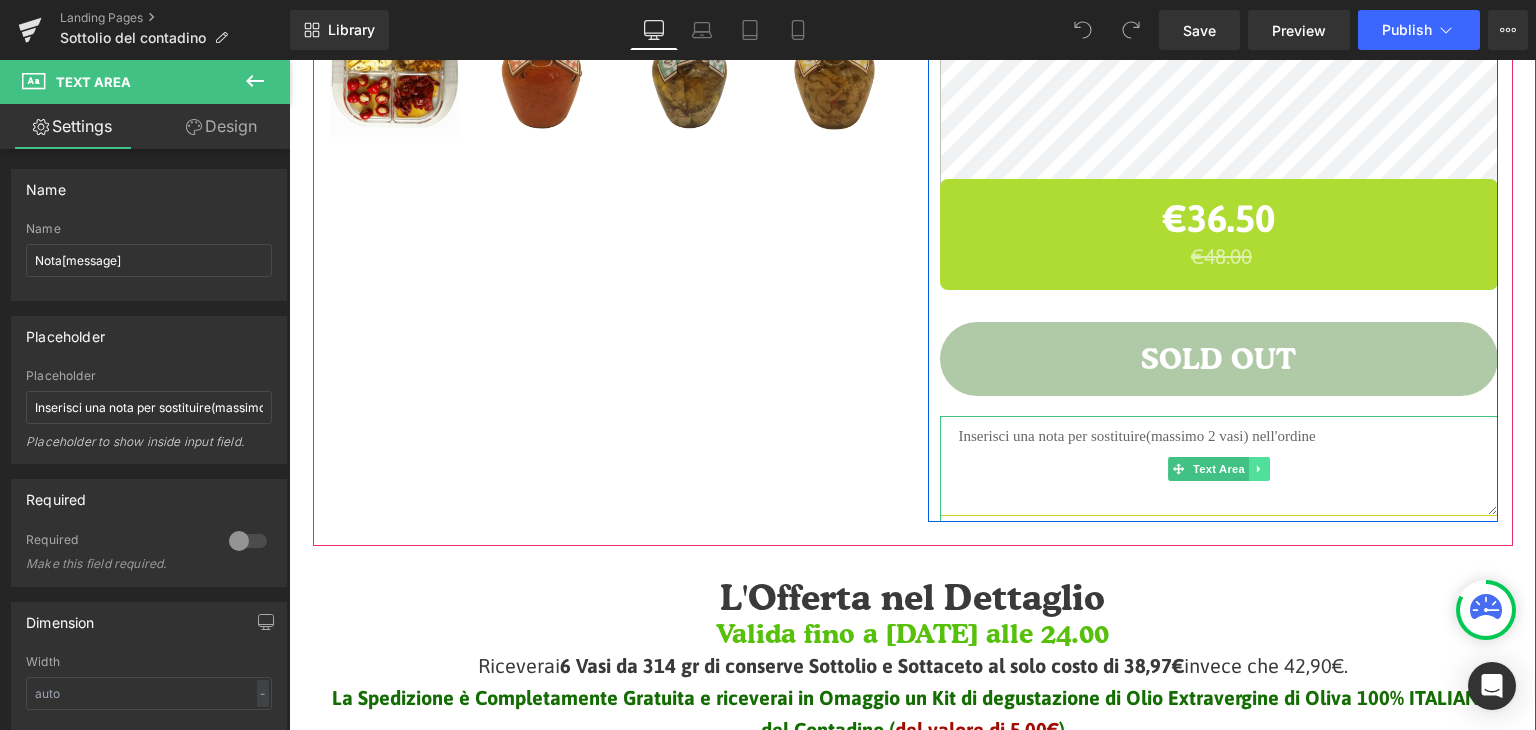 click 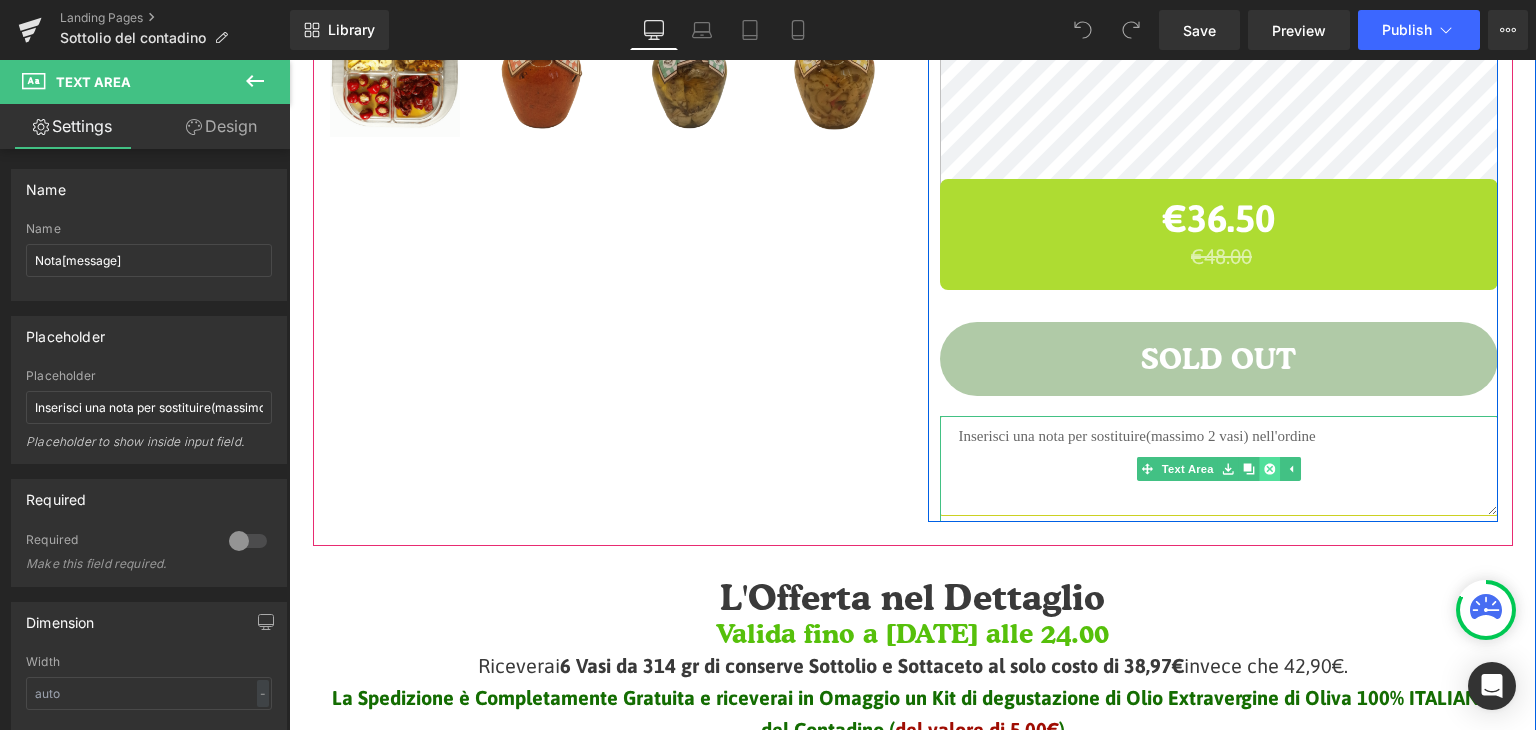 click at bounding box center (1269, 469) 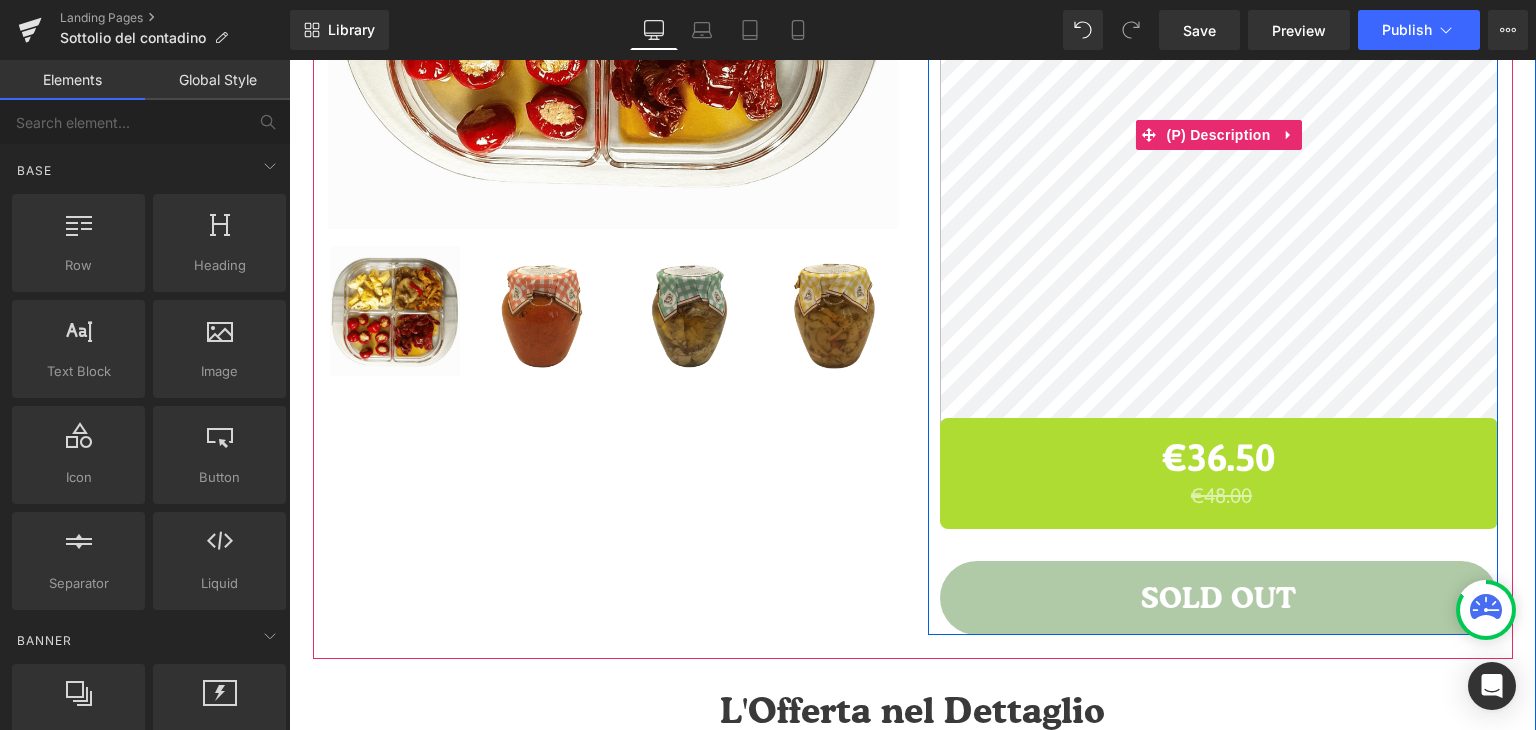 scroll, scrollTop: 600, scrollLeft: 0, axis: vertical 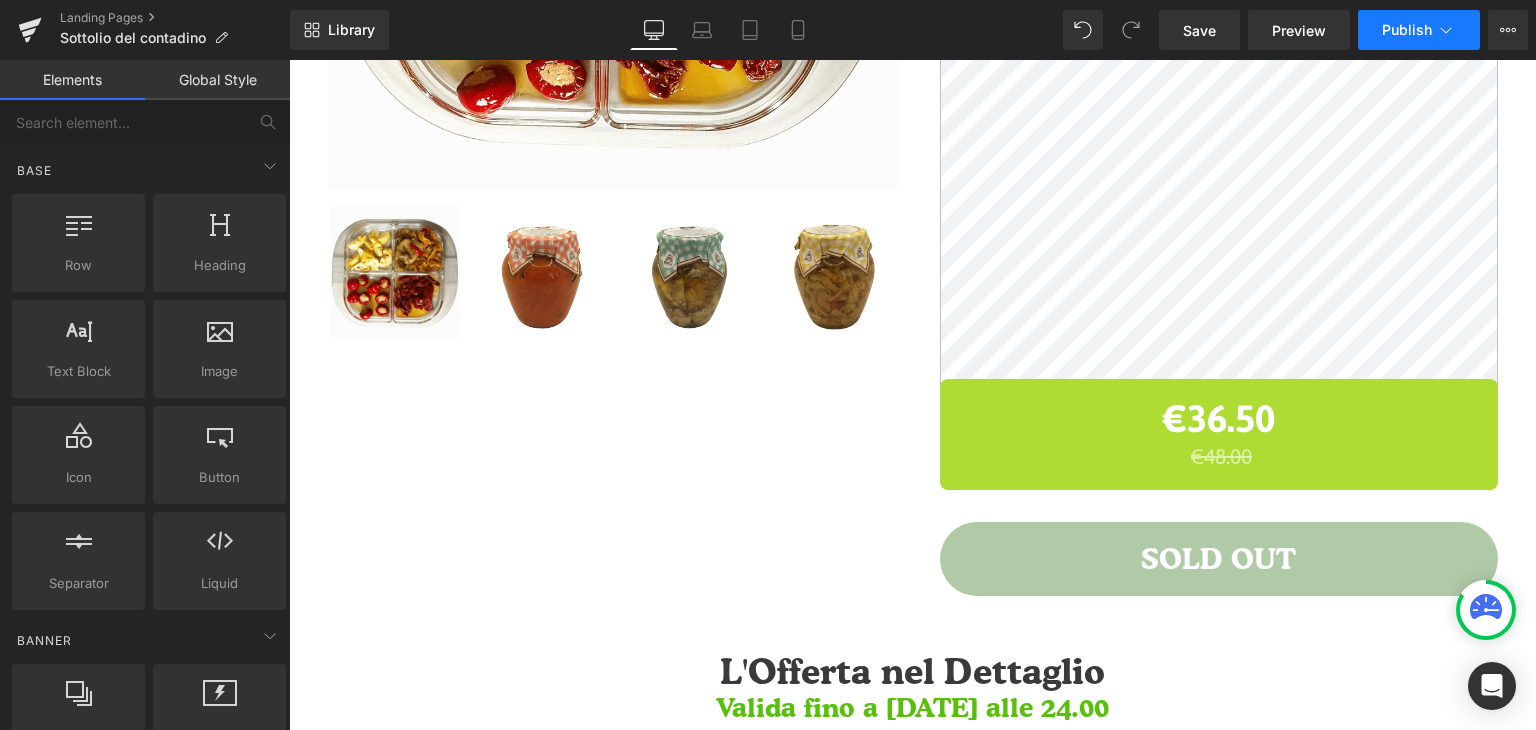 click on "Publish" at bounding box center (1419, 30) 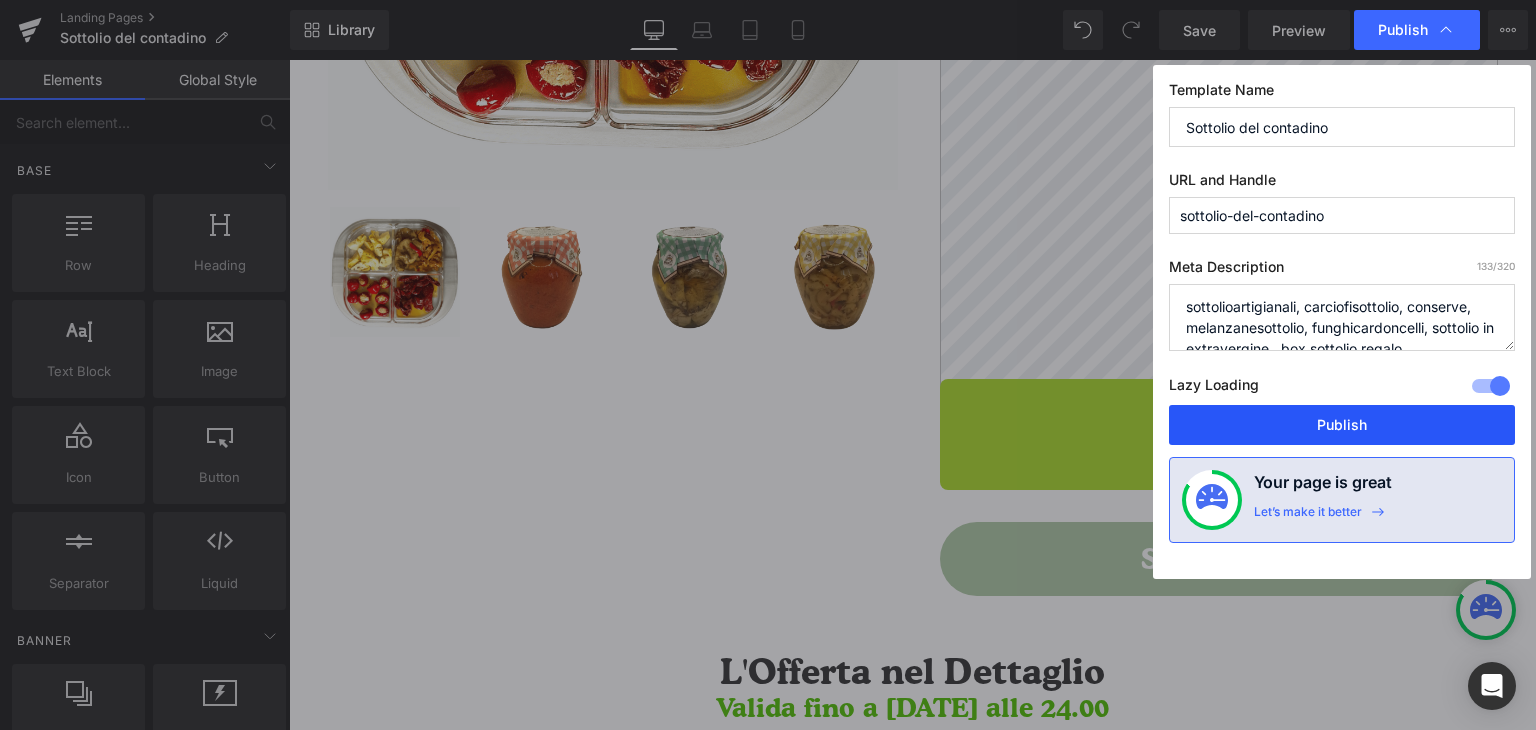 click on "Publish" at bounding box center (1342, 425) 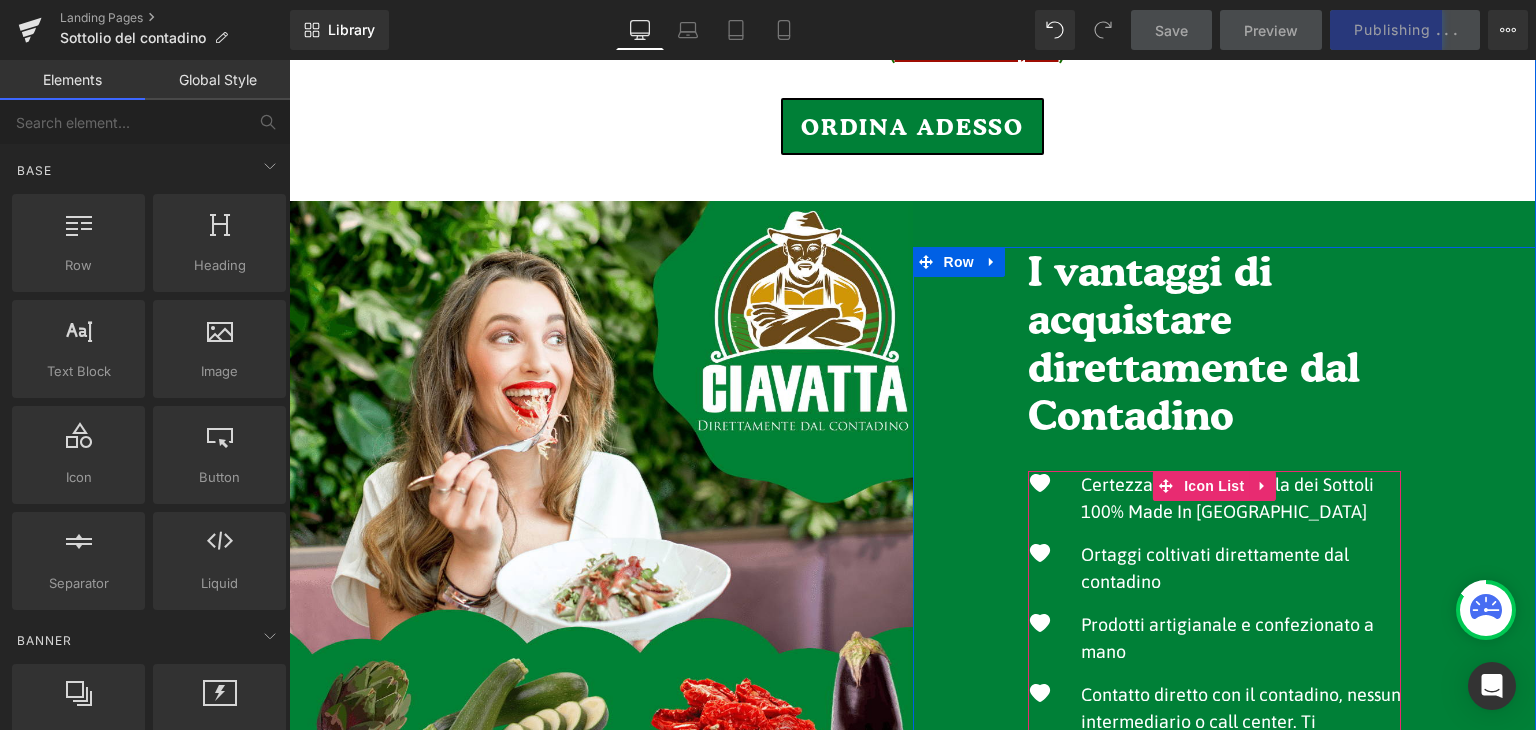 scroll, scrollTop: 1400, scrollLeft: 0, axis: vertical 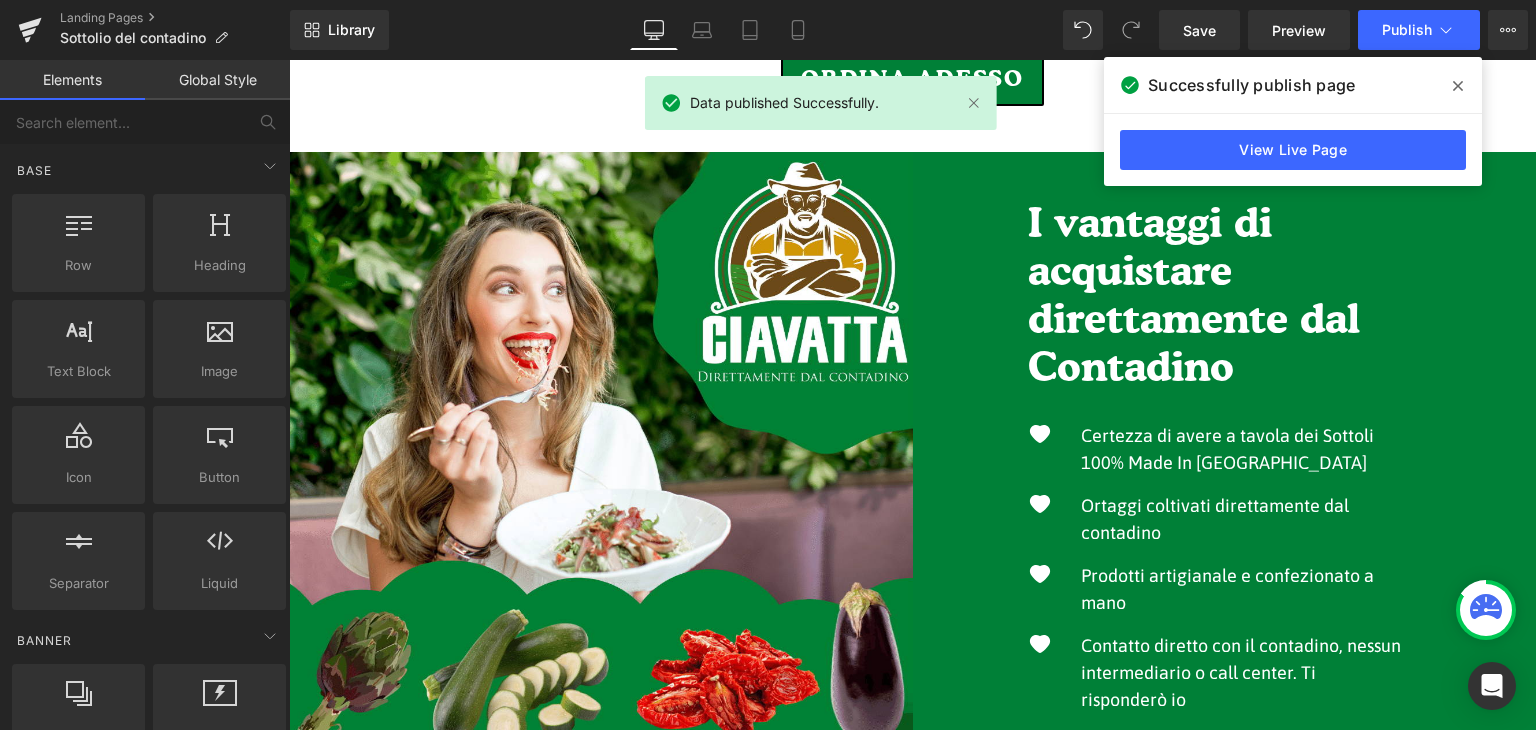 click 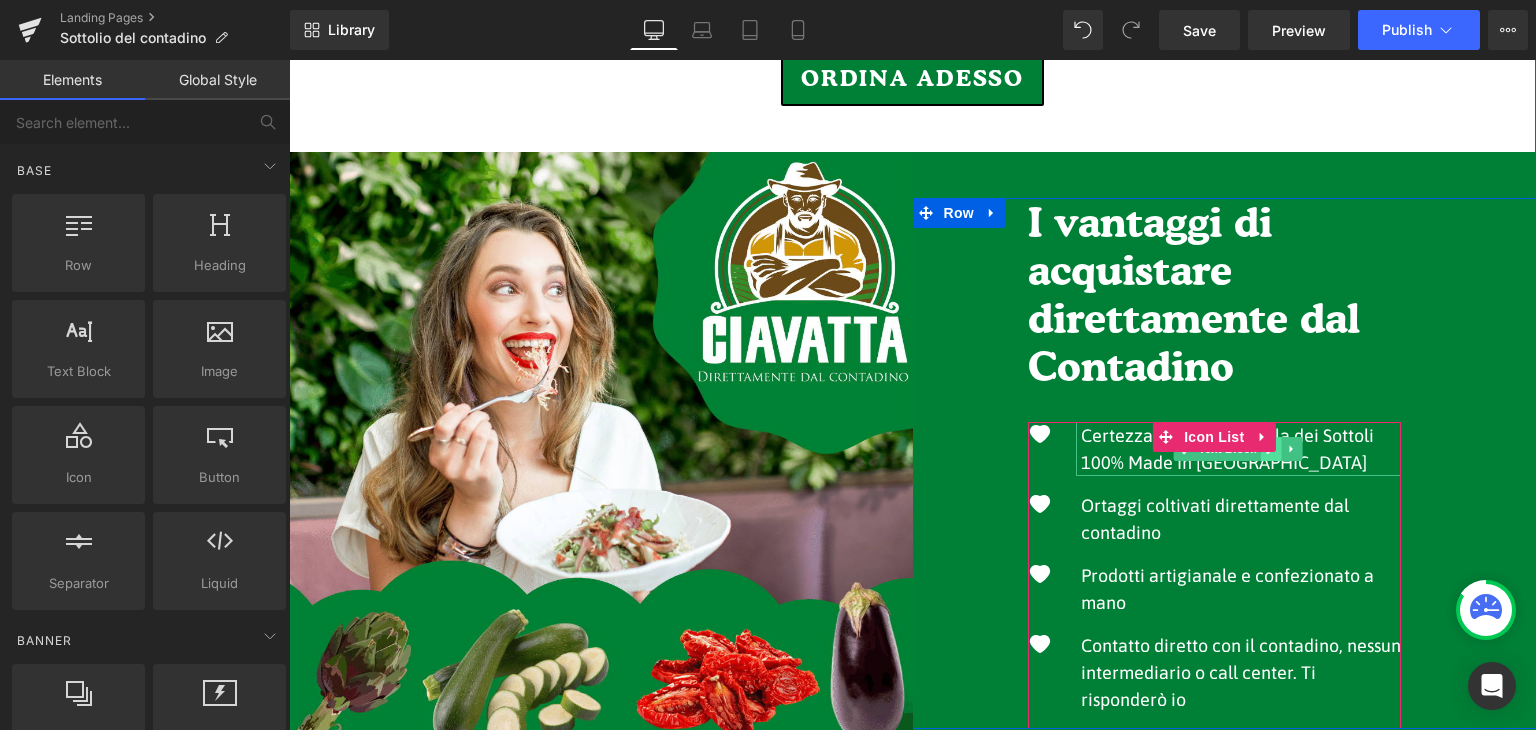 click at bounding box center (1271, 449) 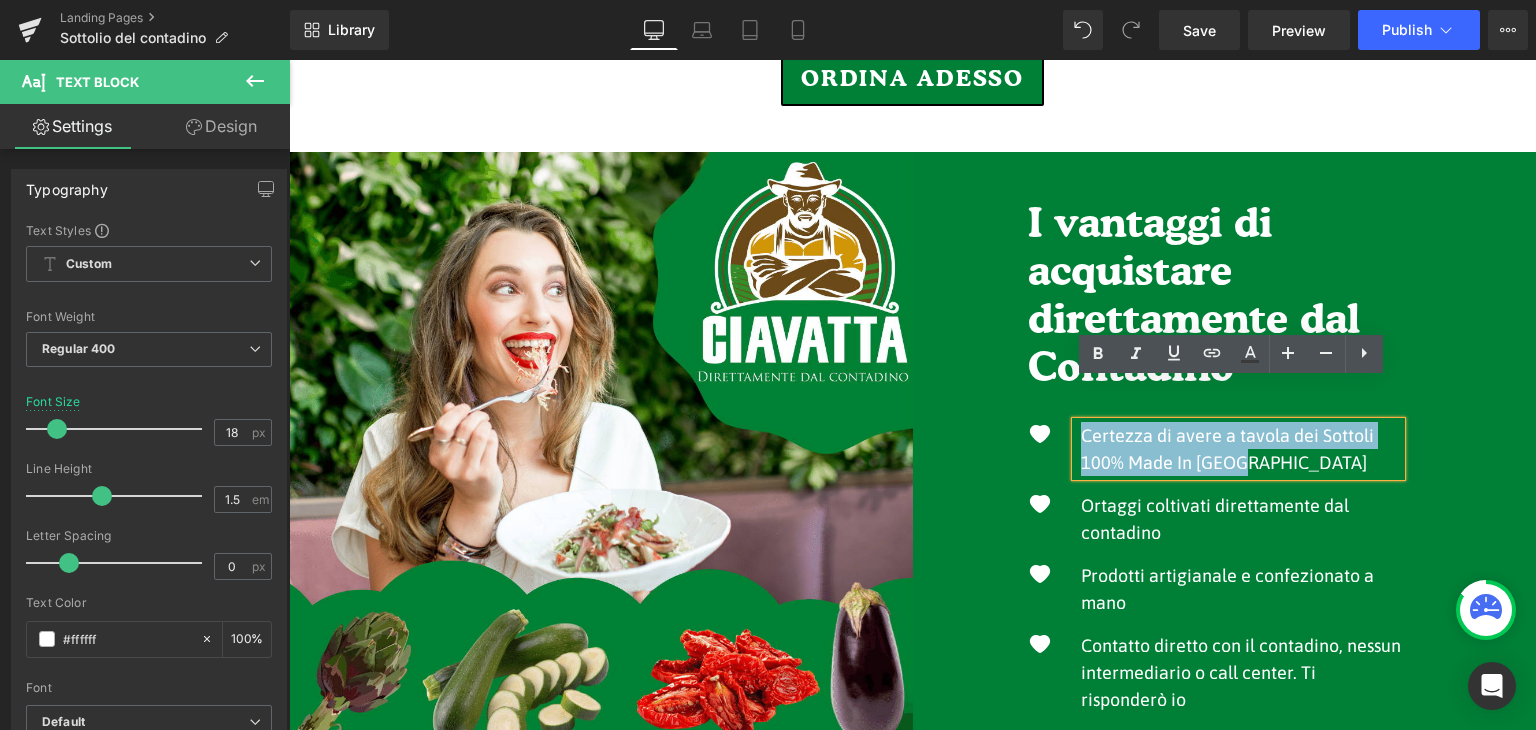 drag, startPoint x: 1243, startPoint y: 422, endPoint x: 1076, endPoint y: 391, distance: 169.85287 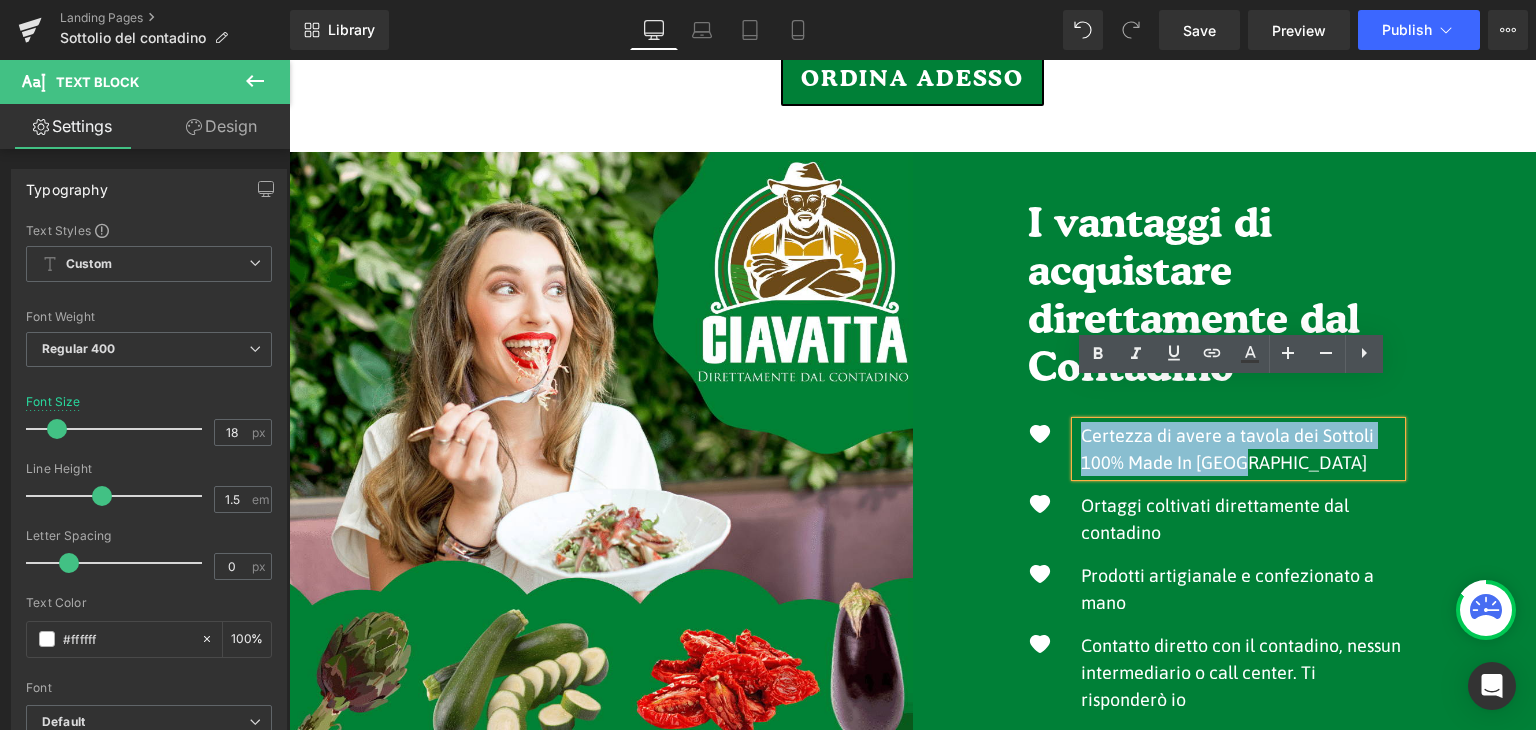 click on "Certezza di avere a tavola dei Sottoli 100% Made In [GEOGRAPHIC_DATA]" at bounding box center (1241, 449) 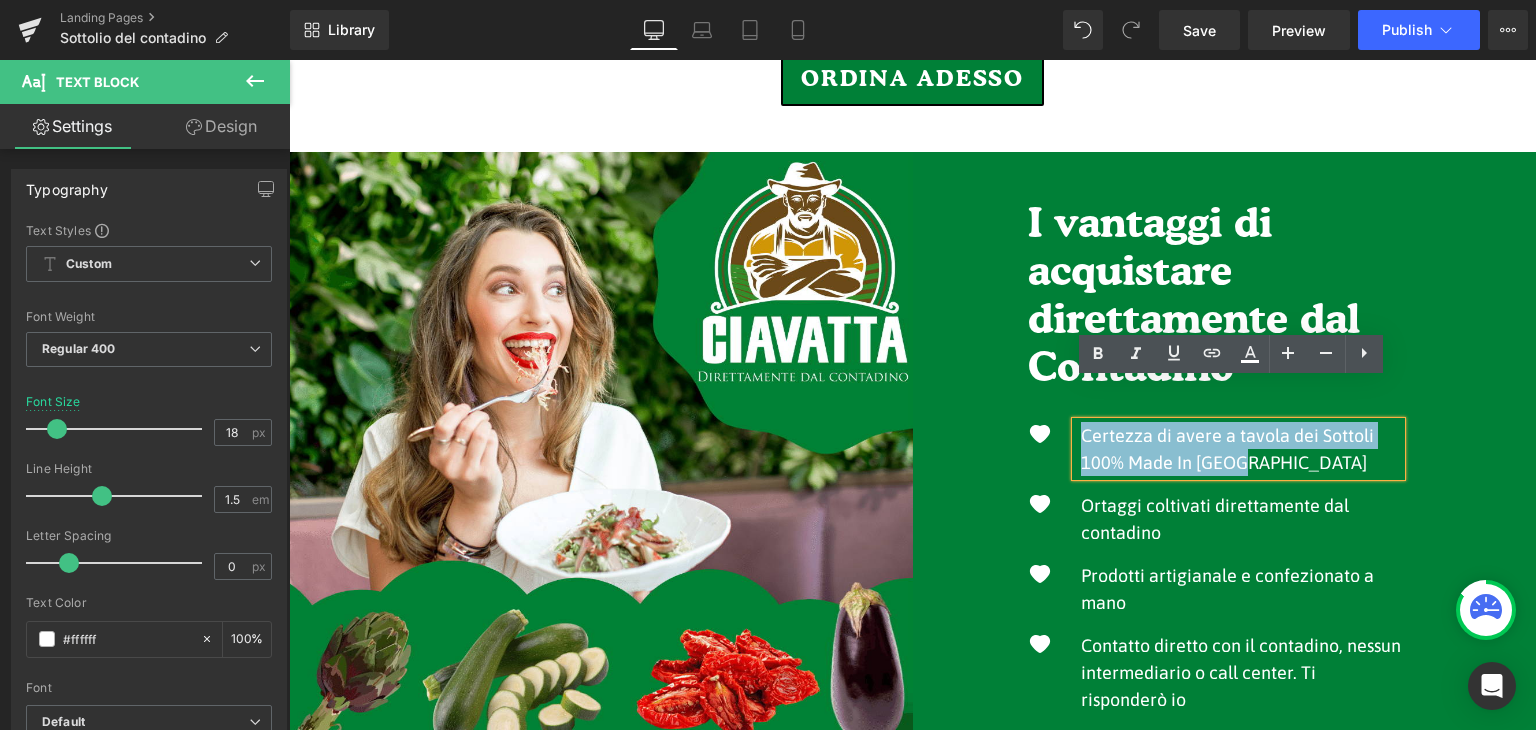type 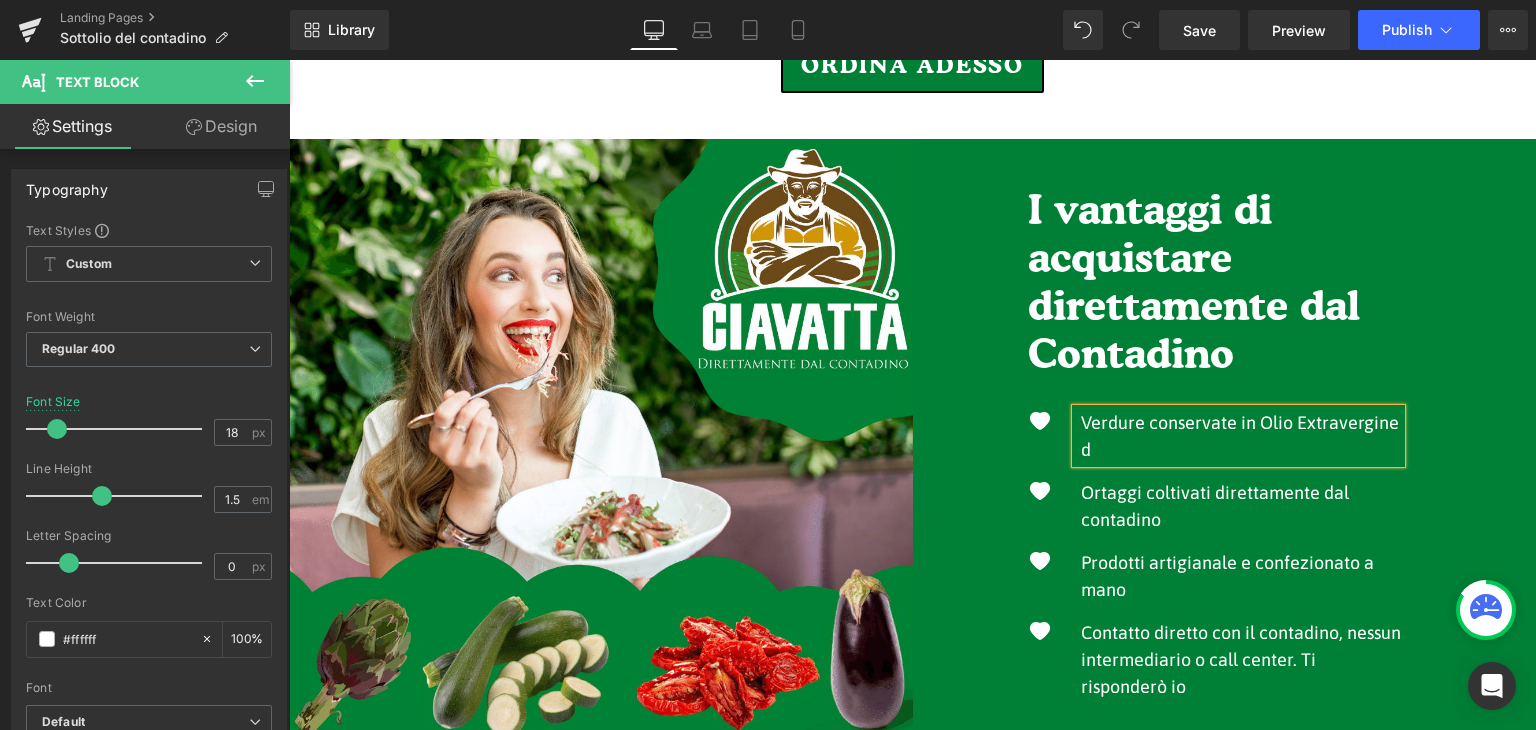 scroll, scrollTop: 1400, scrollLeft: 0, axis: vertical 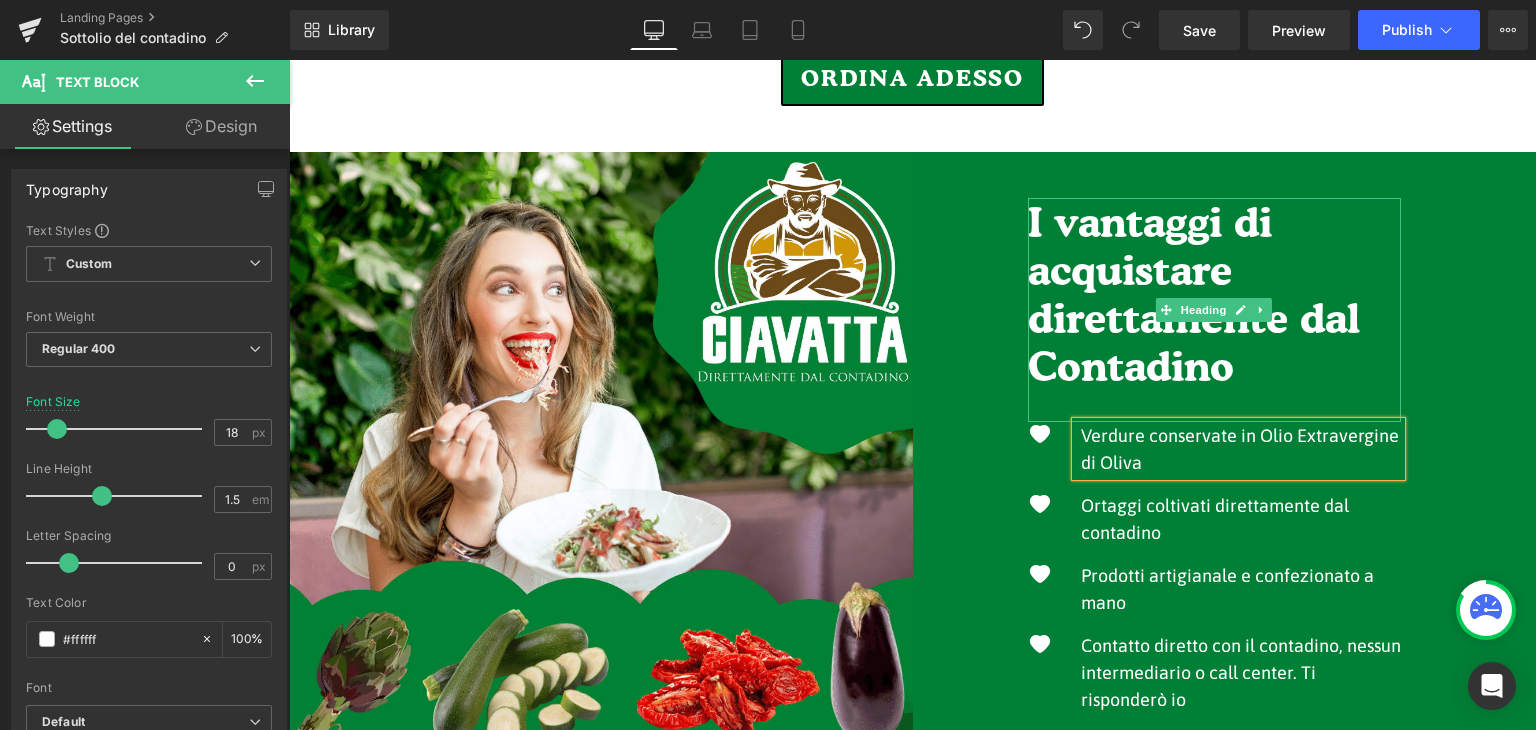 click on "I vantaggi di acquistare direttamente dal Contadino" at bounding box center (1215, 294) 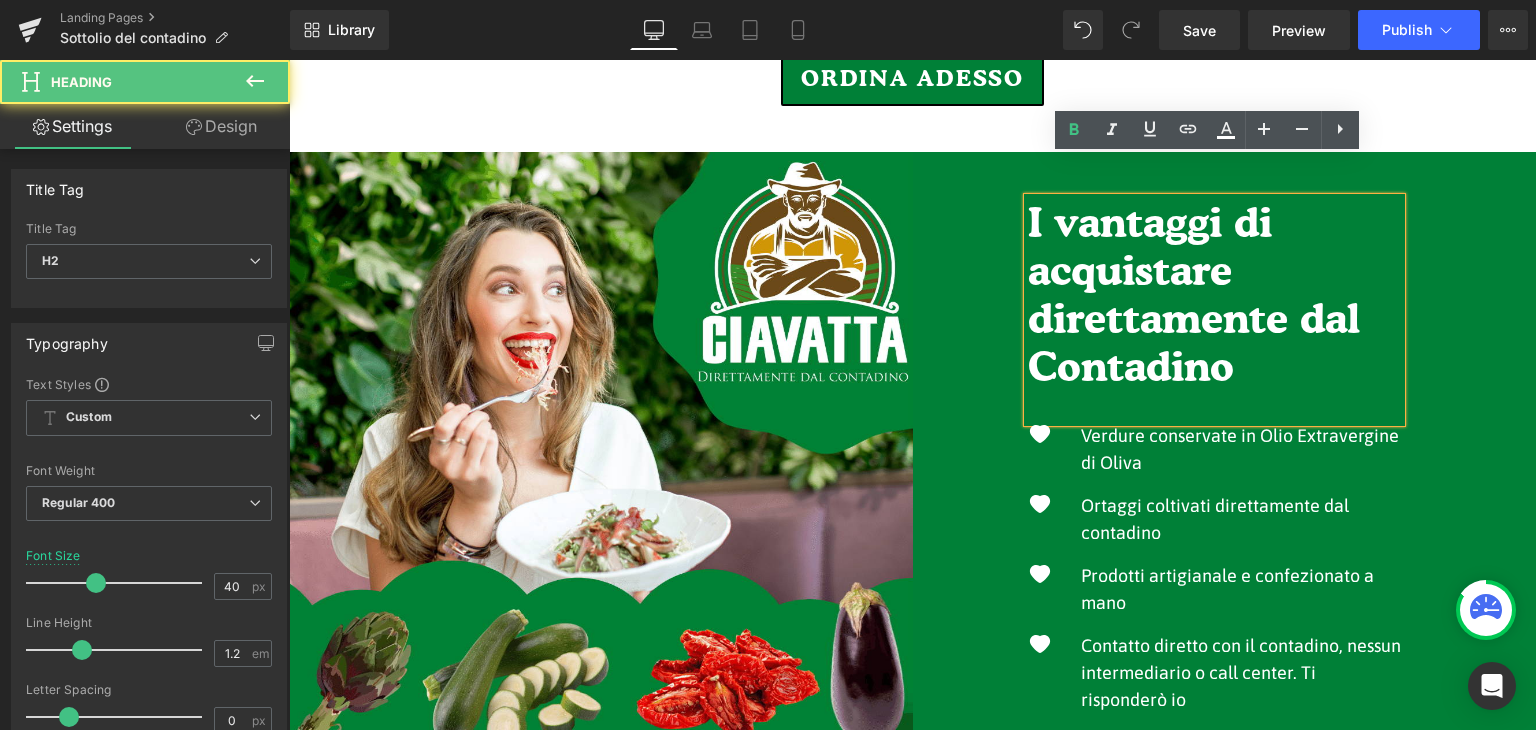 click on "I vantaggi di acquistare direttamente dal Contadino Heading
Image
Verdure conservate in Olio Extravergine di Oliva
Text Block
Image
Ortaggi coltivati direttamente dal contadino Text Block
Image
Text Block" at bounding box center [1225, 463] 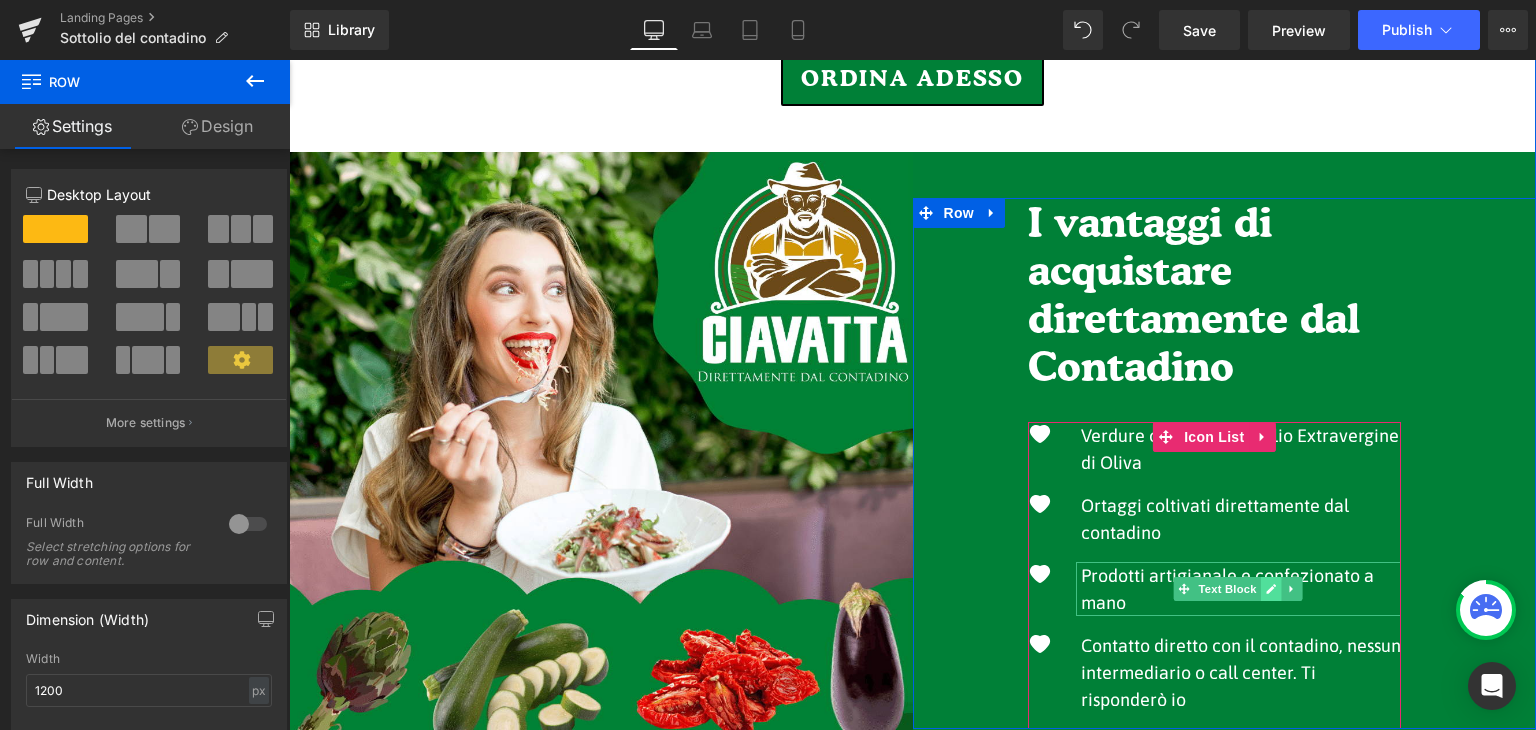 click at bounding box center [1271, 589] 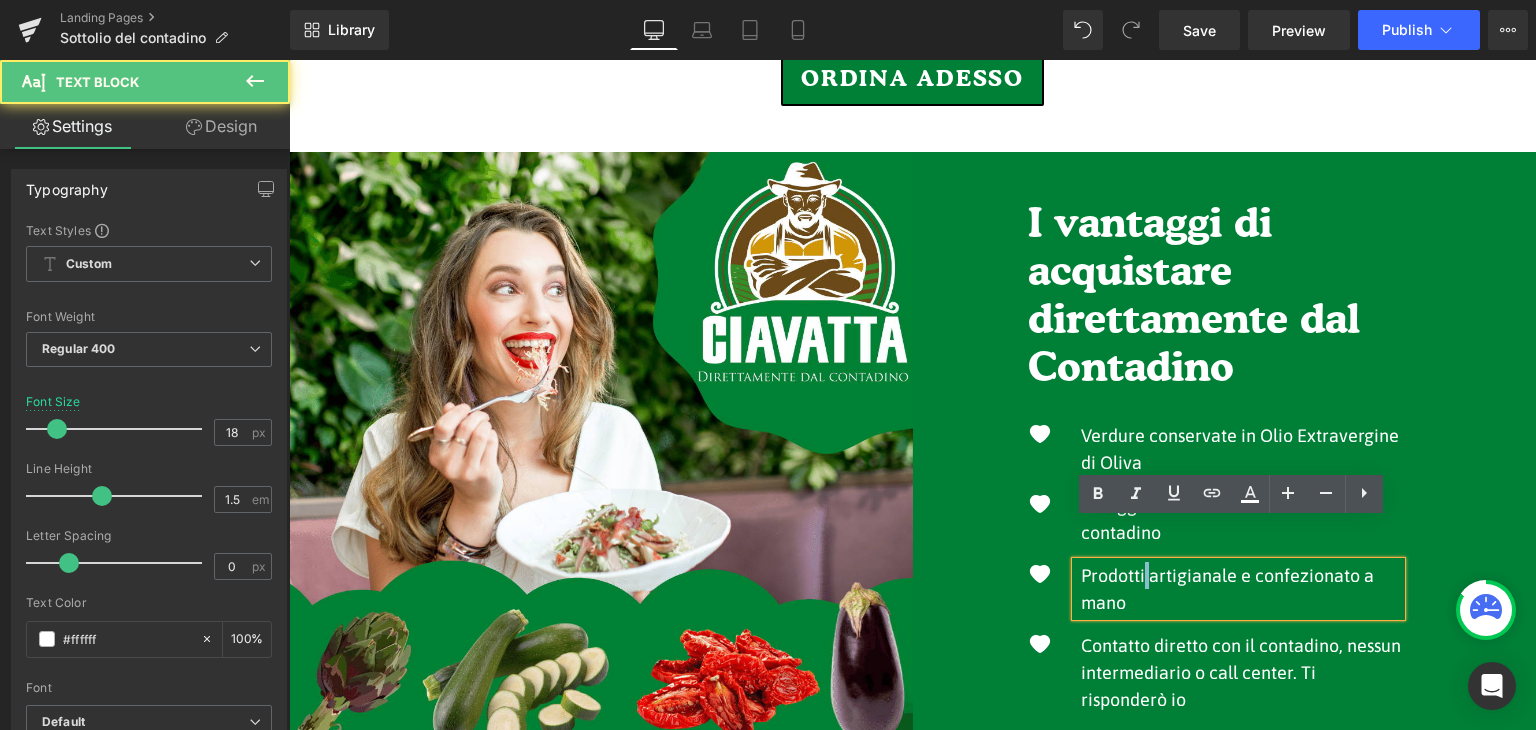 click on "Prodotti artigianale e confezionato a mano" at bounding box center (1241, 589) 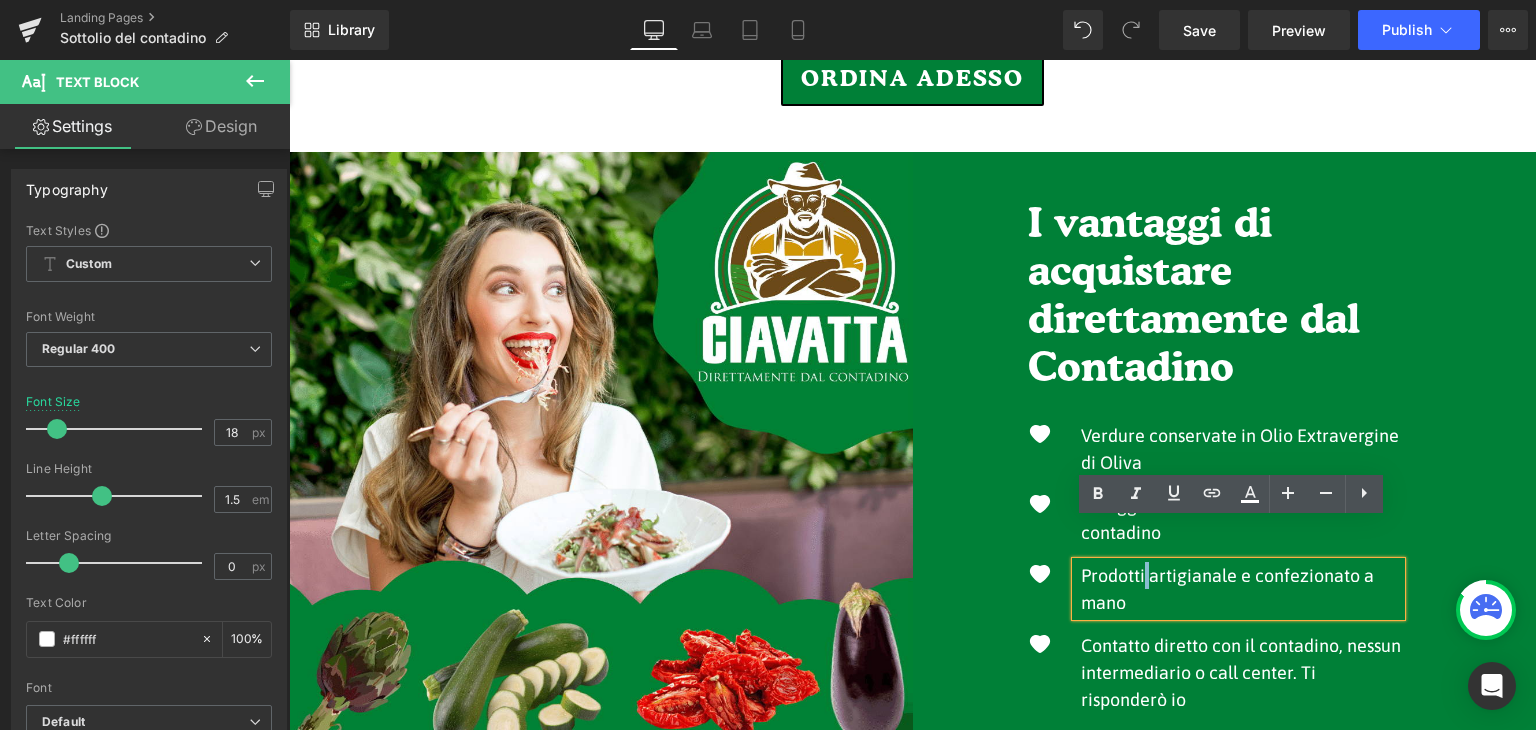 type 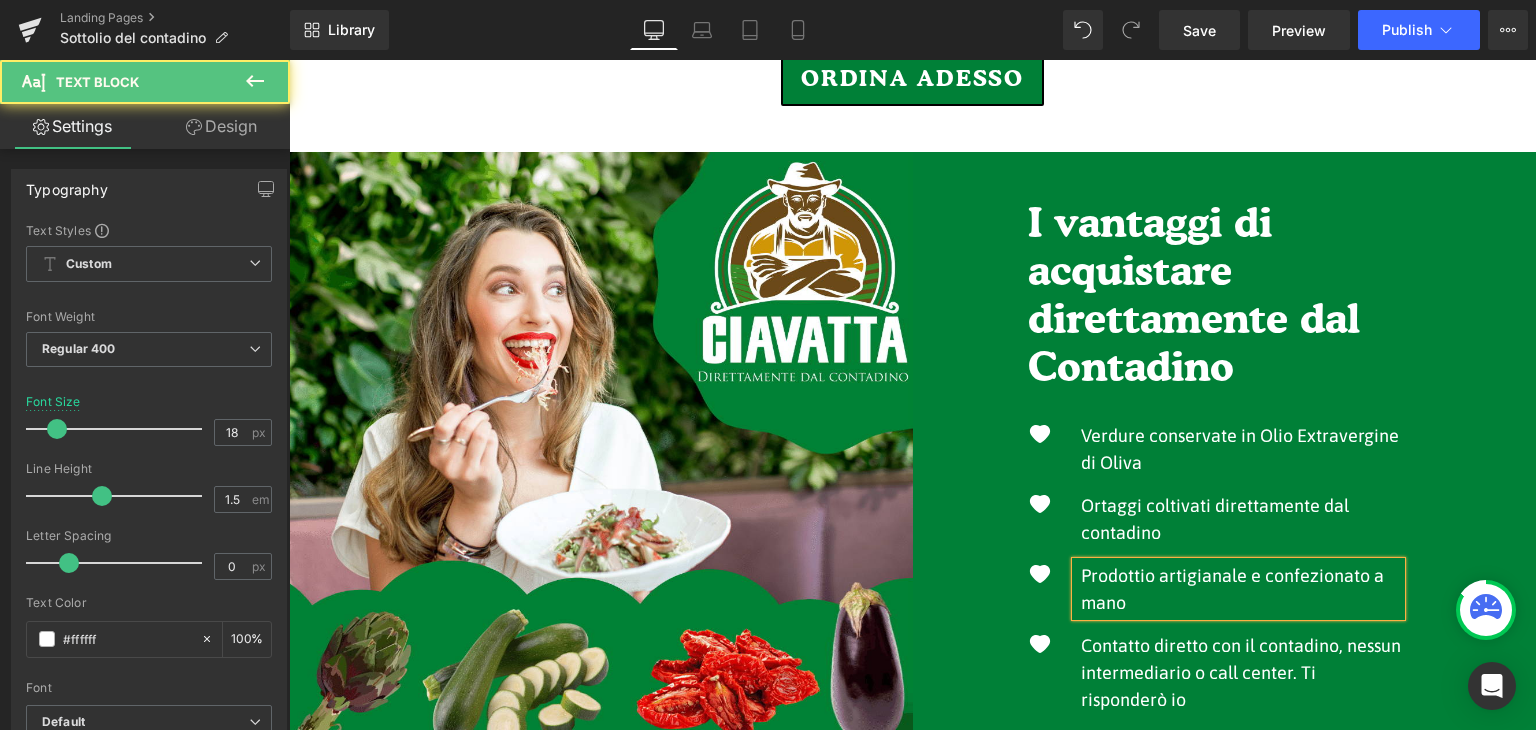 click on "Prodottio artigianale e confezionato a mano" at bounding box center [1241, 589] 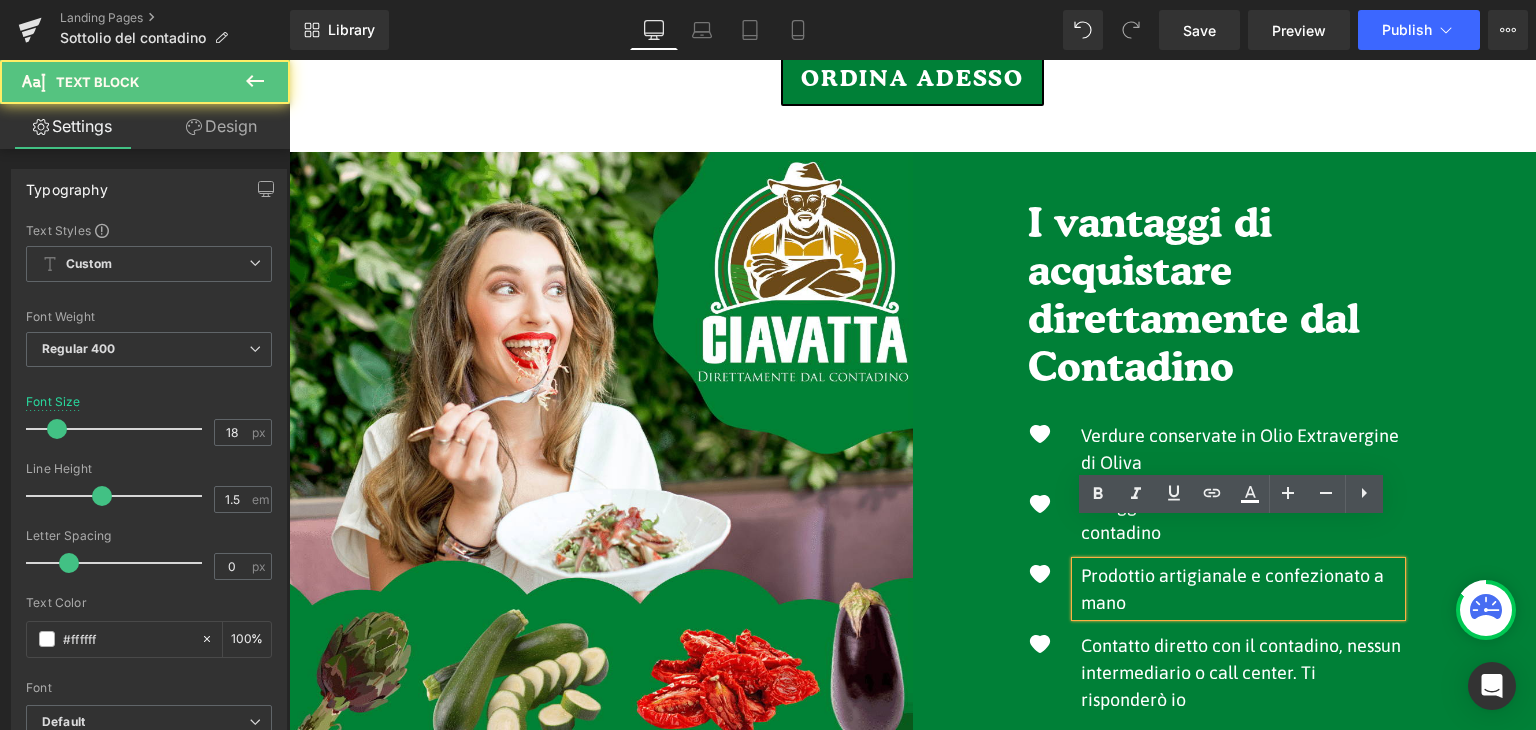 click on "Prodottio artigianale e confezionato a mano" at bounding box center [1241, 589] 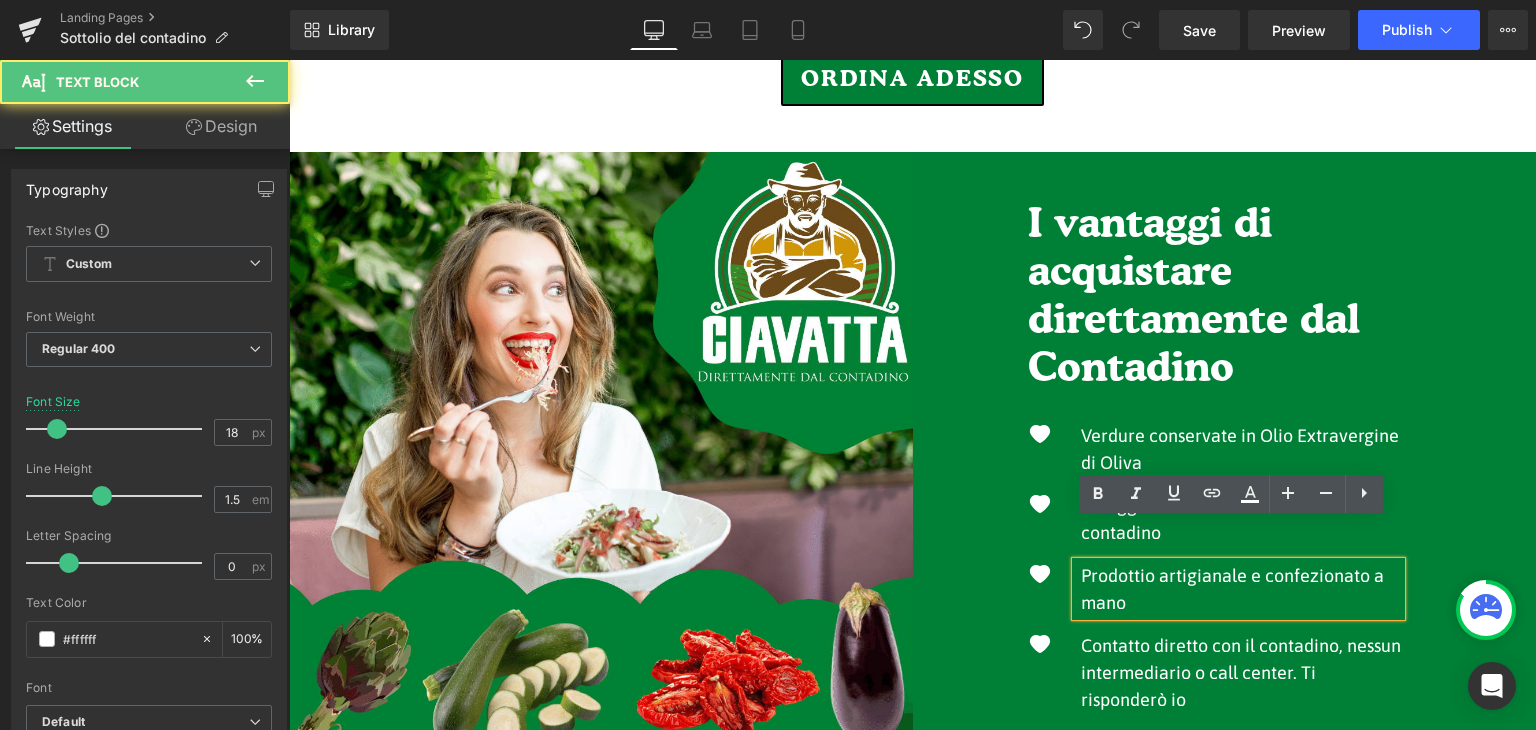 click on "Prodottio artigianale e confezionato a mano" at bounding box center (1241, 589) 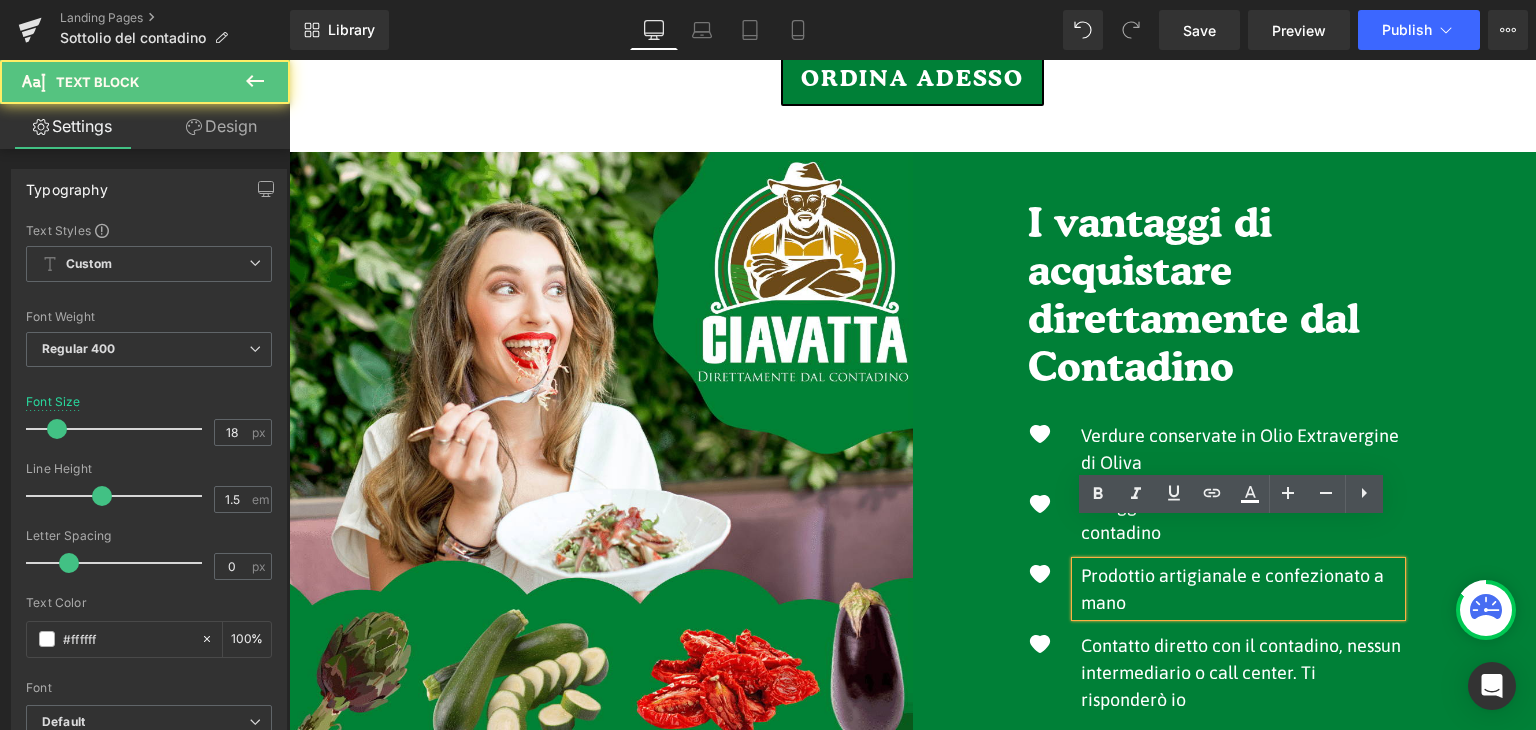 click on "Prodottio artigianale e confezionato a mano" at bounding box center [1241, 589] 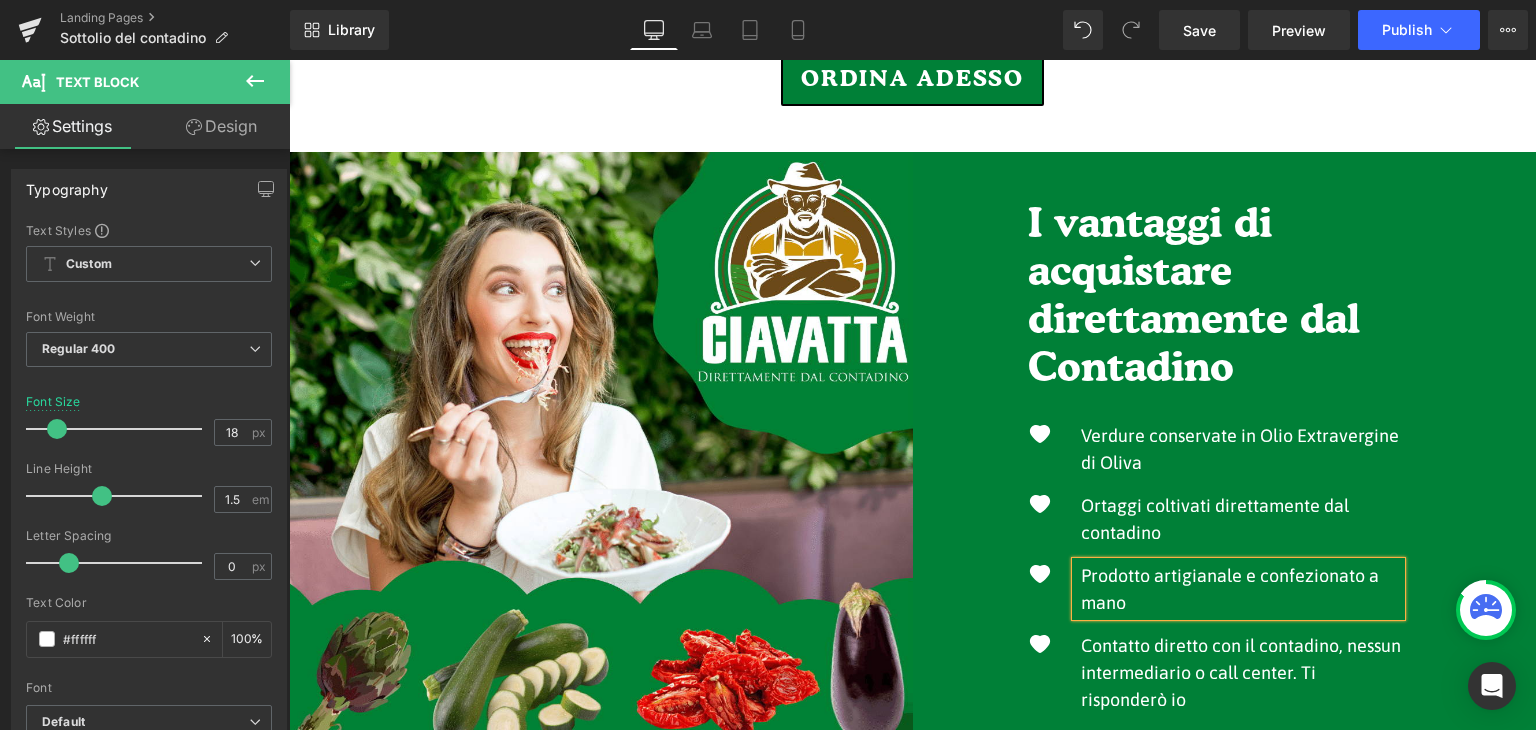 click on "I vantaggi di acquistare direttamente dal Contadino Heading
Image
Verdure conservate in Olio Extravergine di Oliva
Text Block
Image
Ortaggi coltivati direttamente dal contadino Text Block
Image
Text Block" at bounding box center (1225, 463) 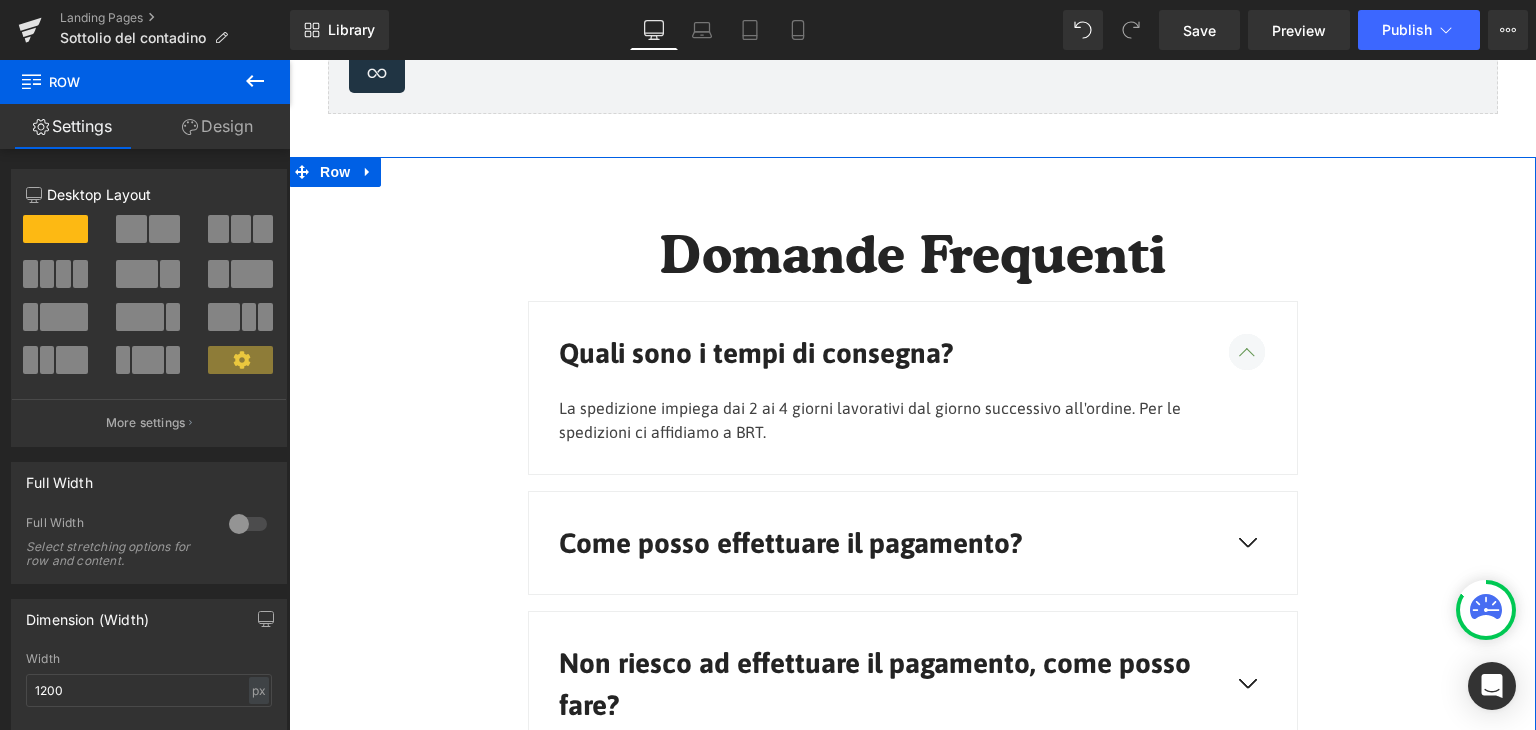 scroll, scrollTop: 3000, scrollLeft: 0, axis: vertical 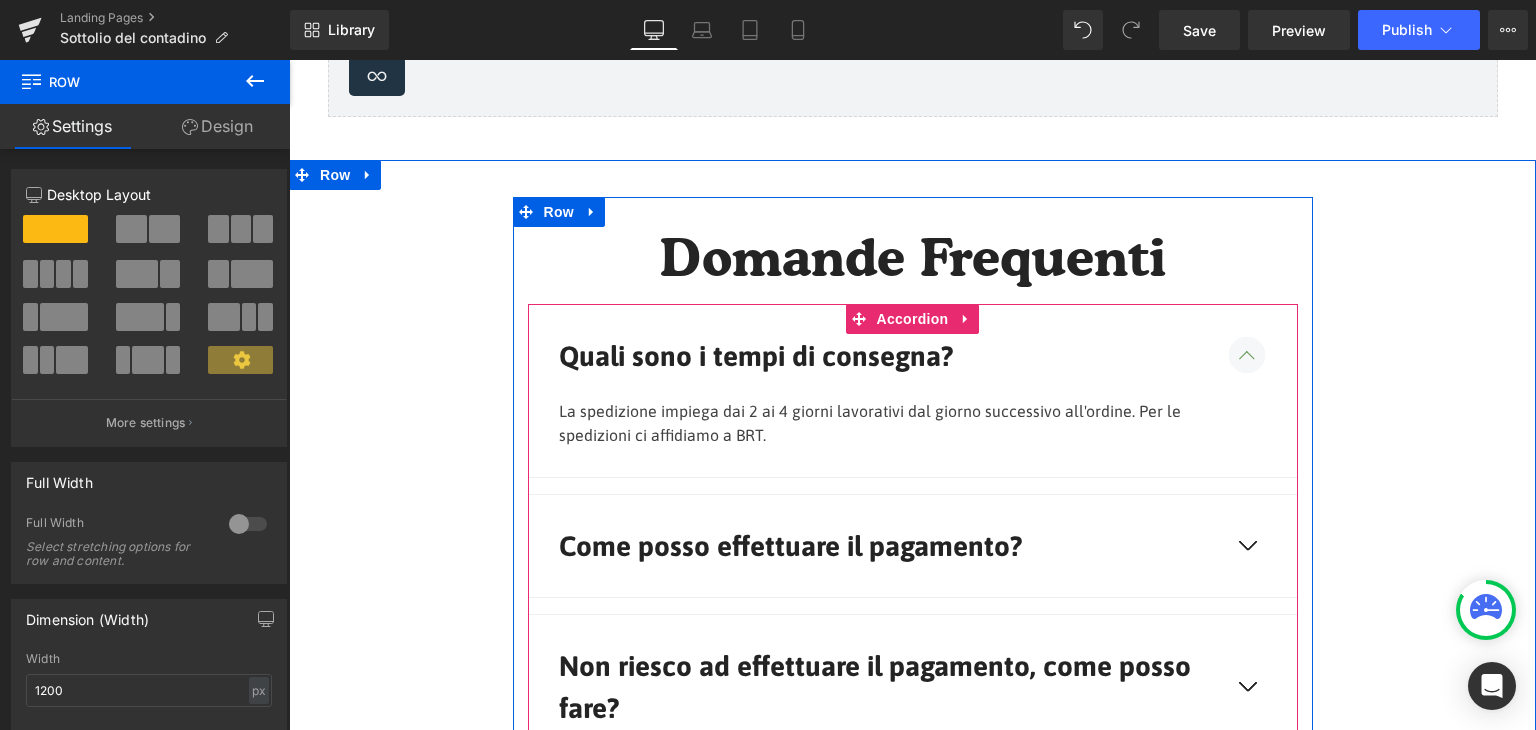 click at bounding box center (1247, 355) 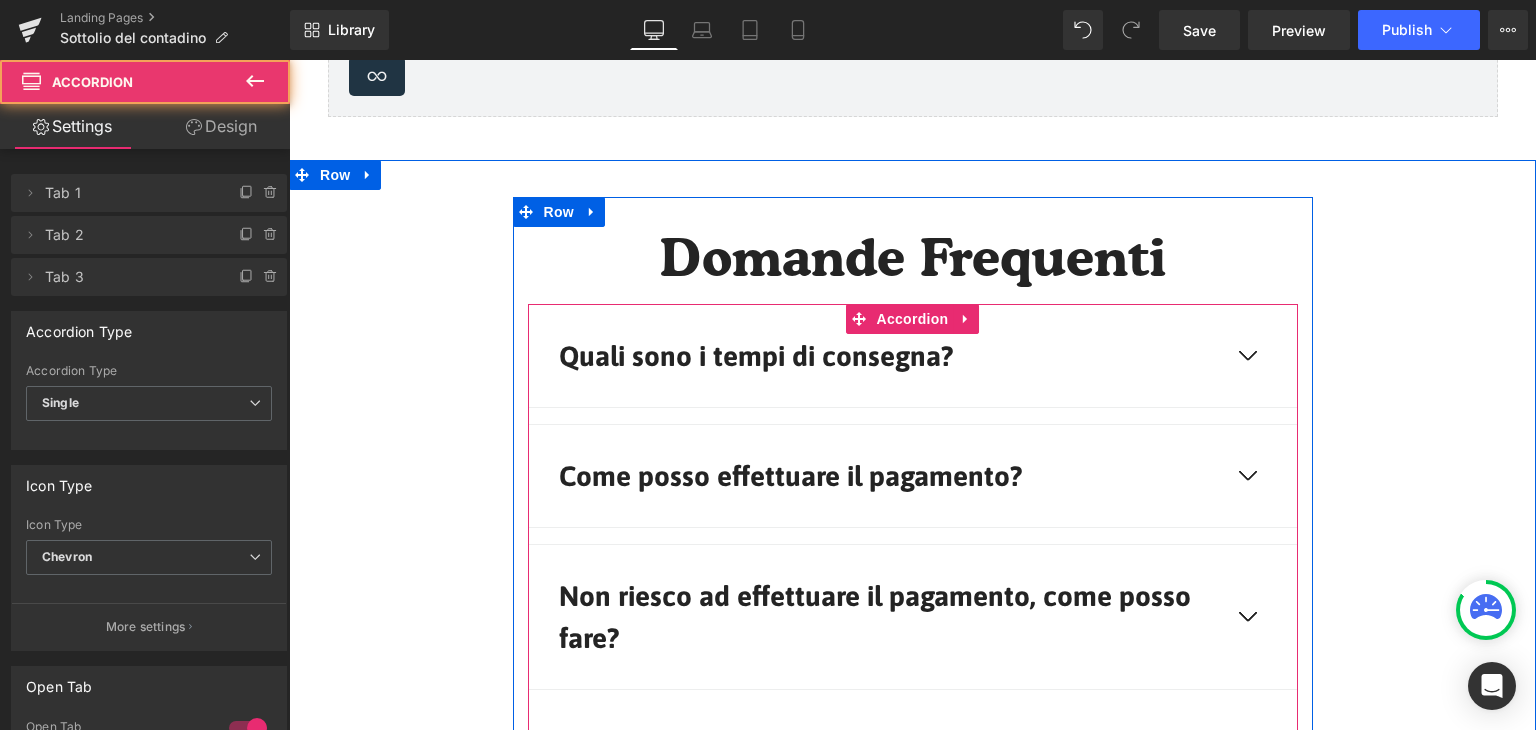 click at bounding box center (1247, 354) 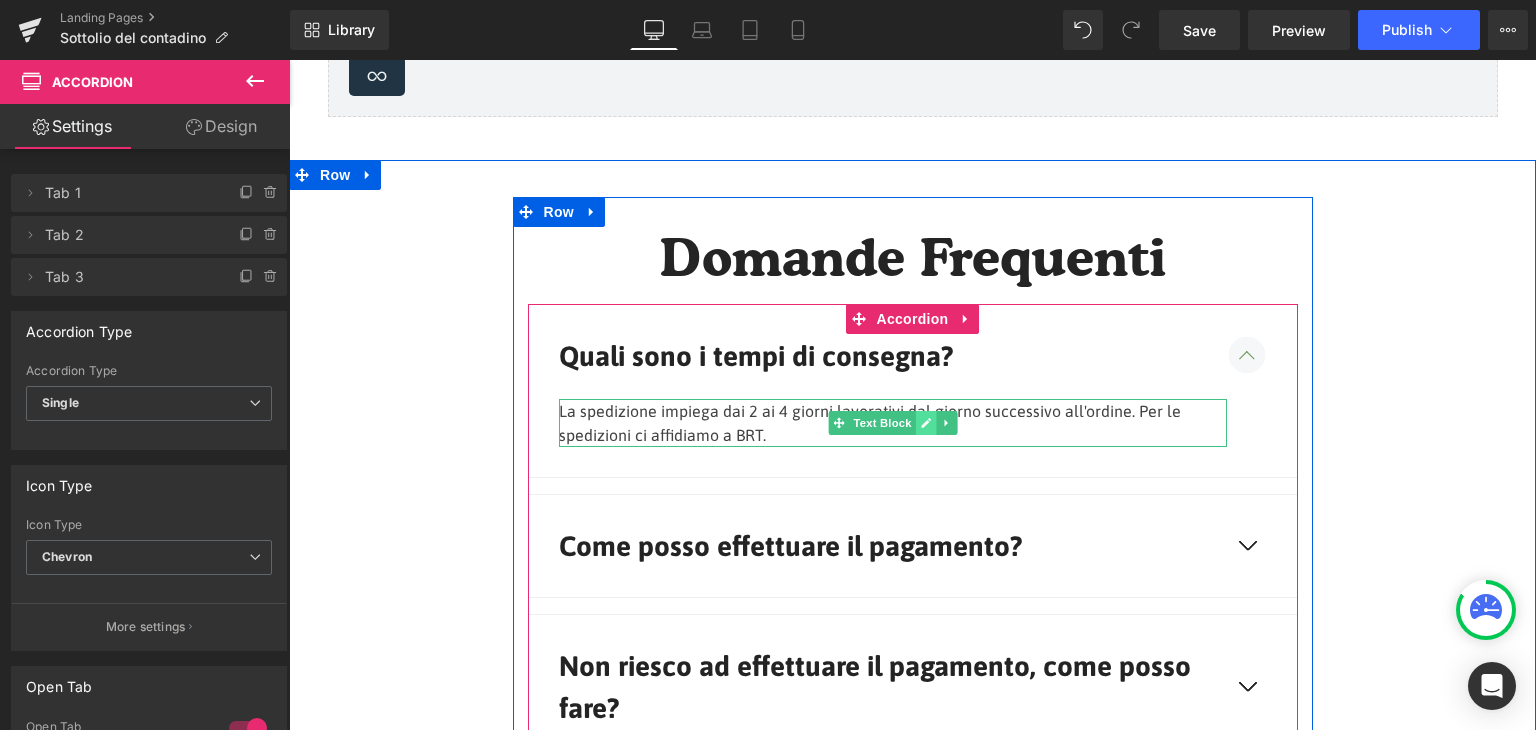 click 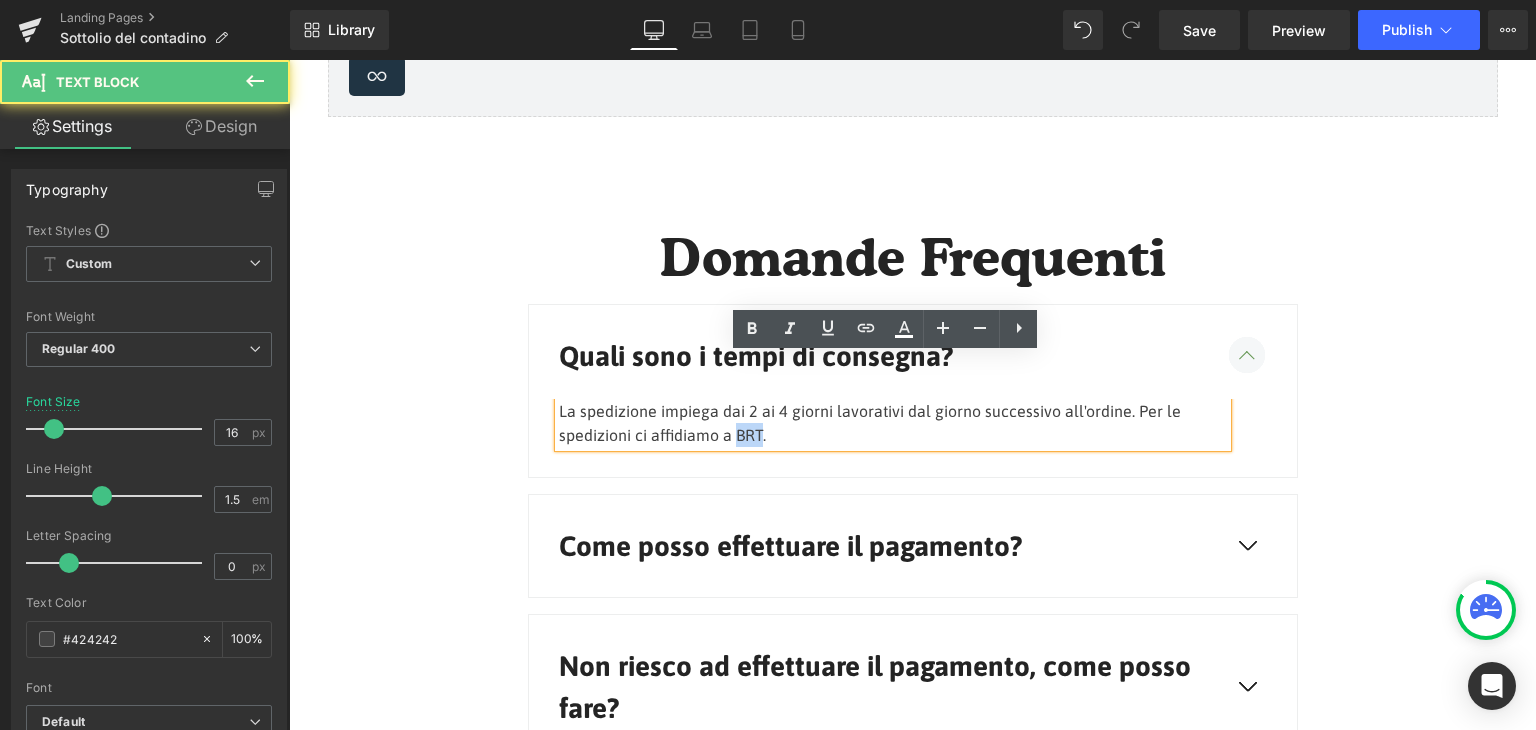 drag, startPoint x: 733, startPoint y: 391, endPoint x: 752, endPoint y: 391, distance: 19 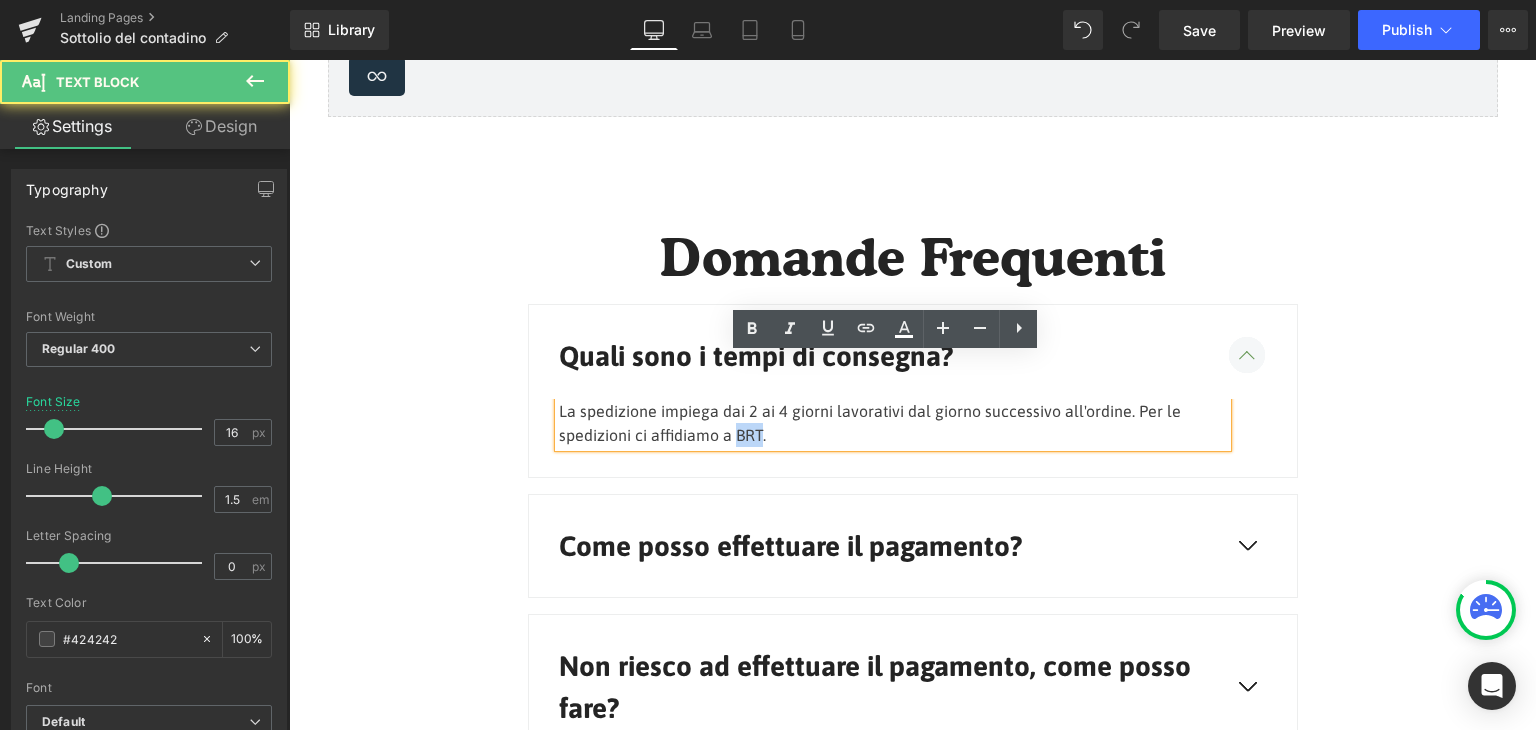 click on "La spedizione impiega dai 2 ai 4 giorni lavorativi dal giorno successivo all'ordine. Per le spedizioni ci affidiamo a BRT." at bounding box center [893, 423] 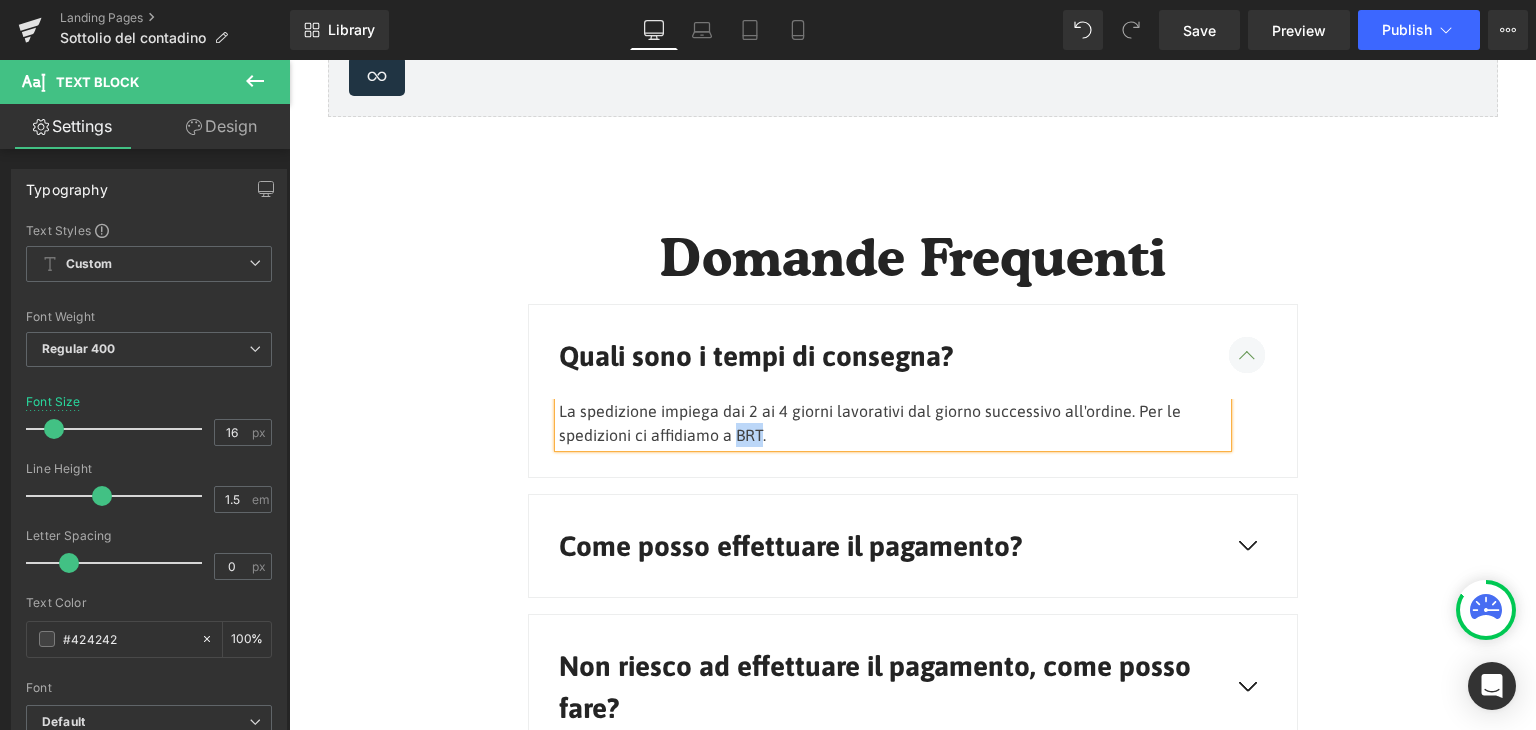 type 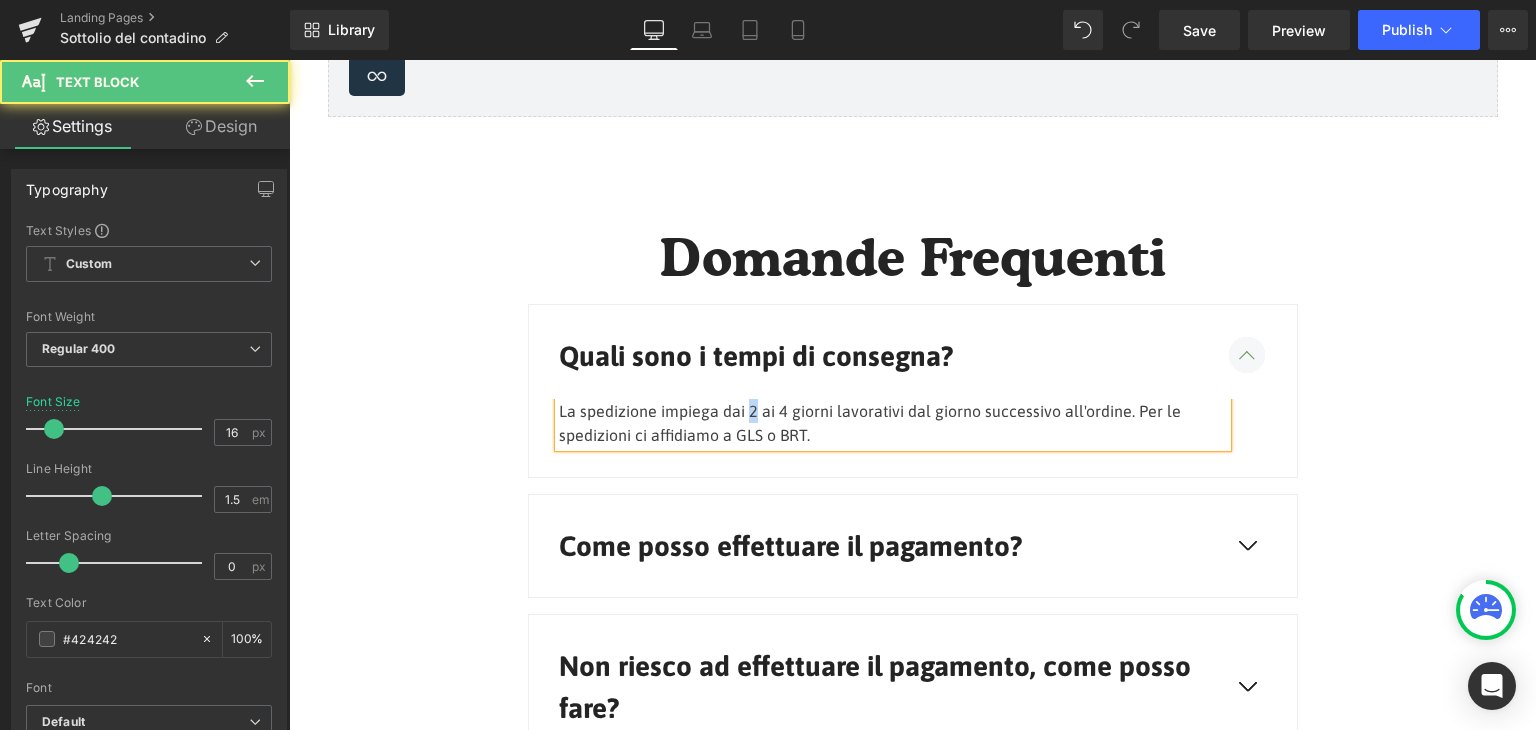 click on "La spedizione impiega dai 2 ai 4 giorni lavorativi dal giorno successivo all'ordine. Per le spedizioni ci affidiamo a GLS o BRT." at bounding box center [893, 423] 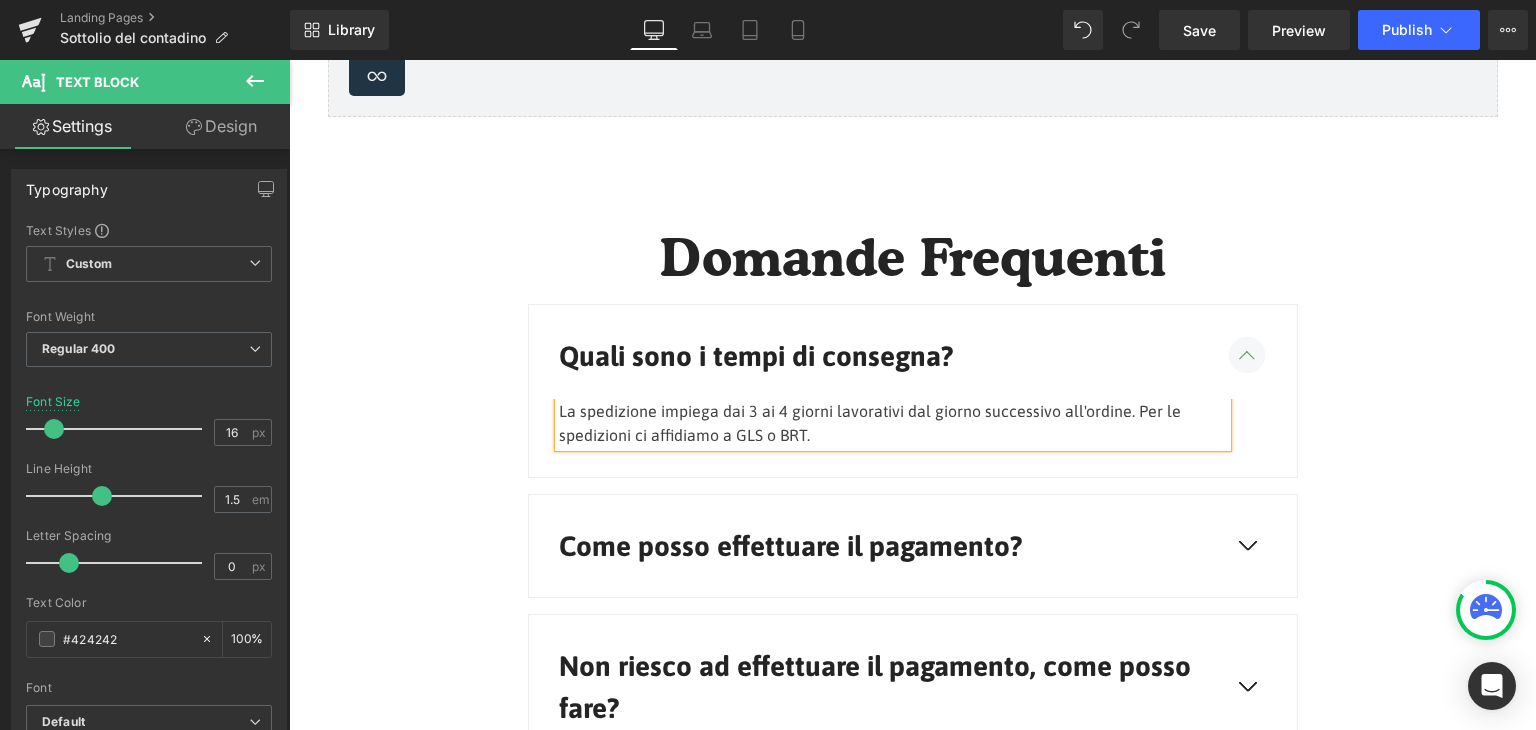 scroll, scrollTop: 3100, scrollLeft: 0, axis: vertical 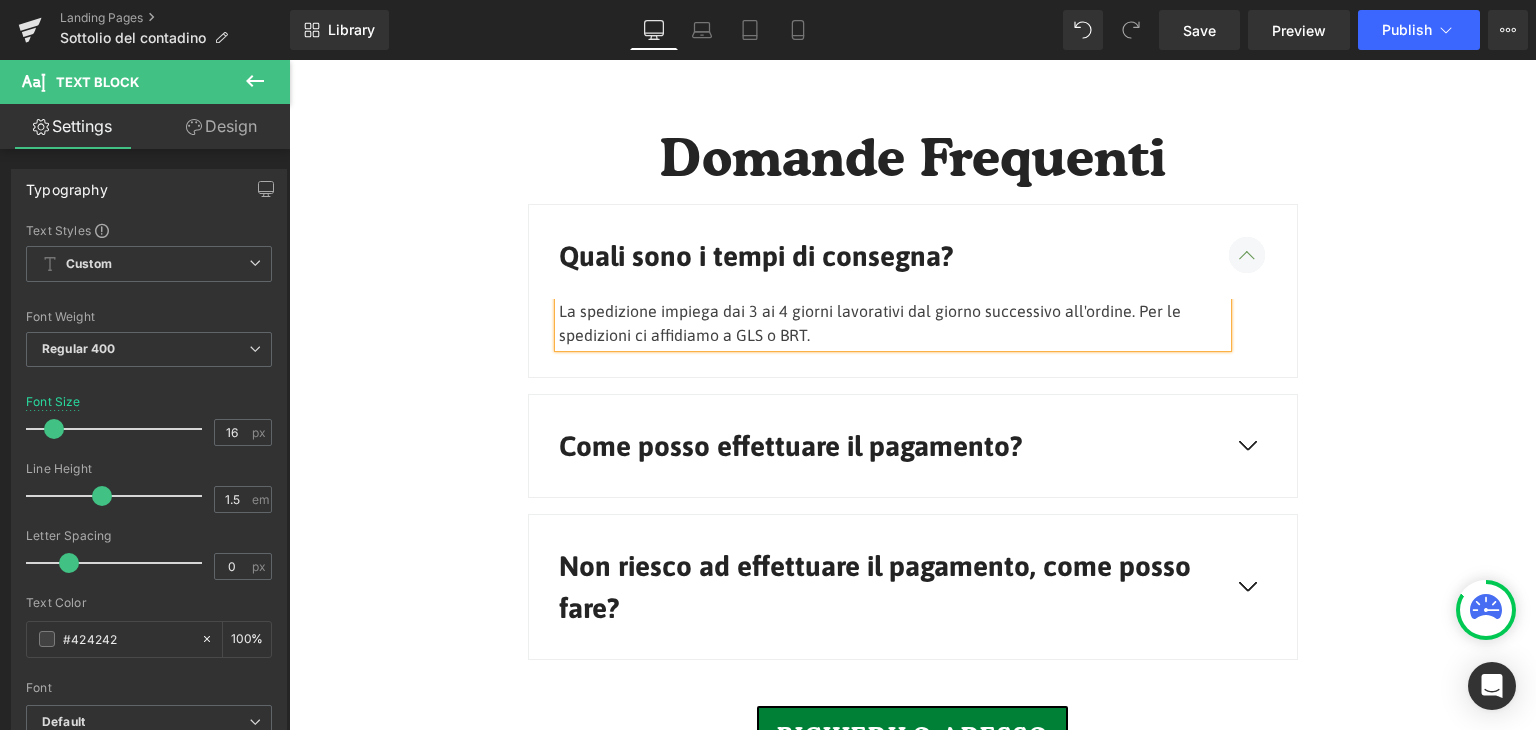 click at bounding box center [289, 60] 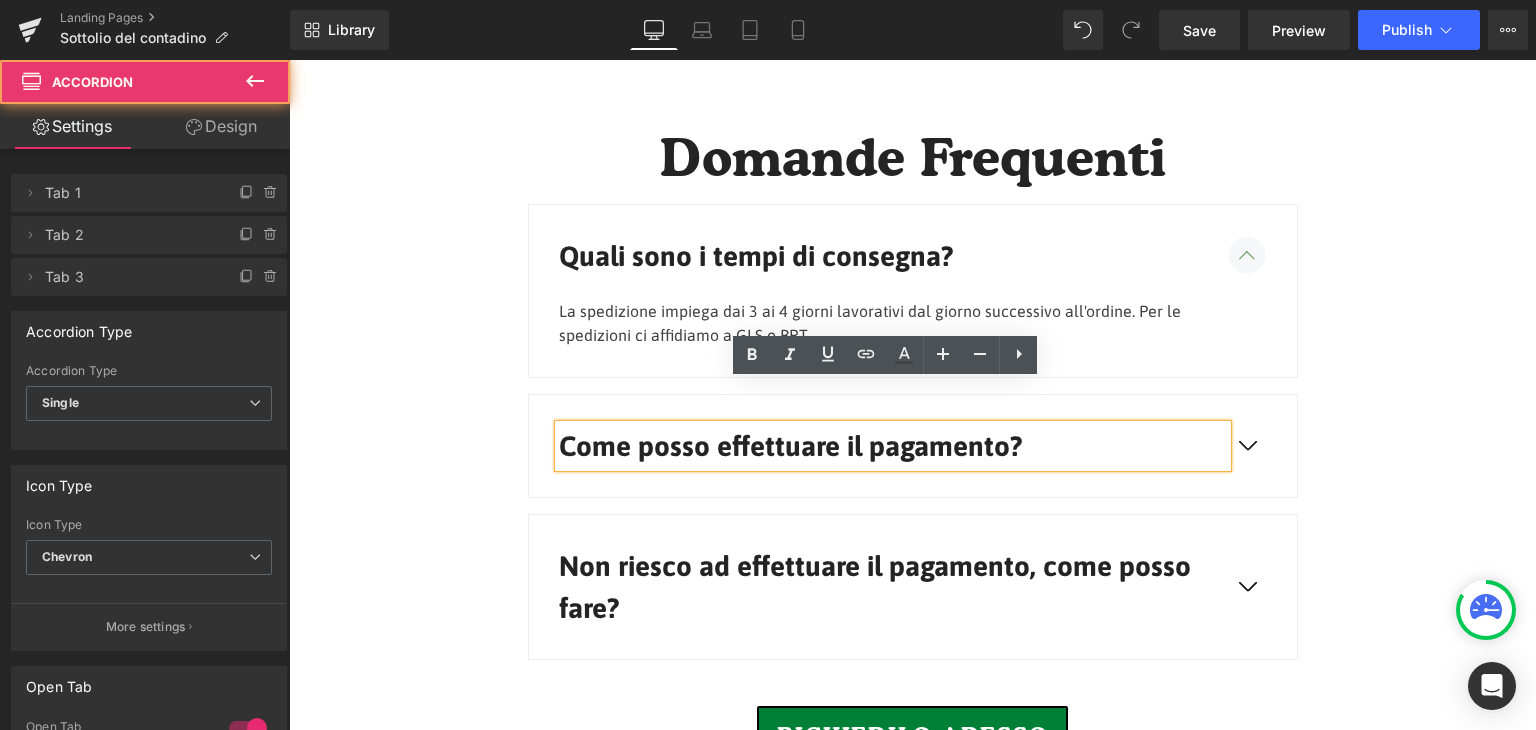 click at bounding box center (1247, 444) 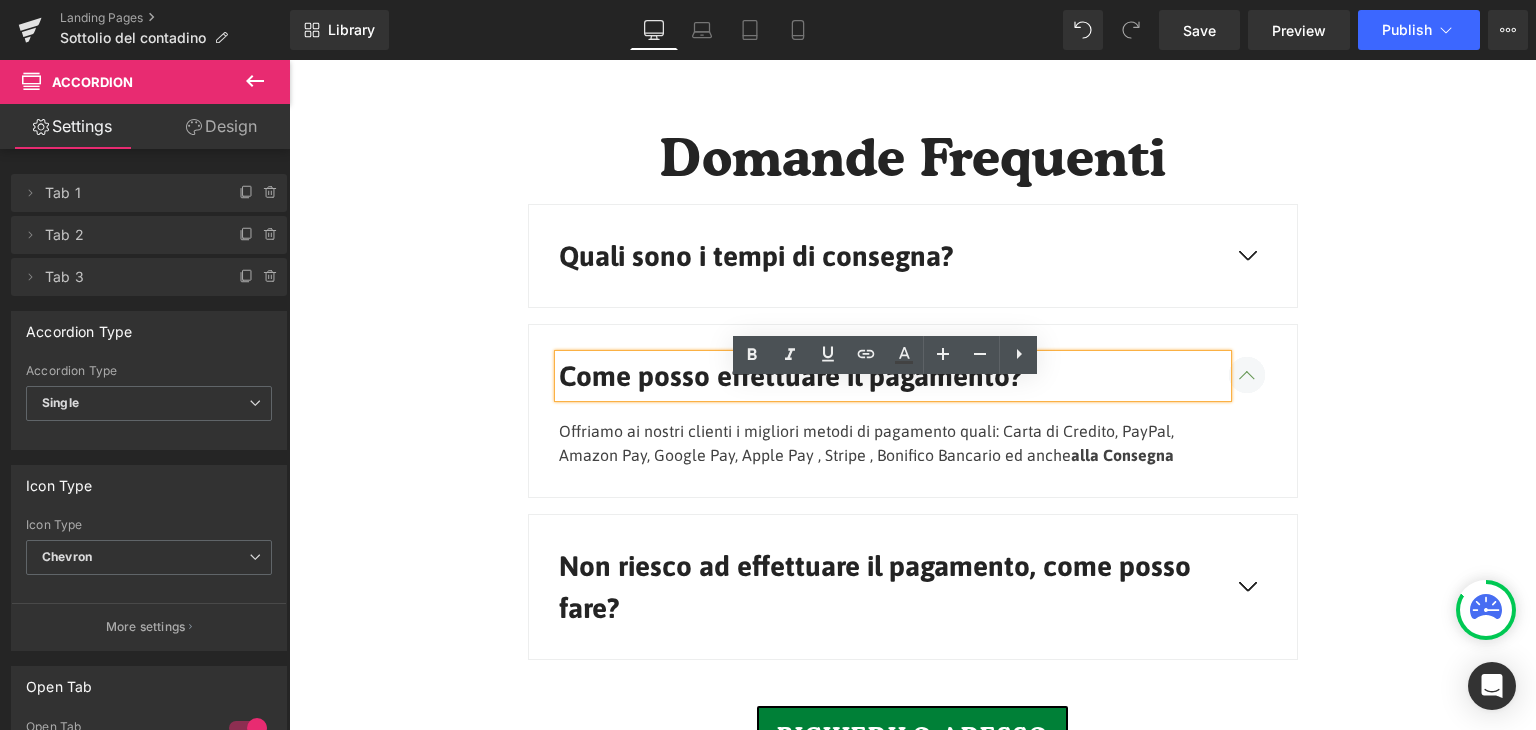 click at bounding box center (1247, 585) 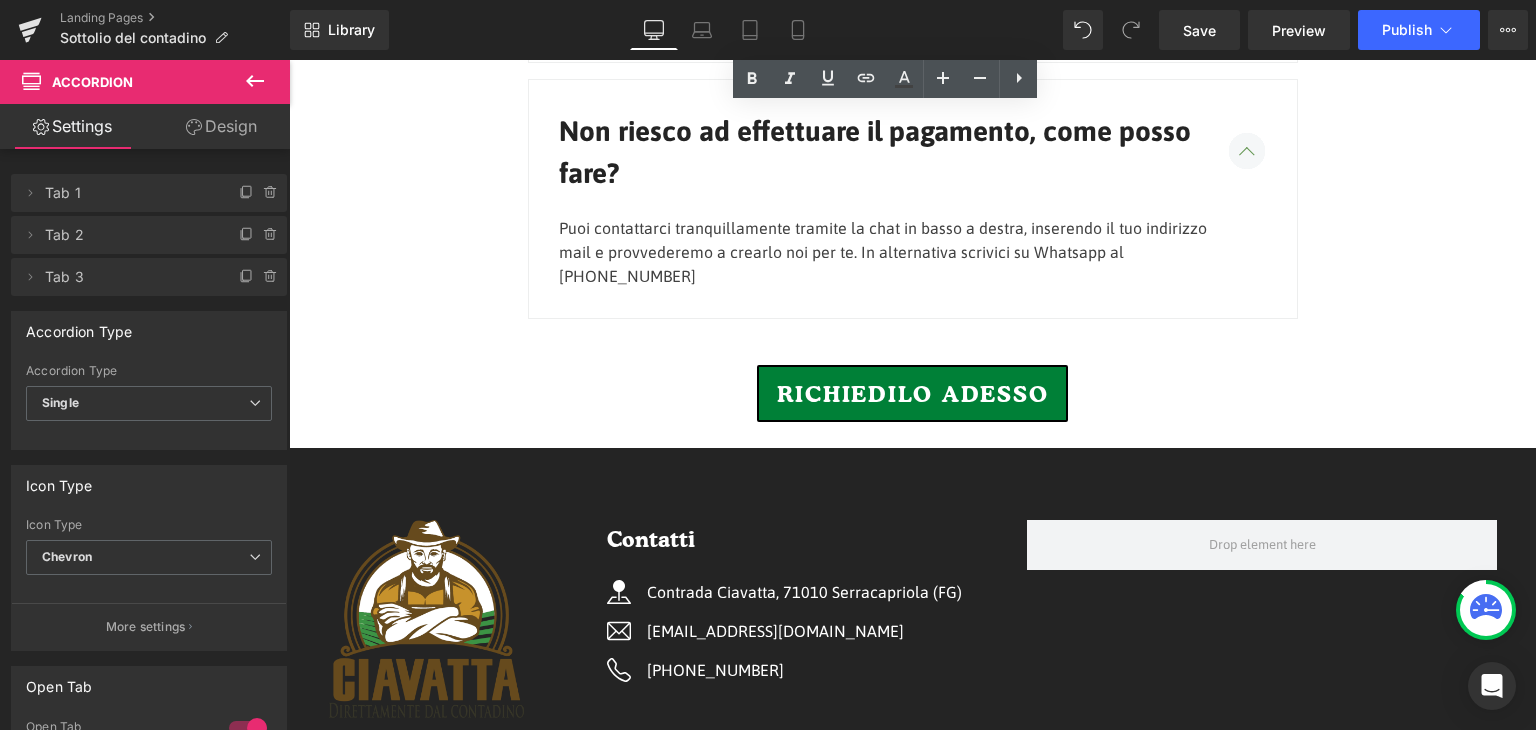 scroll, scrollTop: 3500, scrollLeft: 0, axis: vertical 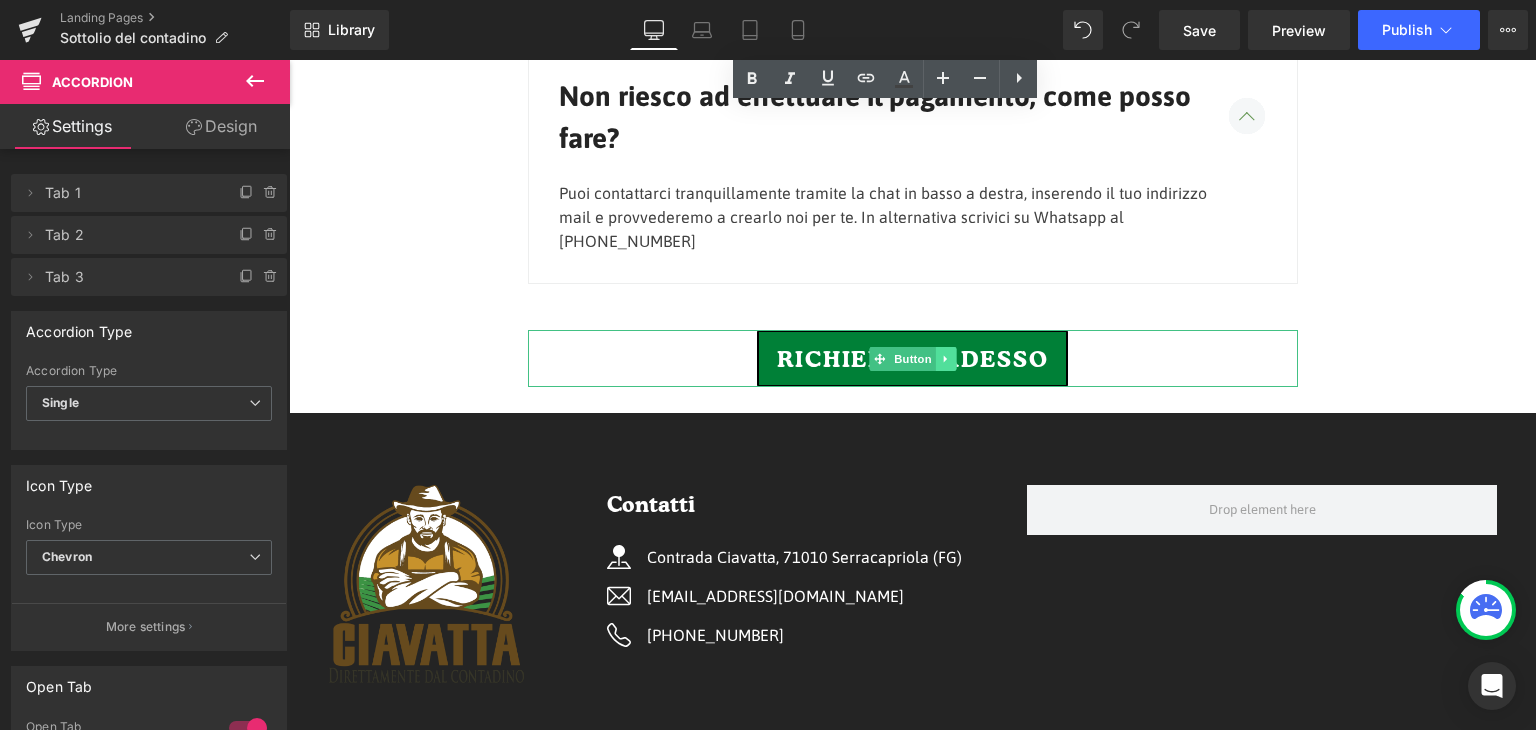 click at bounding box center (945, 359) 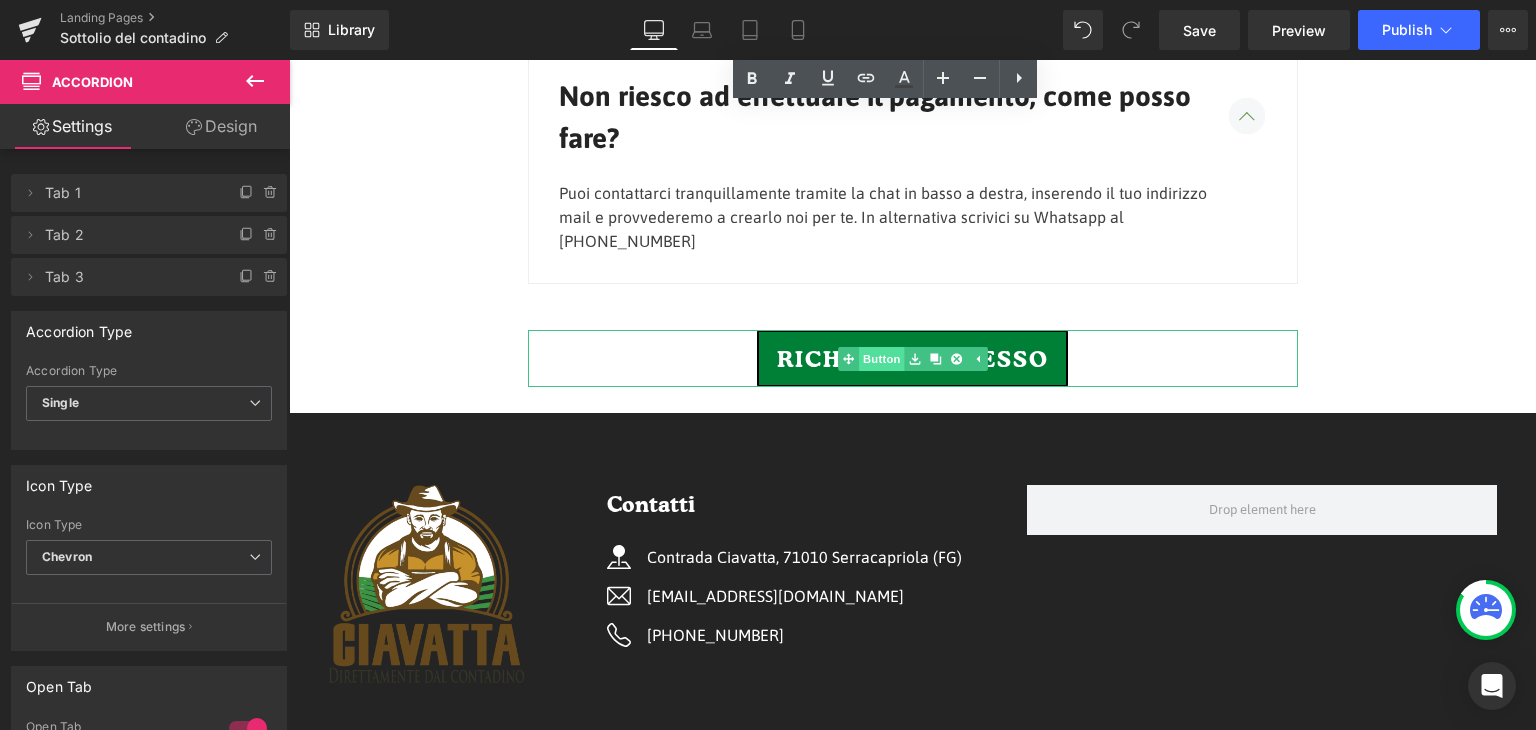 click on "Button" at bounding box center (871, 359) 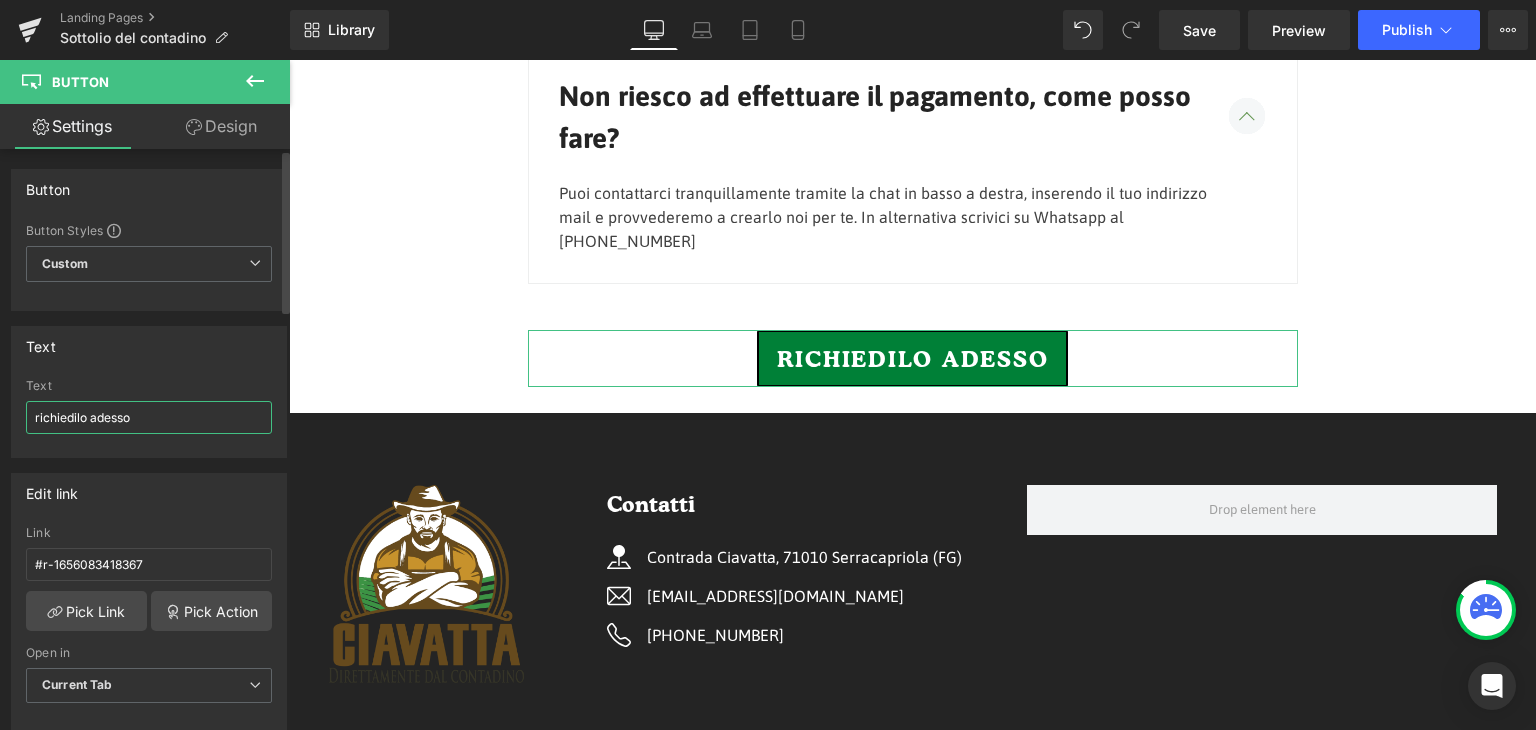 drag, startPoint x: 143, startPoint y: 417, endPoint x: 0, endPoint y: 413, distance: 143.05594 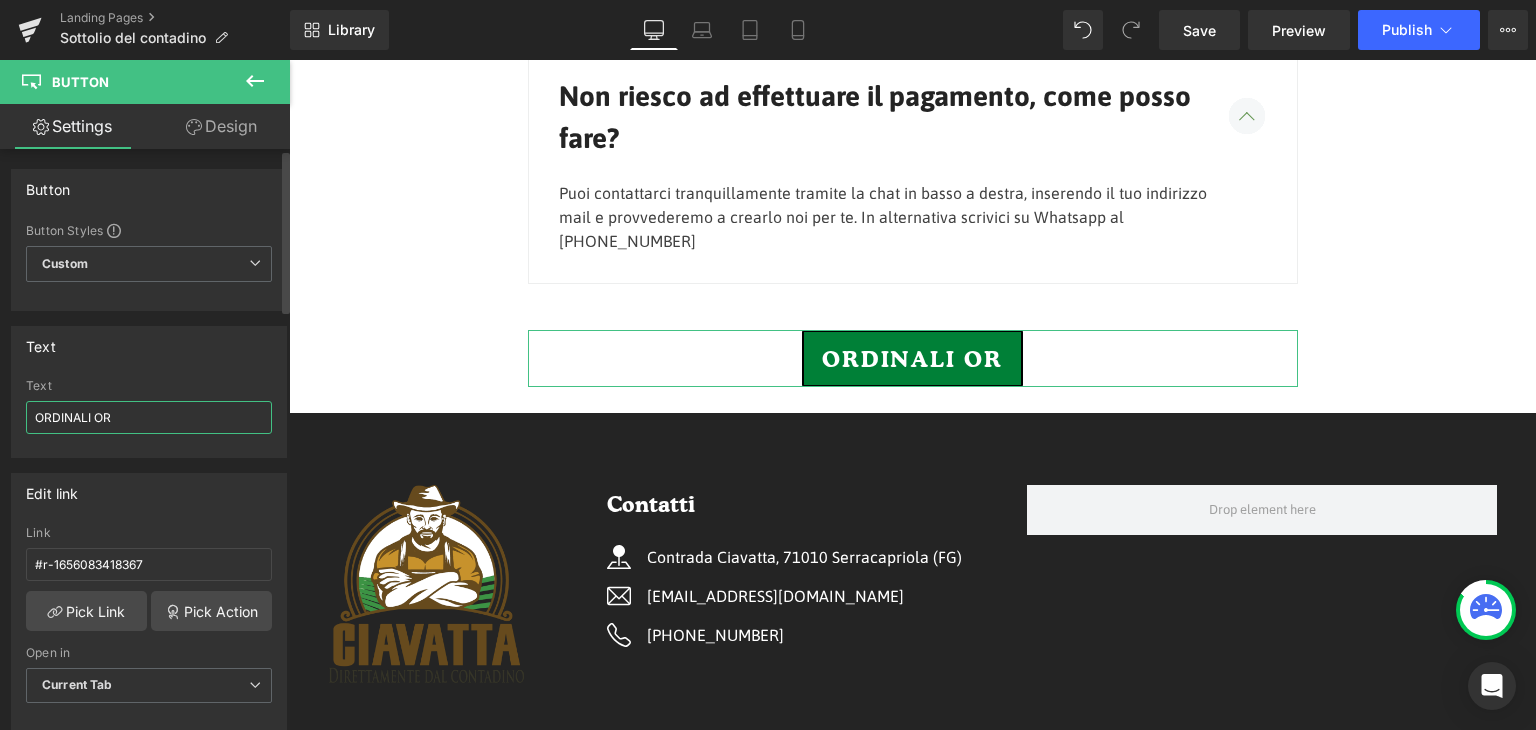 type on "ORDINALI ORA" 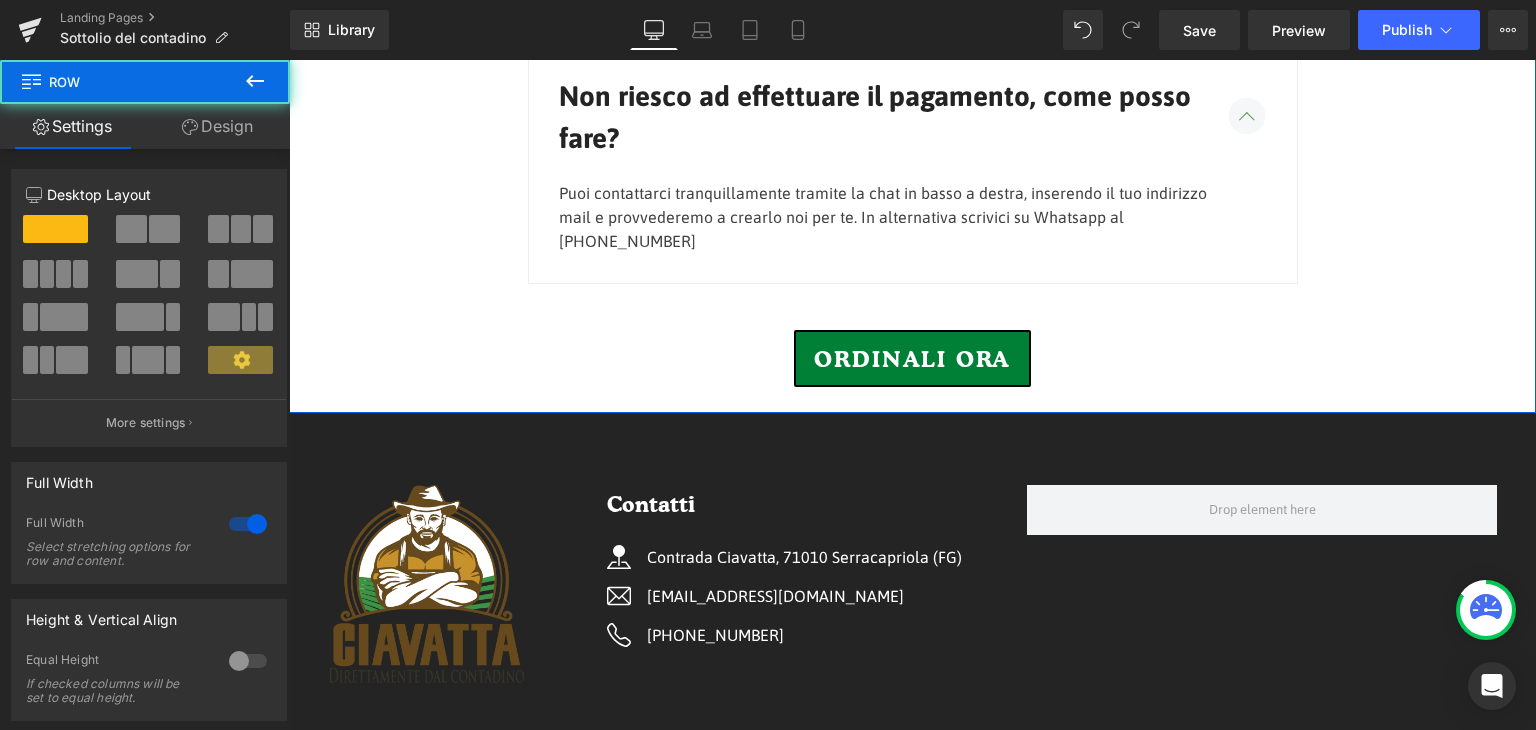 click on "Domande Frequenti Heading
Quali sono i tempi di consegna?
Text Block
La spedizione impiega dai 3 ai 4 giorni lavorativi dal giorno successivo all'ordine. Per le spedizioni ci affidiamo a GLS o BRT.
Text Block
Come posso effettuare il pagamento? Text Block
alla Consegna" at bounding box center (912, 47) 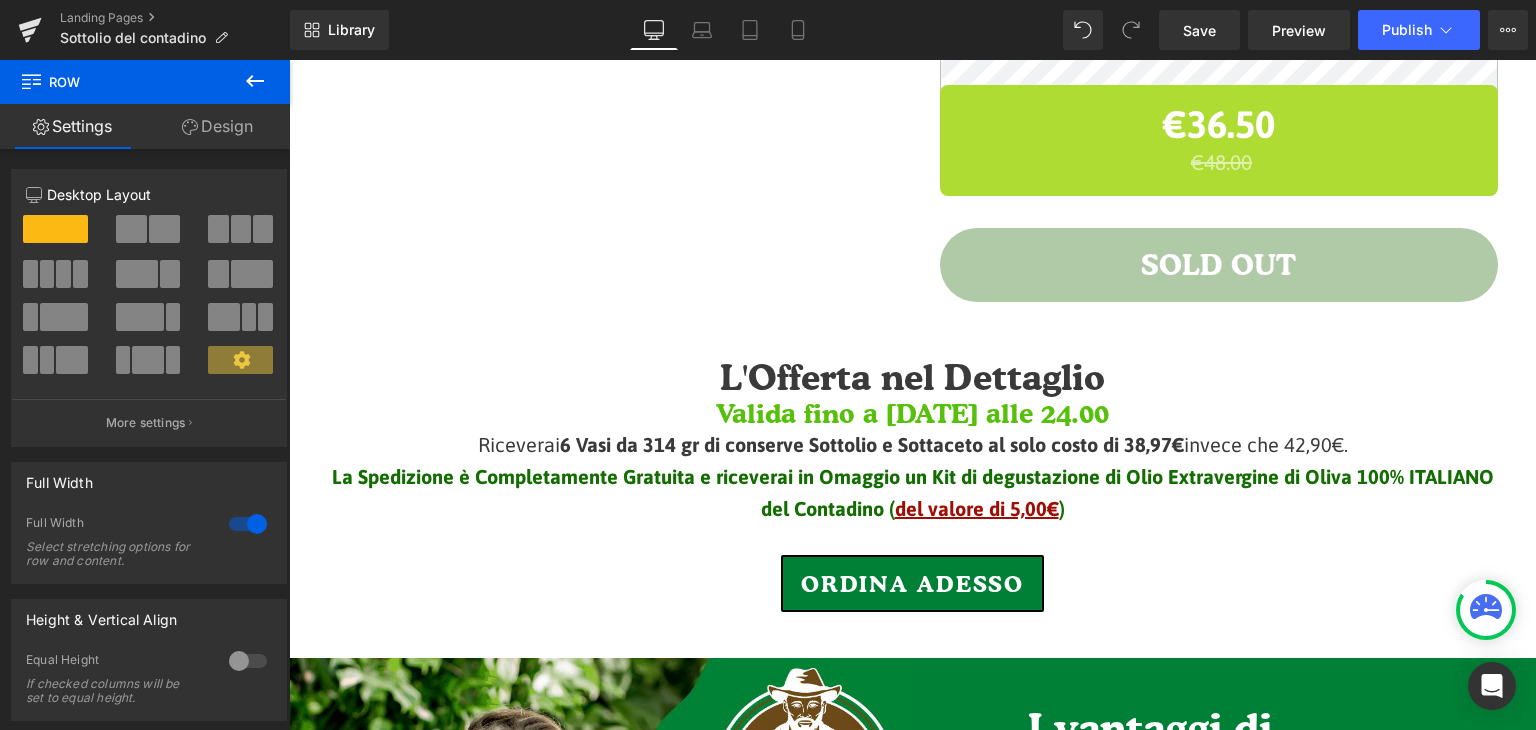 scroll, scrollTop: 700, scrollLeft: 0, axis: vertical 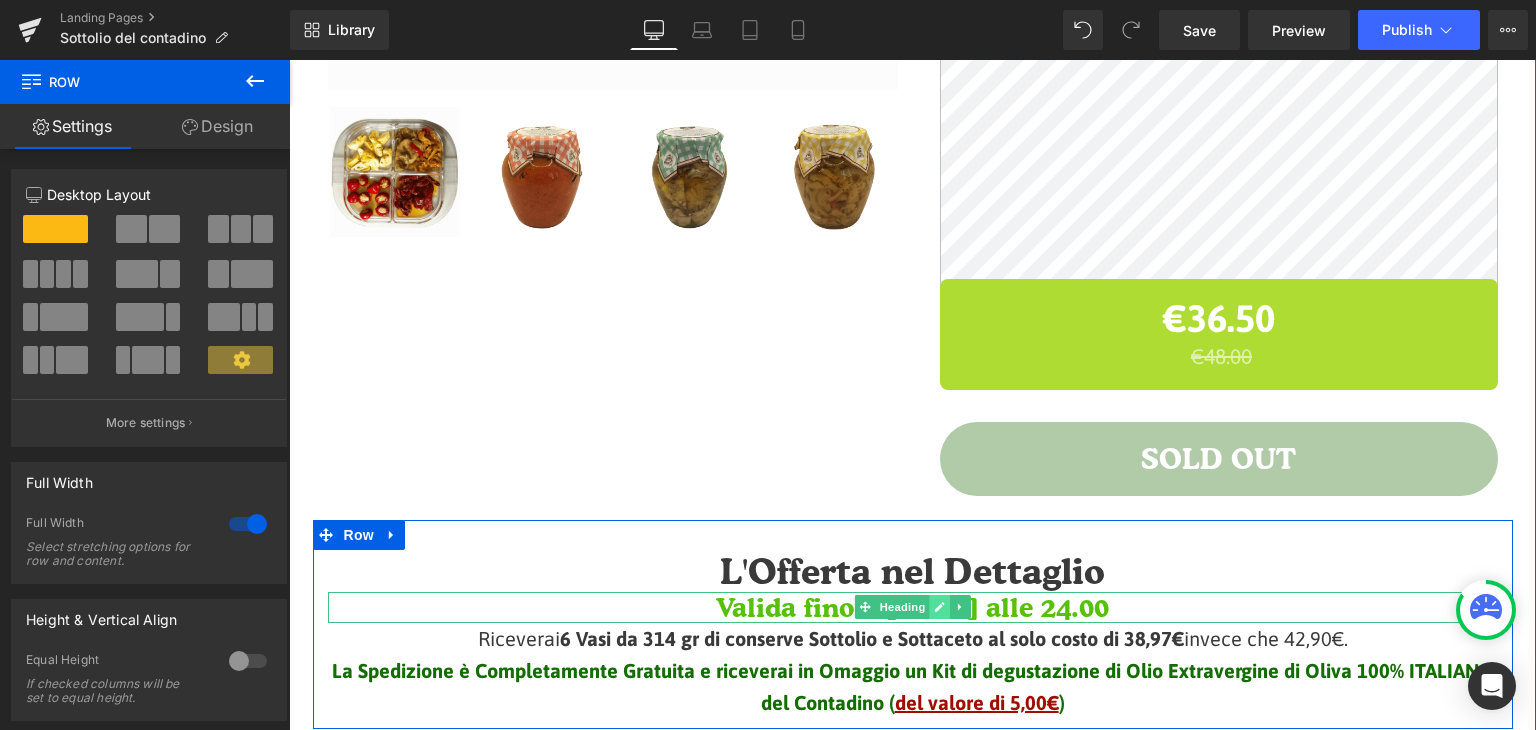 click 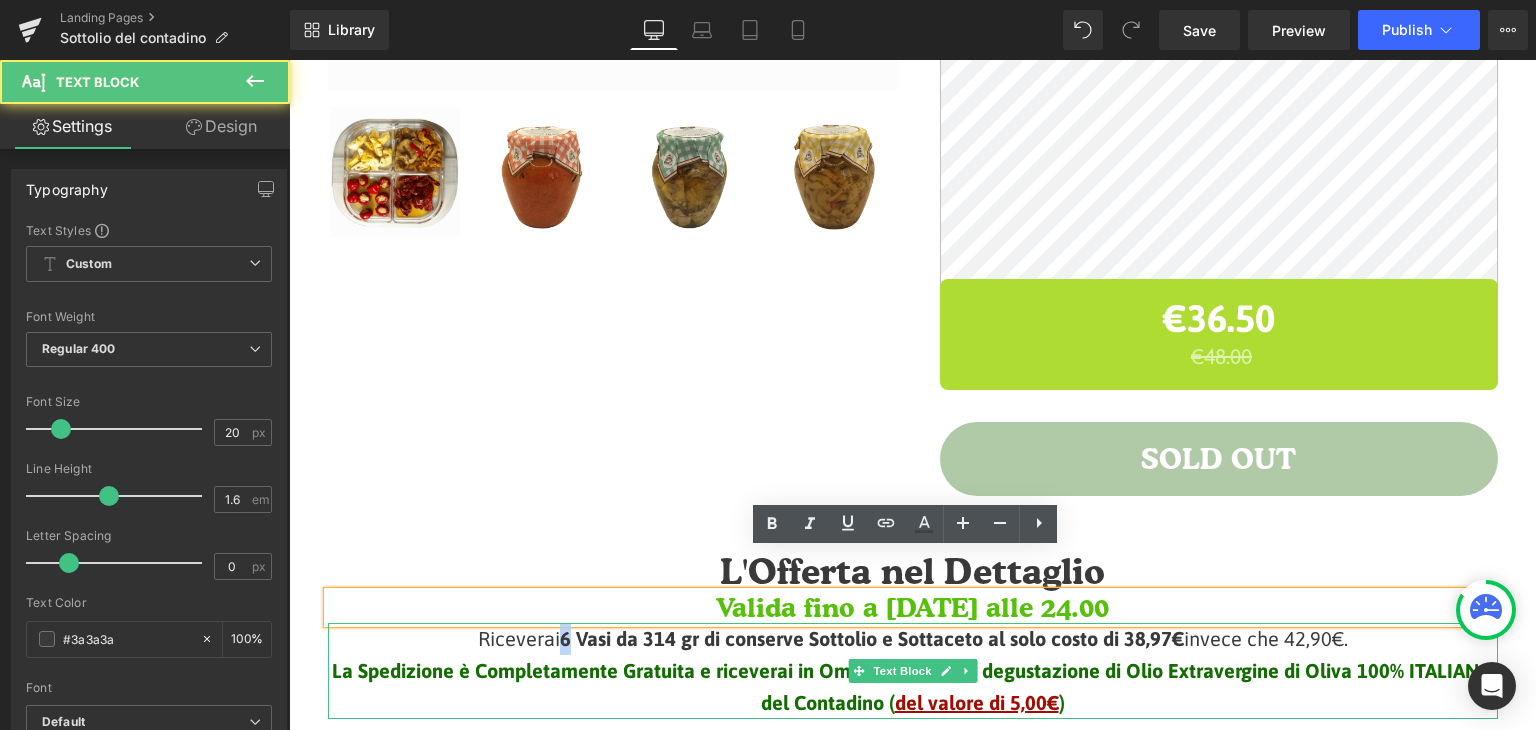 click on "6 Vasi da 314 gr di conserve Sottolio e Sottaceto al solo costo di 38,97€" at bounding box center [872, 638] 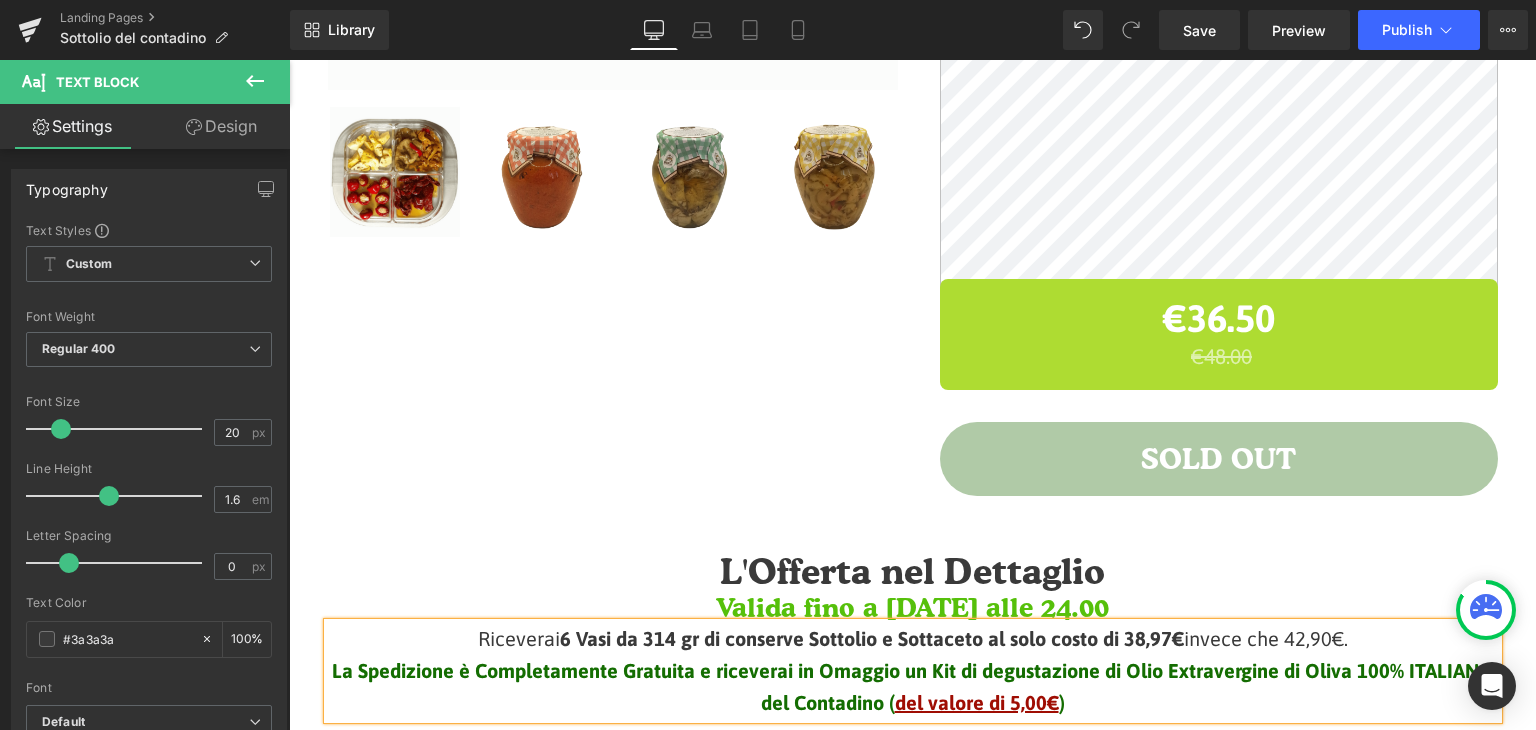 click on "6 Vasi da 314 gr di conserve Sottolio e Sottaceto al solo costo di 38,97€" at bounding box center [872, 638] 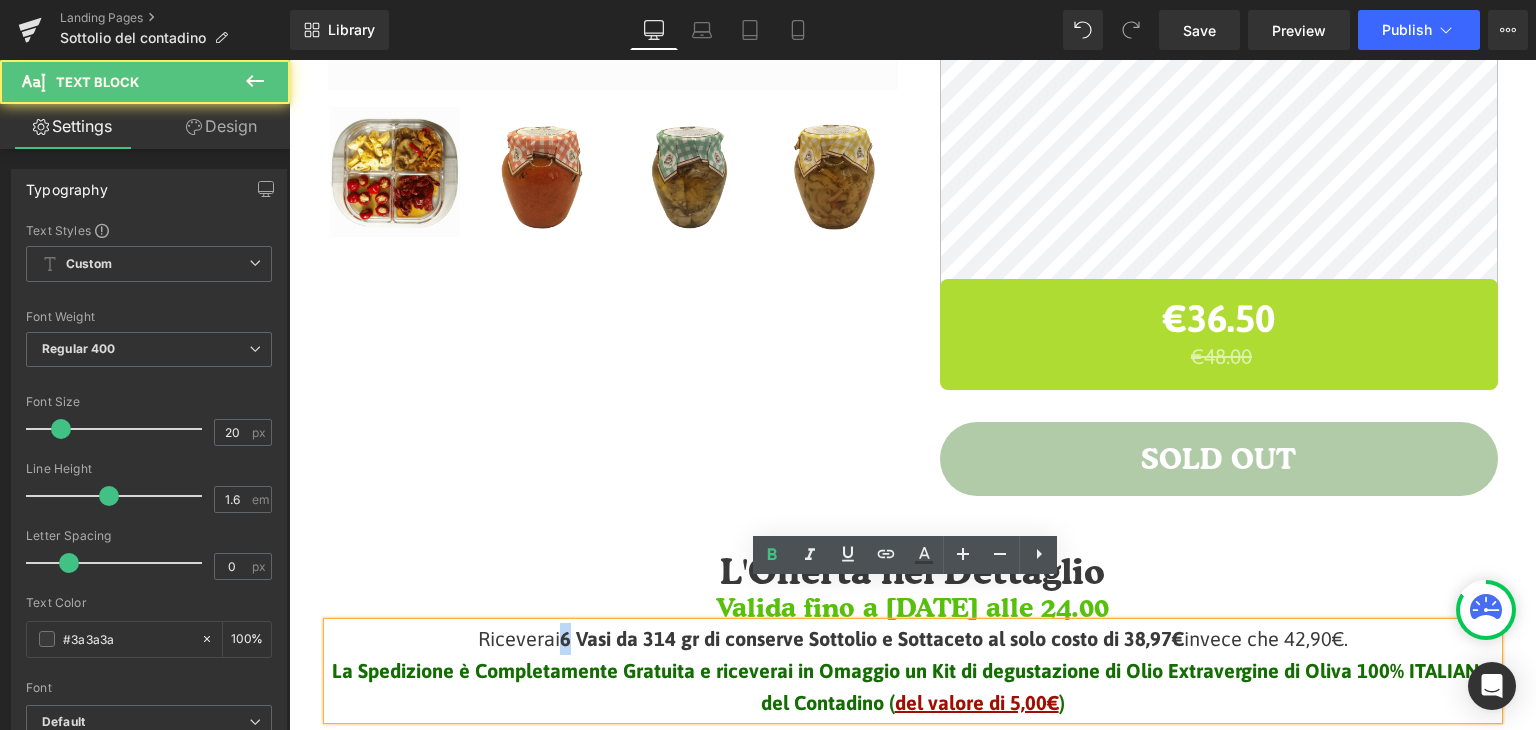click on "6 Vasi da 314 gr di conserve Sottolio e Sottaceto al solo costo di 38,97€" at bounding box center [872, 638] 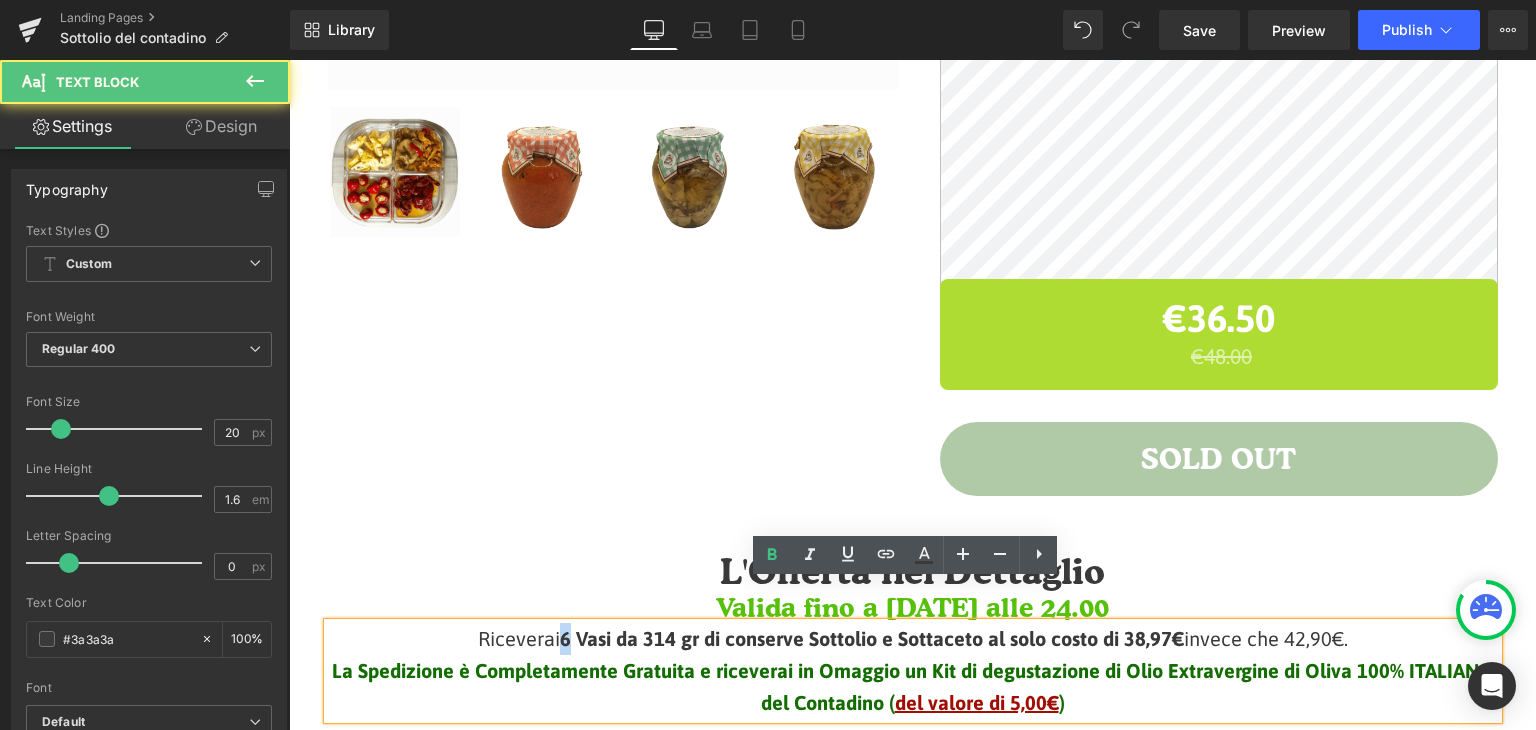 type 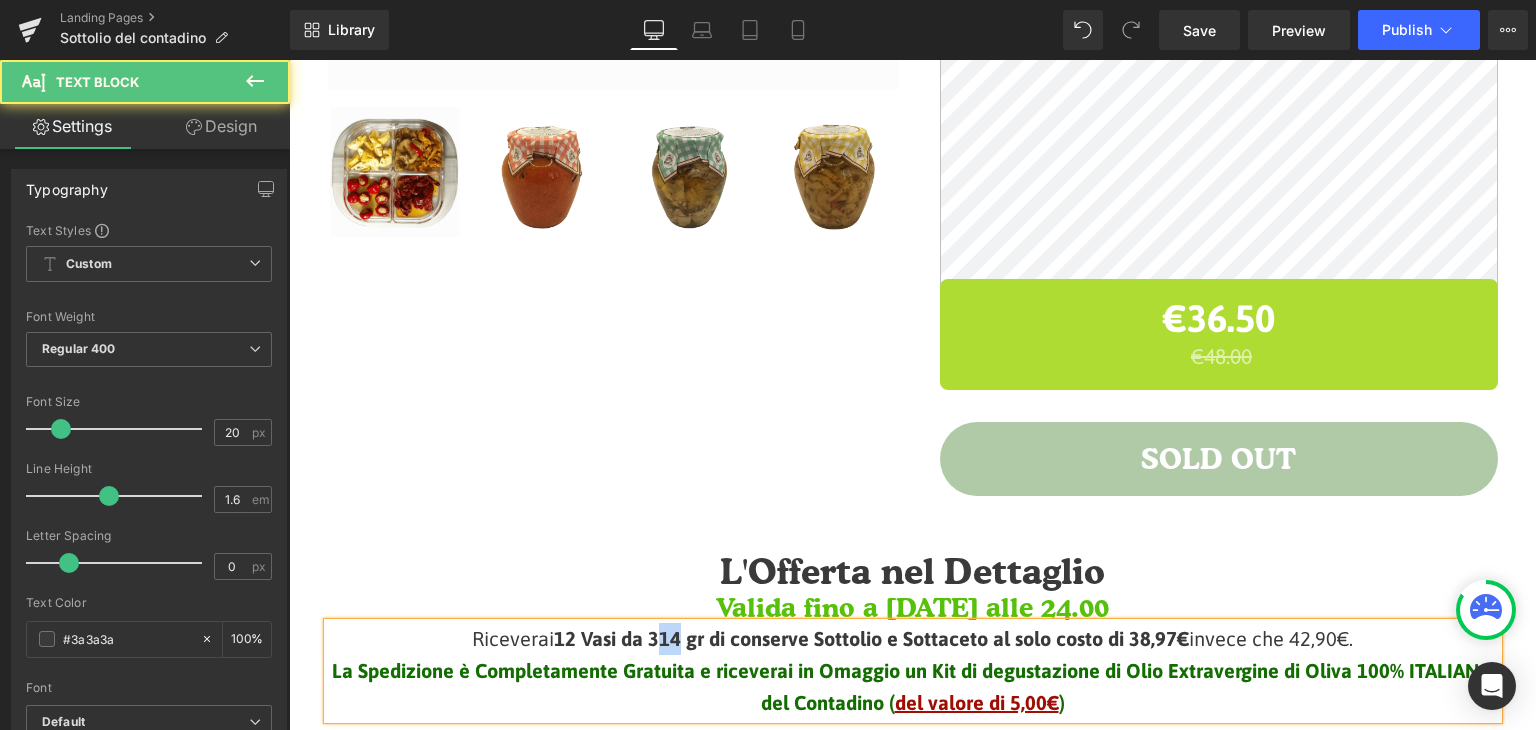 drag, startPoint x: 654, startPoint y: 597, endPoint x: 672, endPoint y: 596, distance: 18.027756 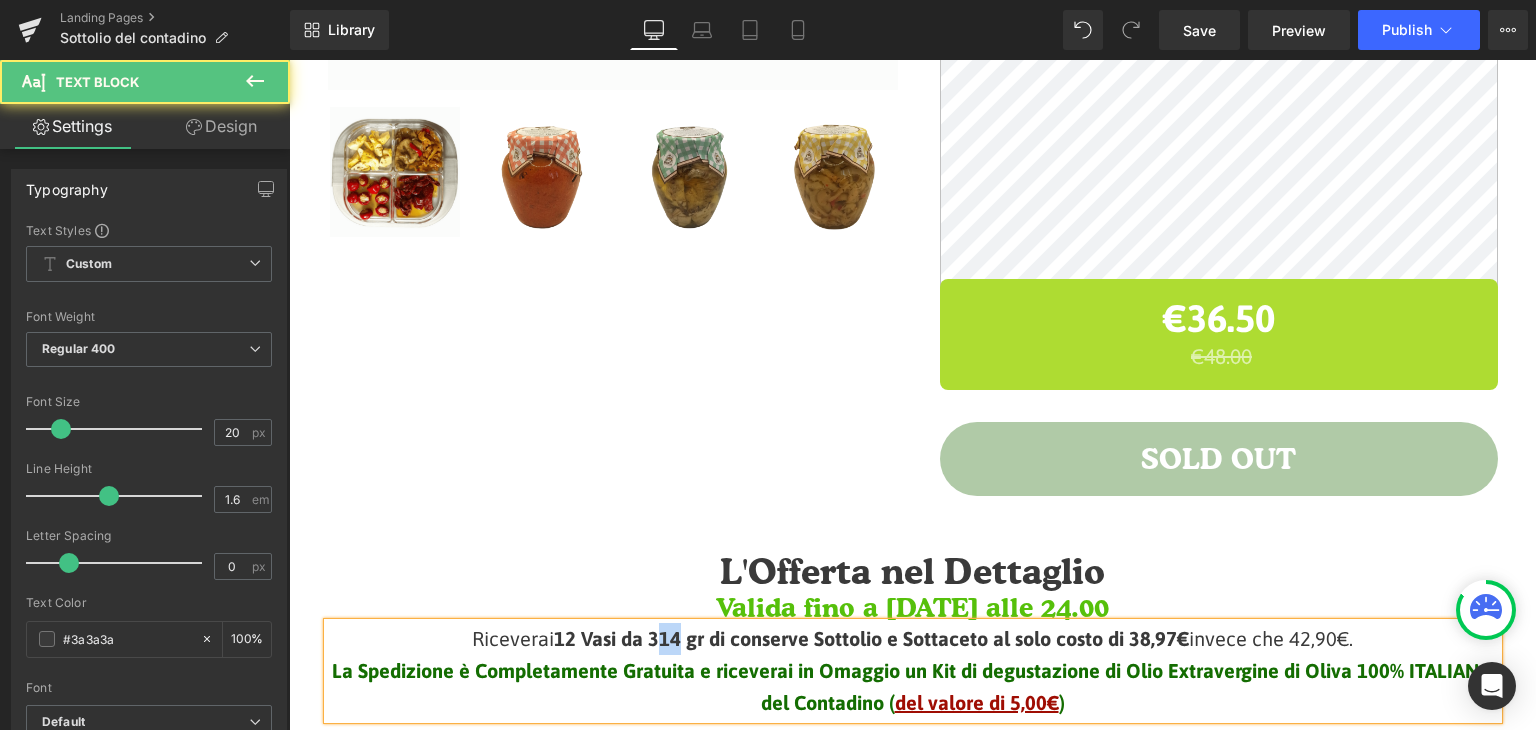 click on "12 Vasi da 314 gr di conserve Sottolio e Sottaceto al solo costo di 38,97€" at bounding box center [871, 638] 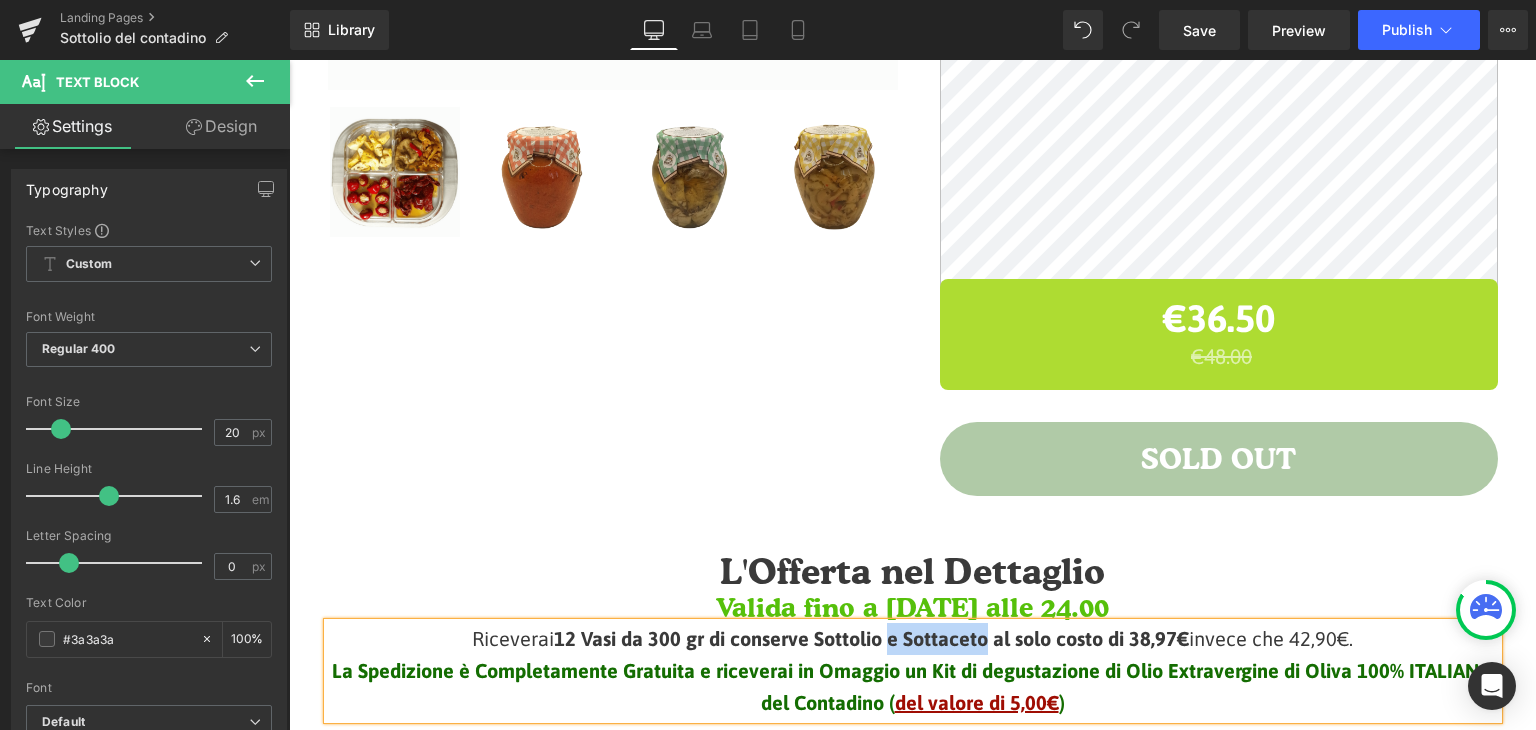 drag, startPoint x: 880, startPoint y: 596, endPoint x: 976, endPoint y: 605, distance: 96.42095 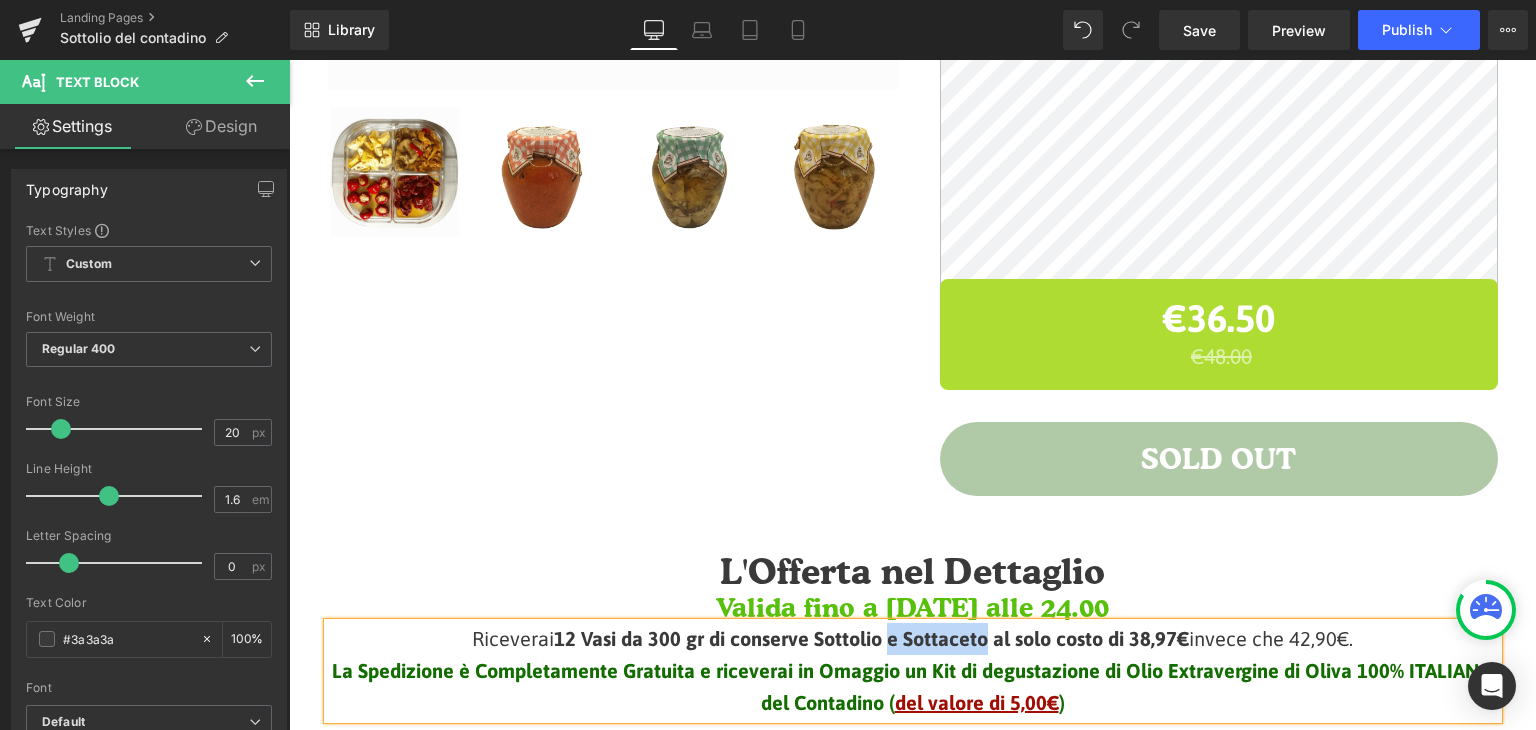 click on "12 Vasi da 300 gr di conserve Sottolio e Sottaceto al solo costo di 38,97€" at bounding box center [871, 638] 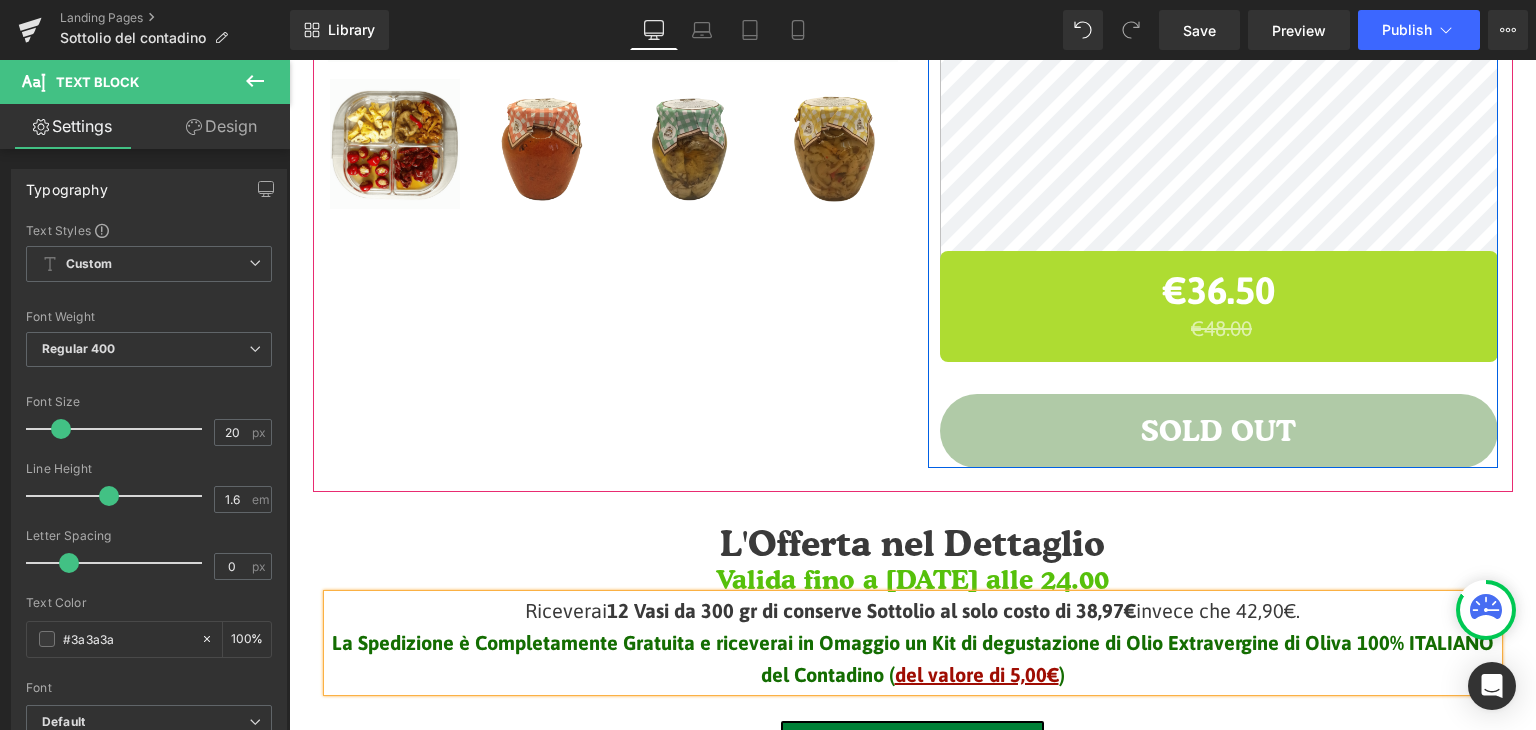 scroll, scrollTop: 900, scrollLeft: 0, axis: vertical 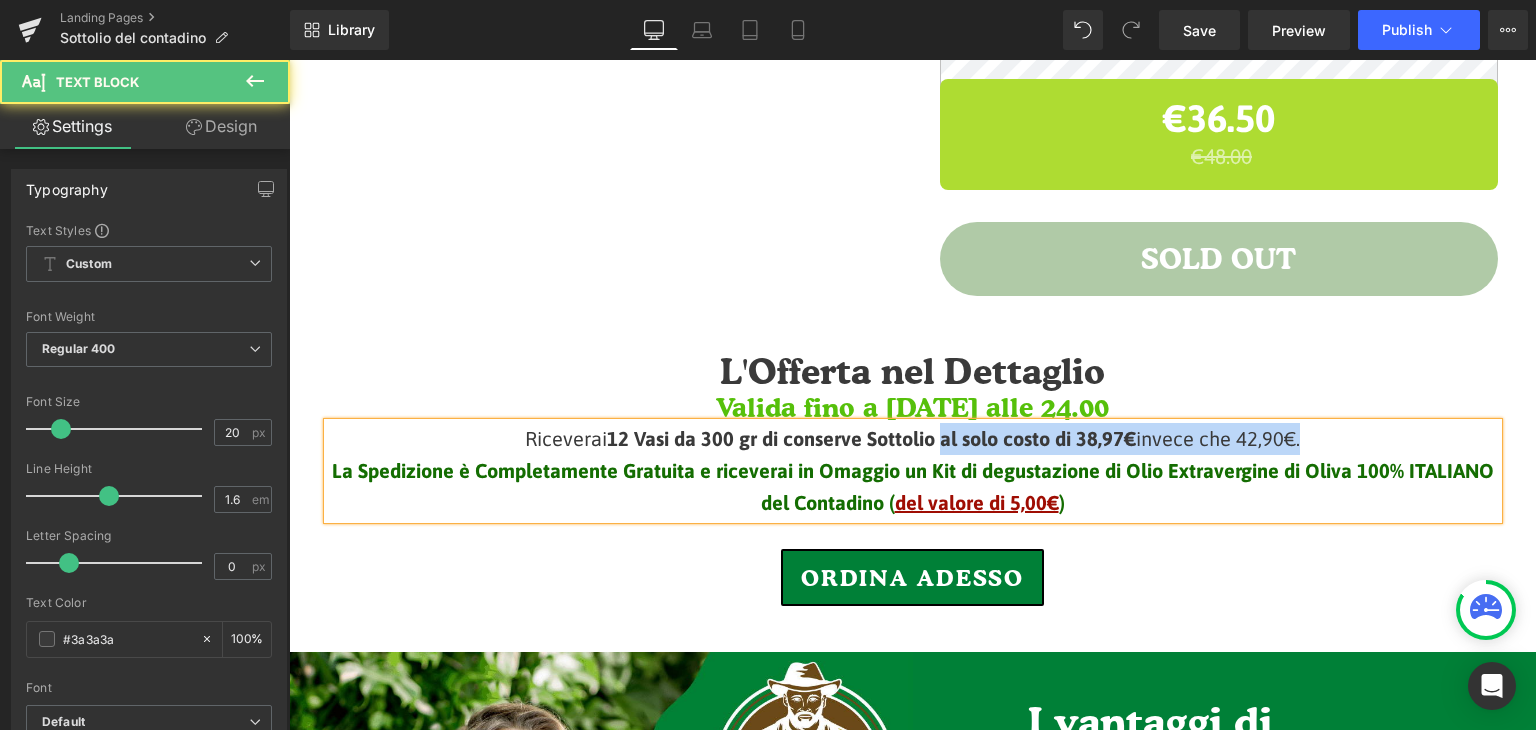 drag, startPoint x: 932, startPoint y: 395, endPoint x: 1304, endPoint y: 383, distance: 372.1935 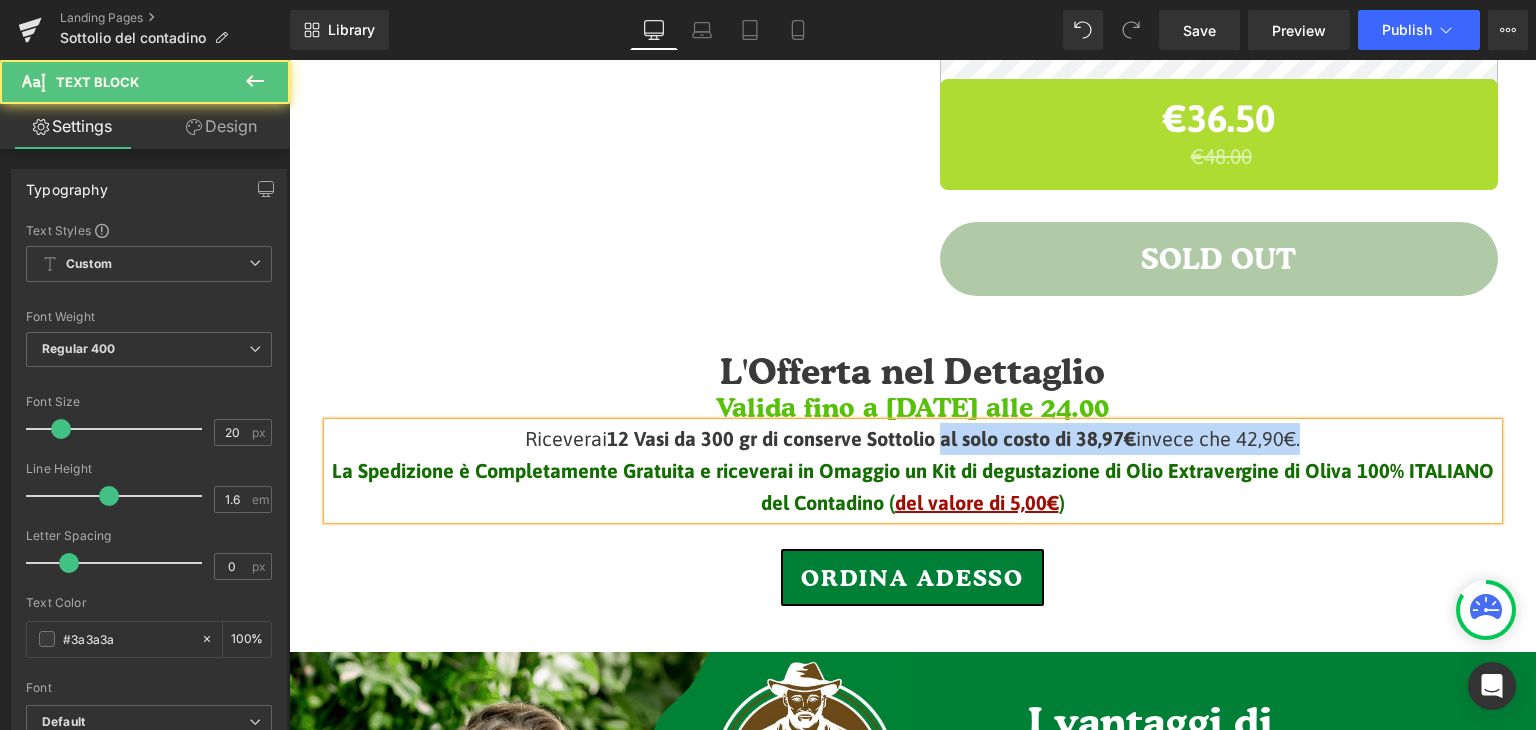 click on "Riceverai  12 Vasi da 300 gr di conserve Sottolio al solo costo di 38,97€  invece che 42,90€." at bounding box center [913, 439] 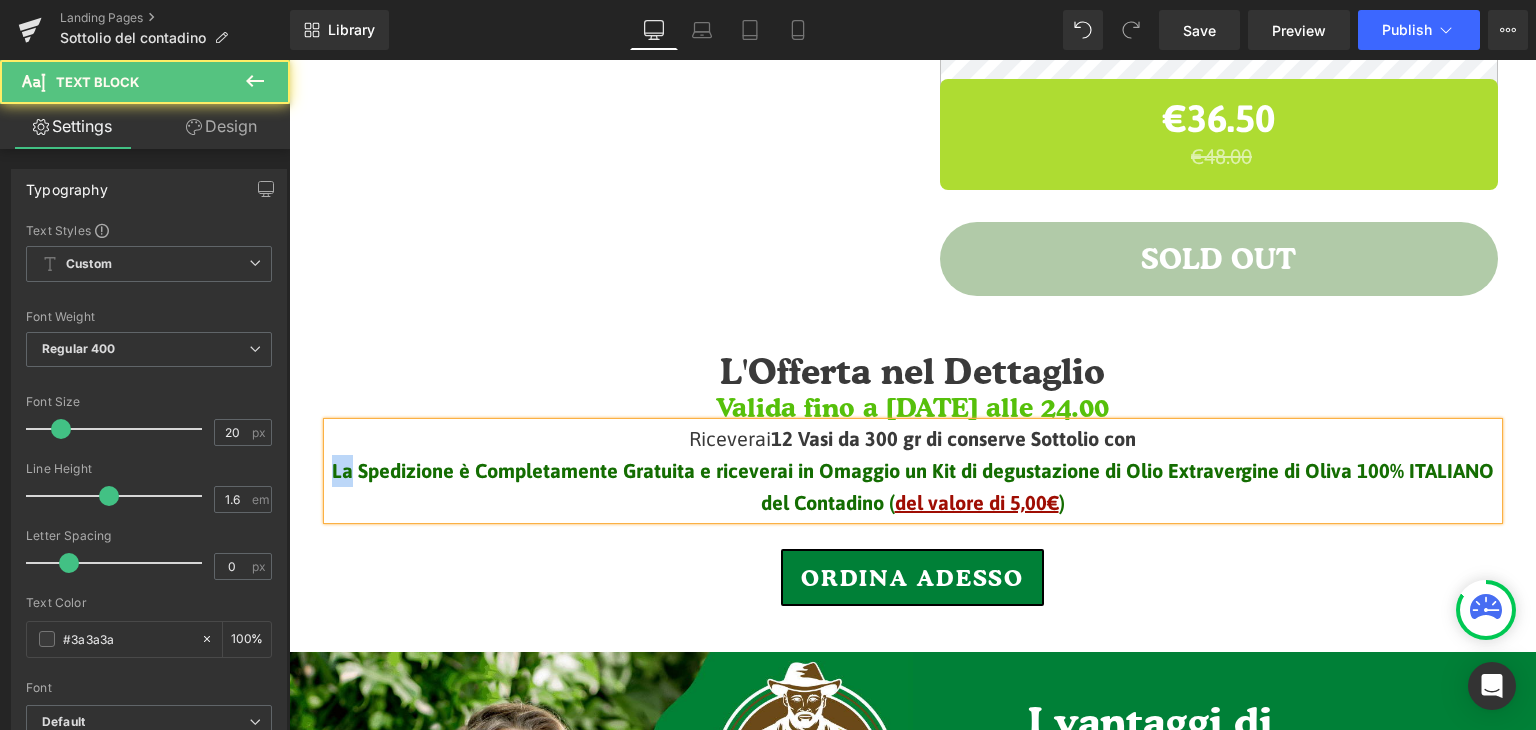 drag, startPoint x: 348, startPoint y: 435, endPoint x: 328, endPoint y: 421, distance: 24.41311 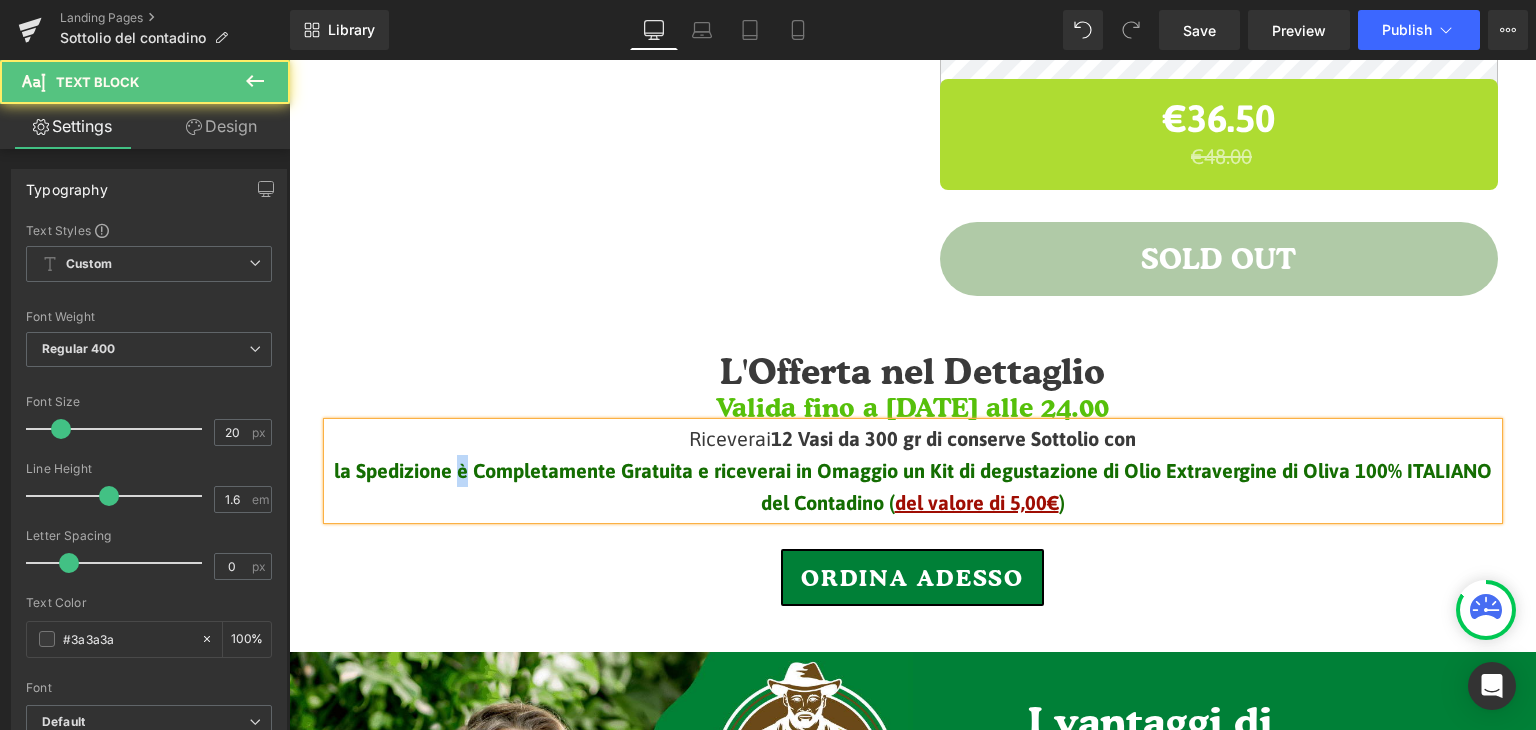 click on "la Spedizione è Completamente Gratuita e riceverai in Omaggio un Kit di degustazione di Olio Extravergine di Oliva 100% ITALIANO del Contadino (" at bounding box center (913, 486) 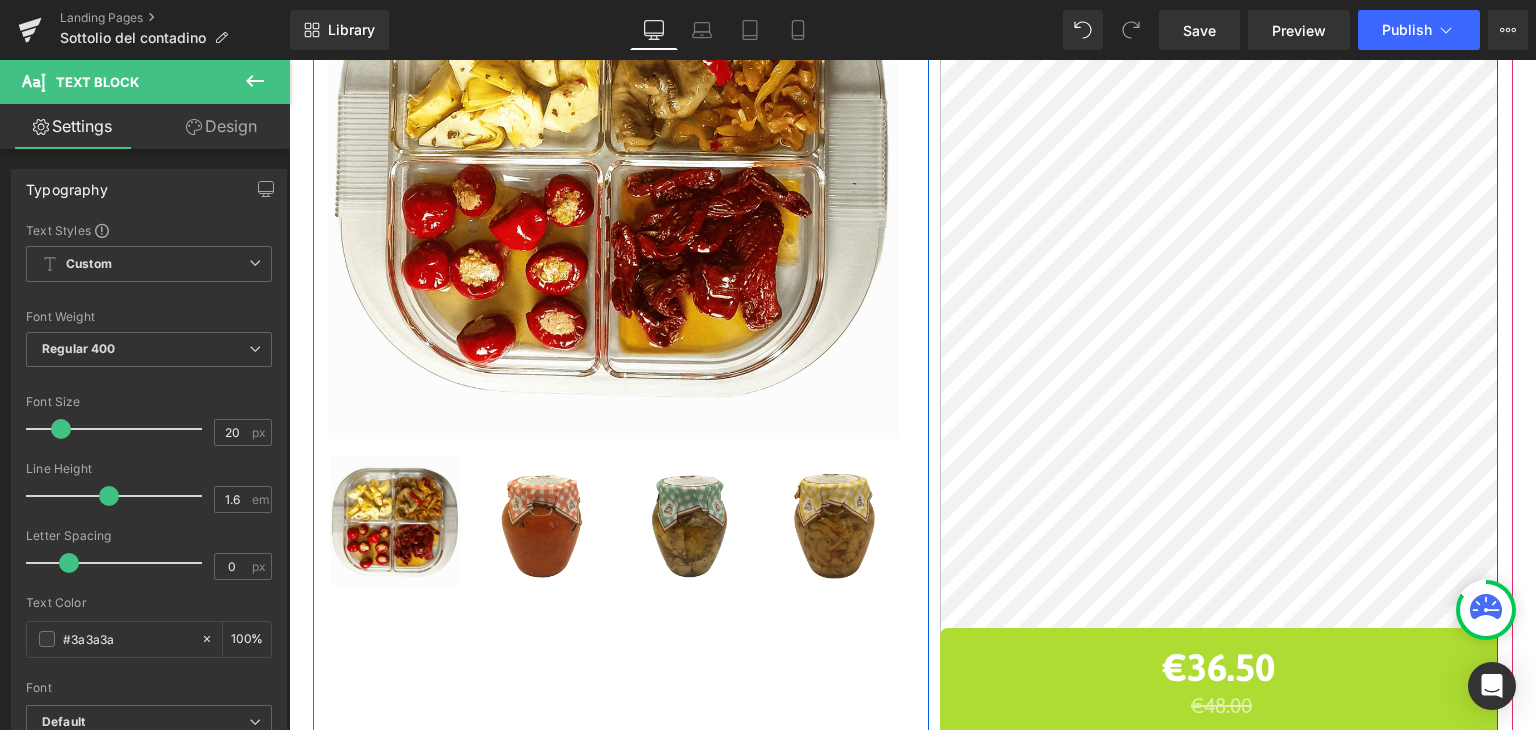 scroll, scrollTop: 600, scrollLeft: 0, axis: vertical 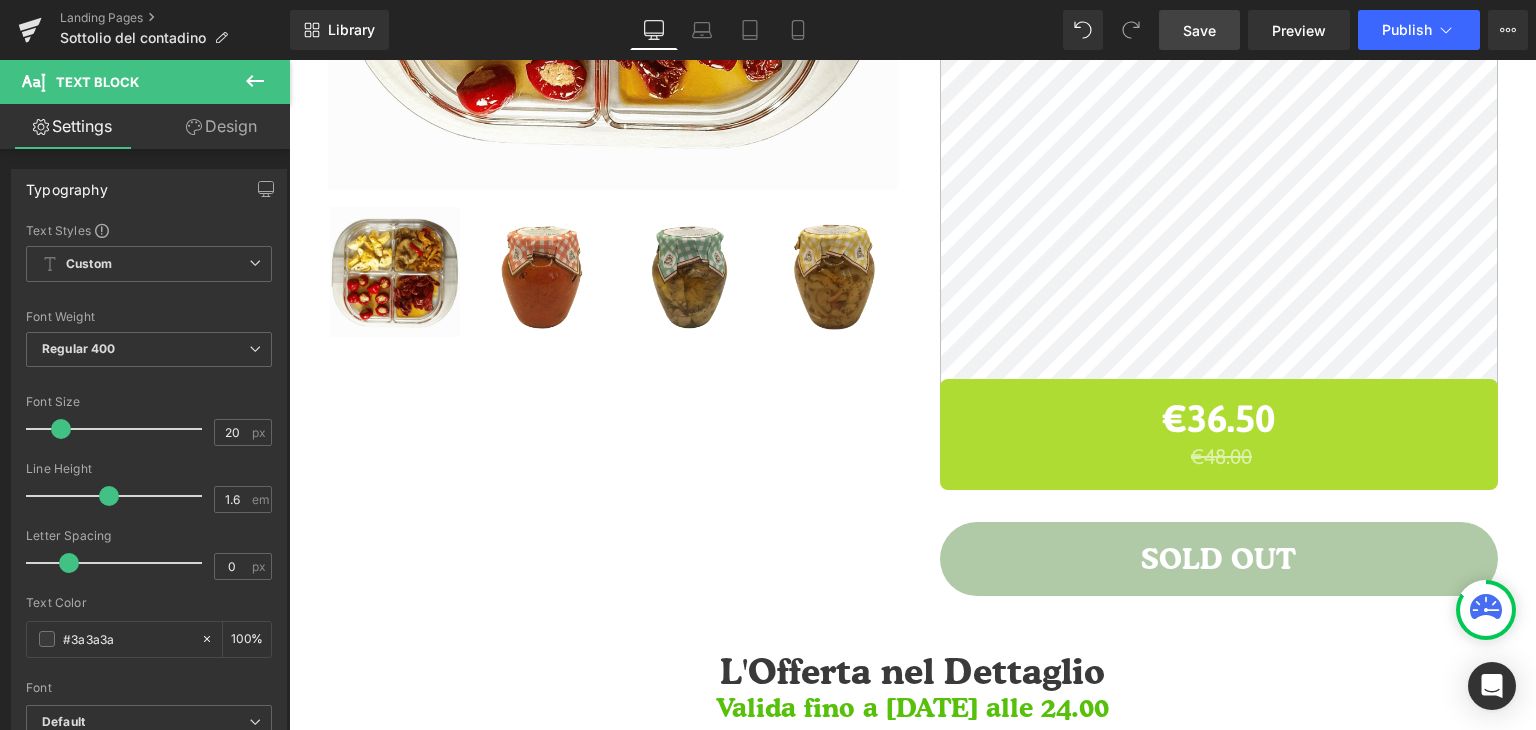 click on "Save" at bounding box center (1199, 30) 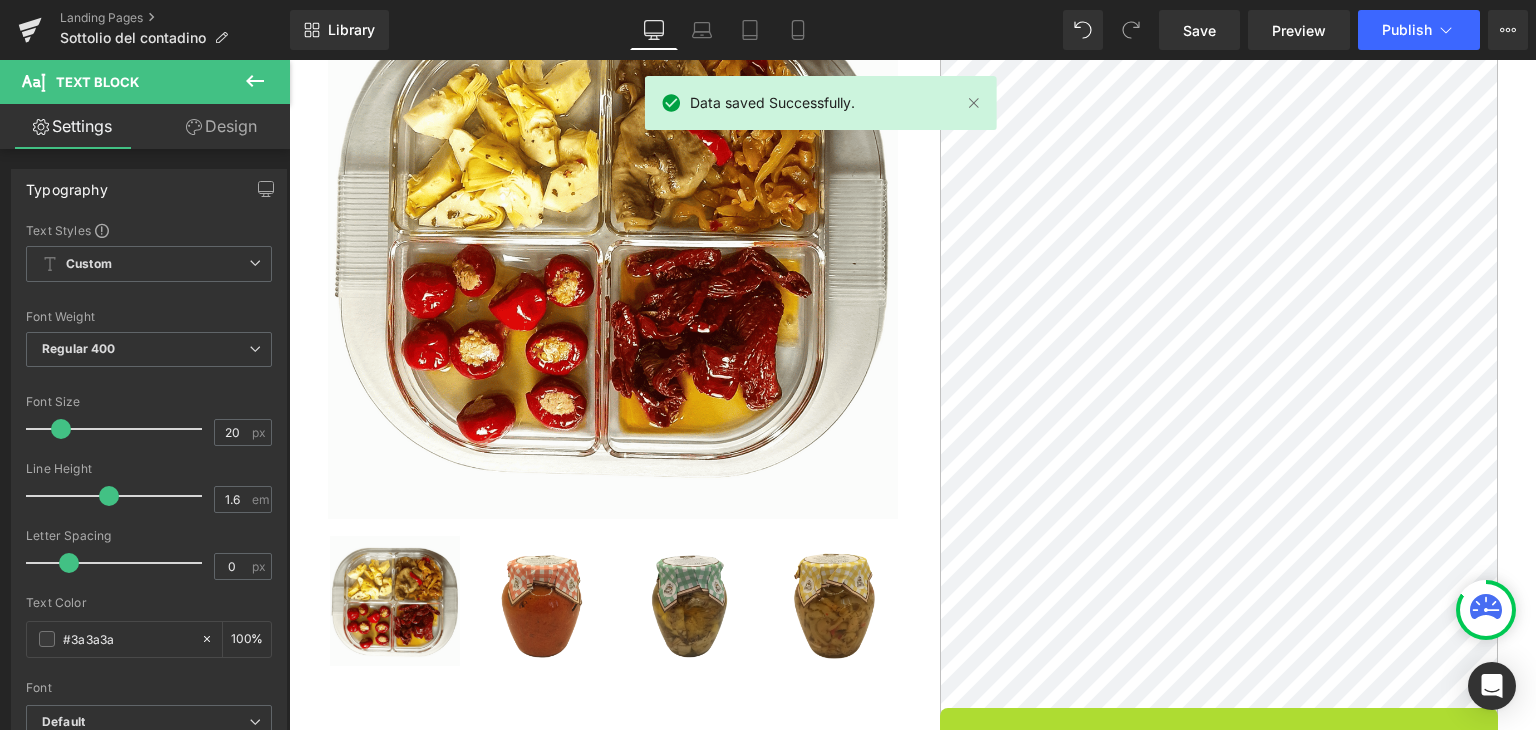 scroll, scrollTop: 200, scrollLeft: 0, axis: vertical 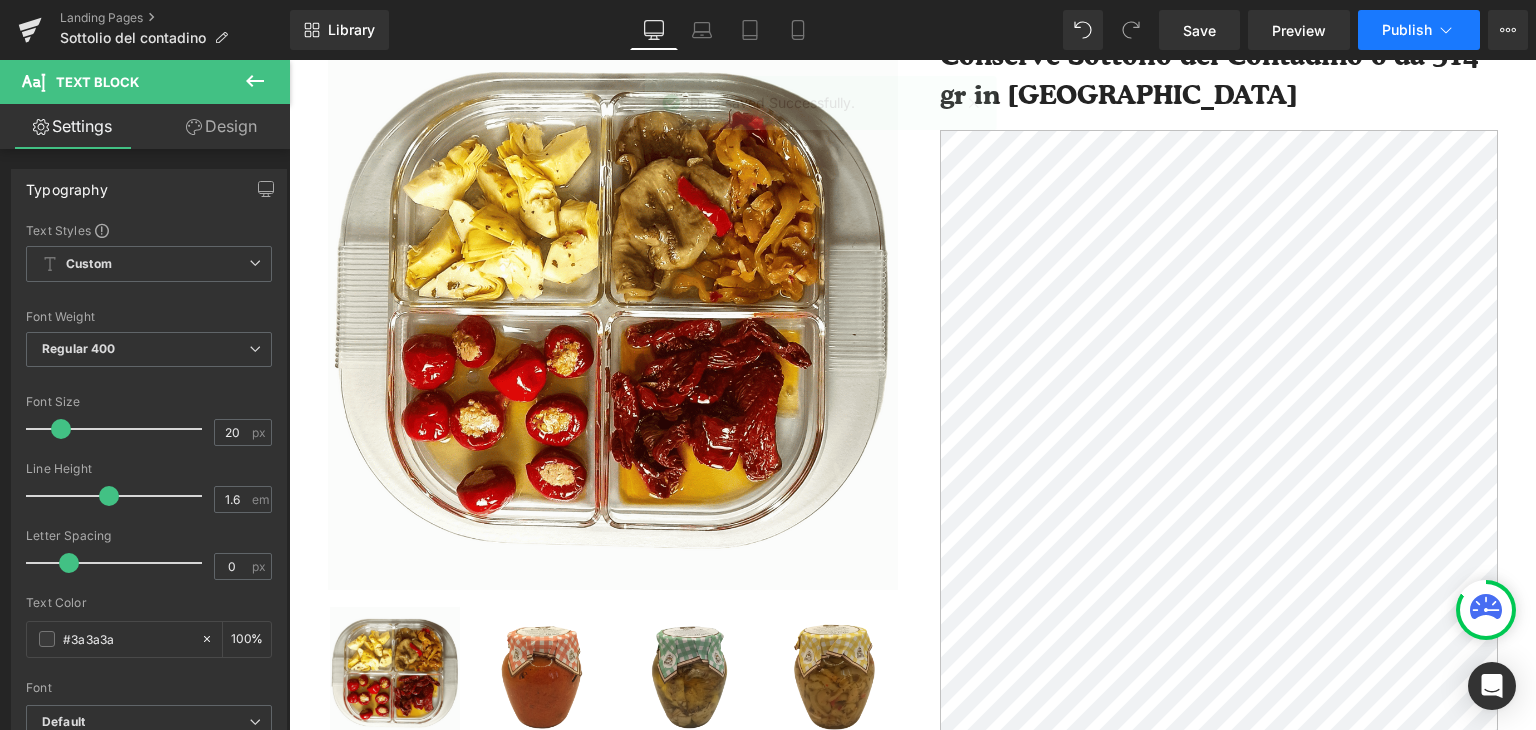 click 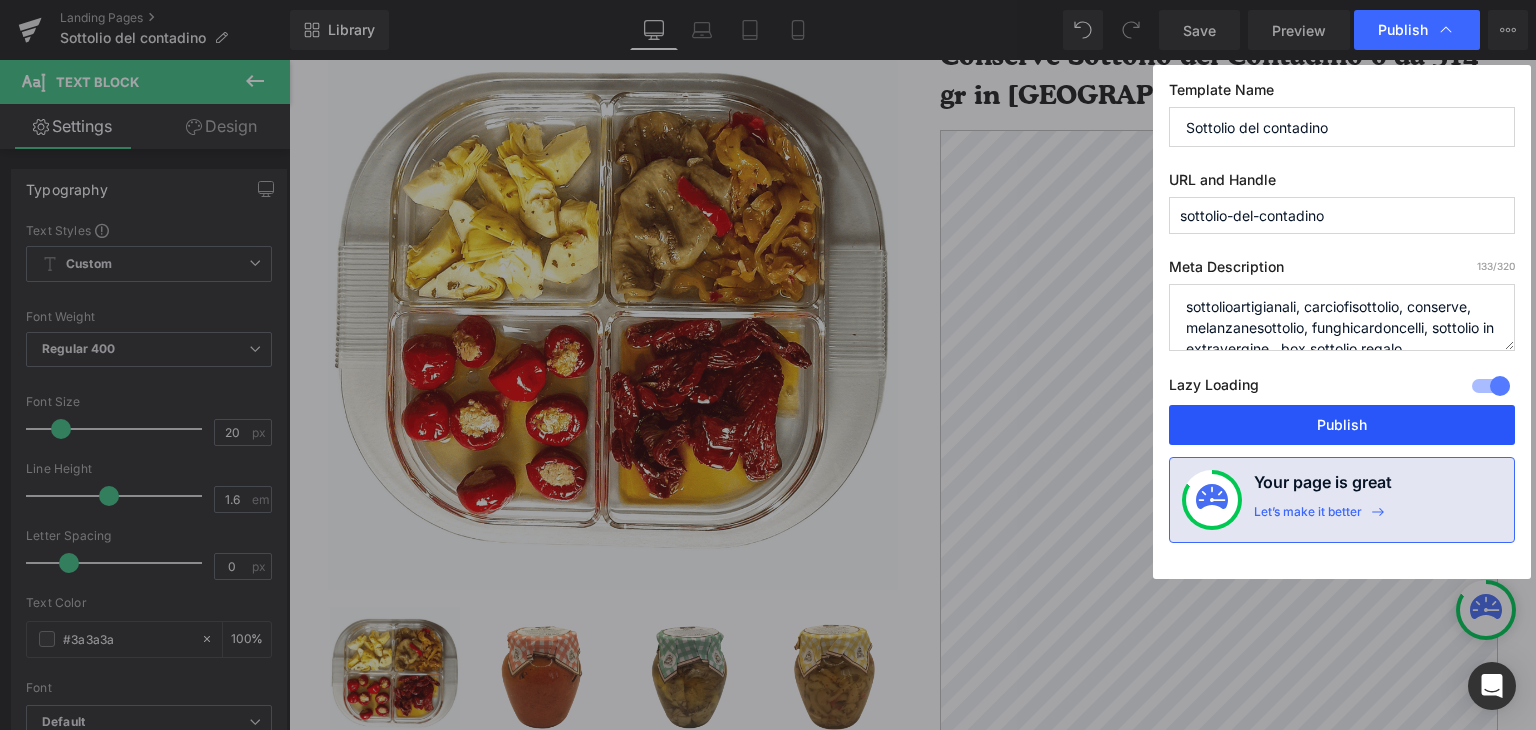 click on "Publish" at bounding box center (1342, 425) 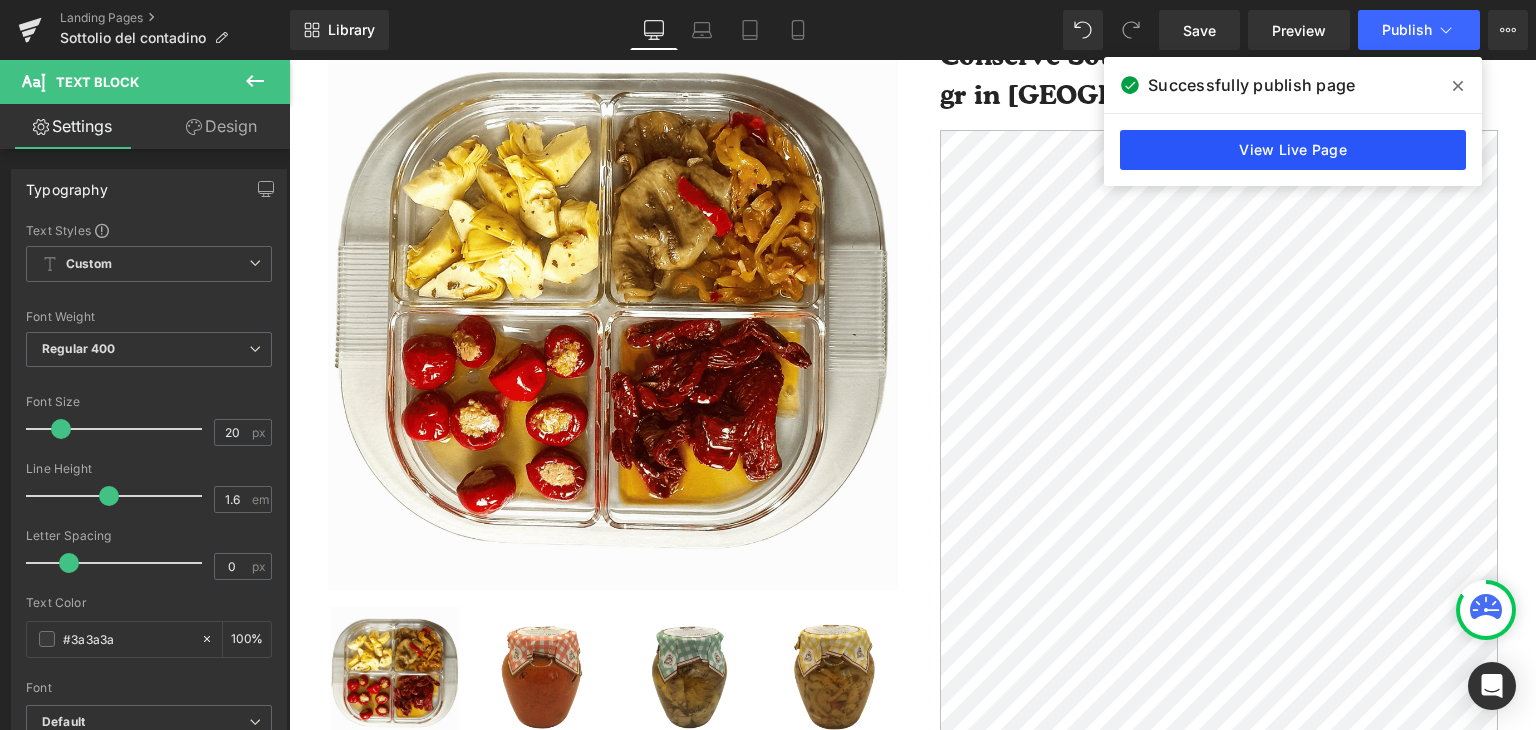 click on "View Live Page" at bounding box center [1293, 150] 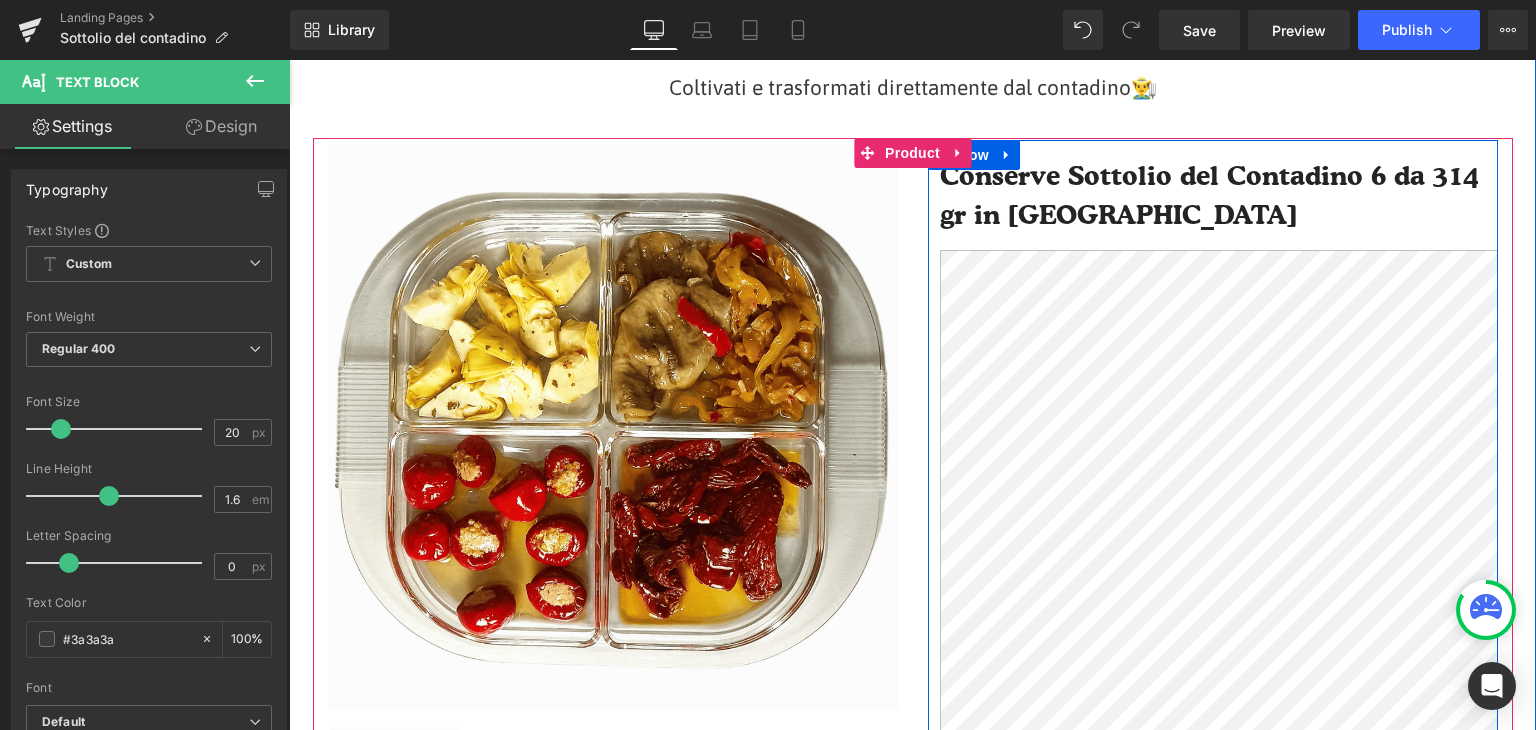 scroll, scrollTop: 0, scrollLeft: 0, axis: both 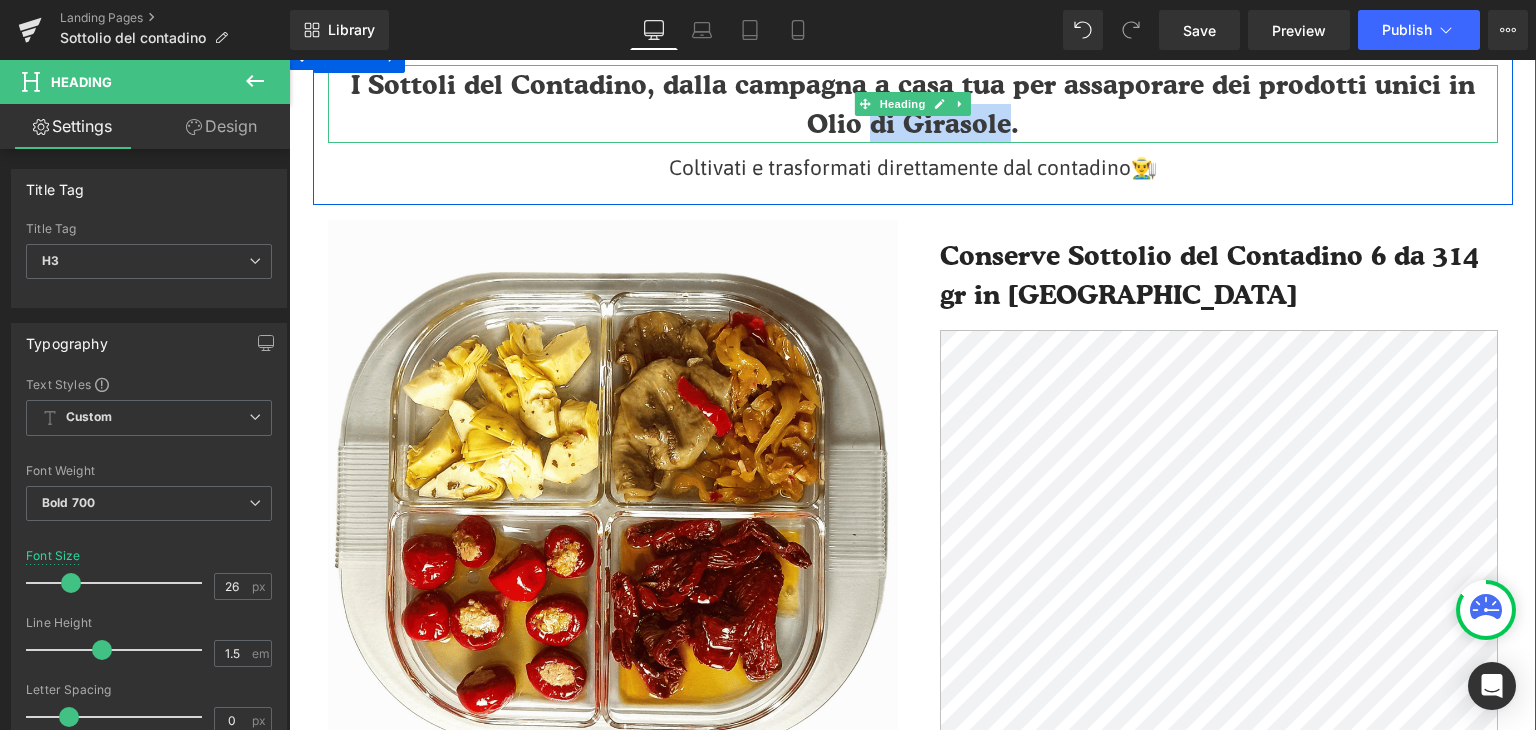 drag, startPoint x: 1318, startPoint y: 88, endPoint x: 1431, endPoint y: 90, distance: 113.0177 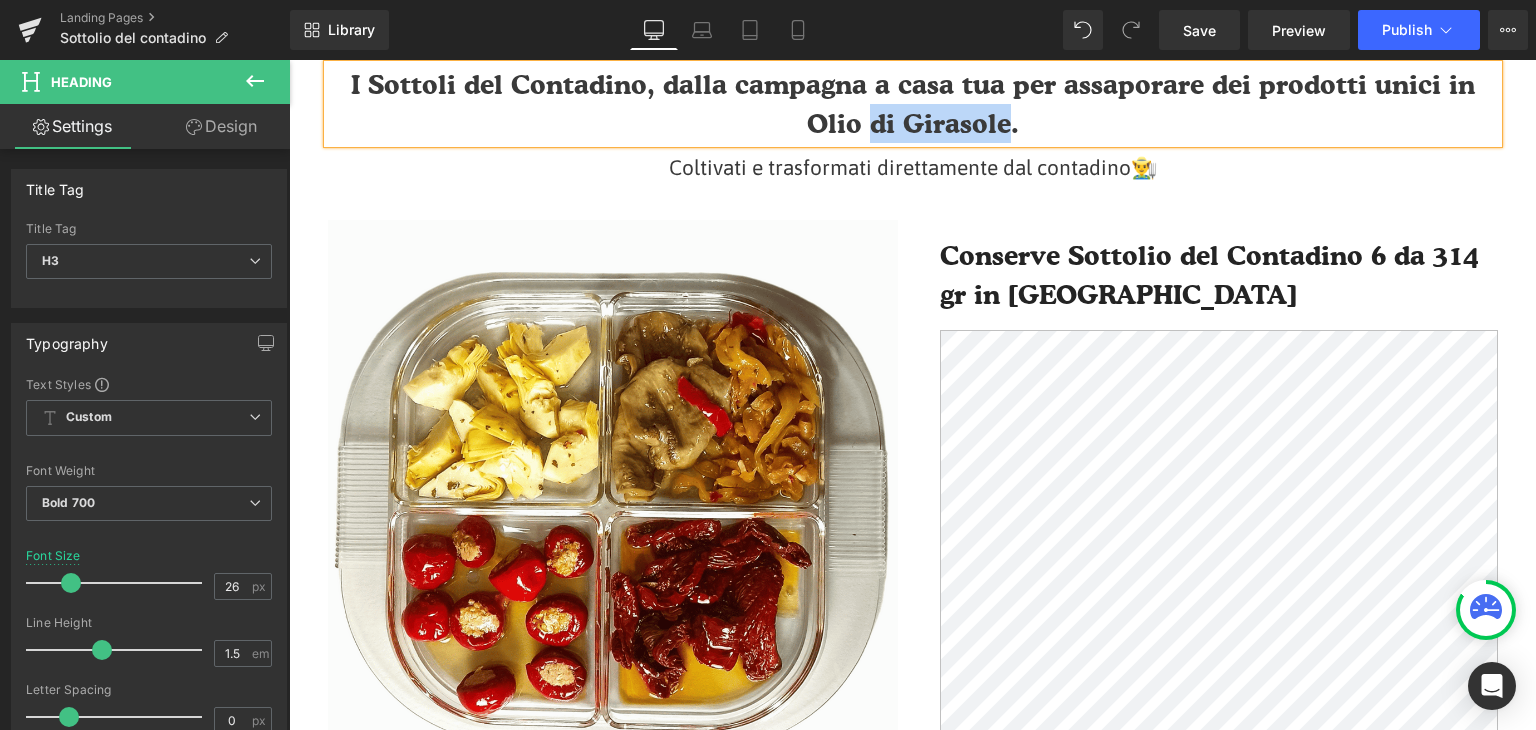 click on "I Sottoli del Contadino, dalla campagna a casa tua per assaporare dei prodotti unici in Olio di Girasole." at bounding box center (913, 103) 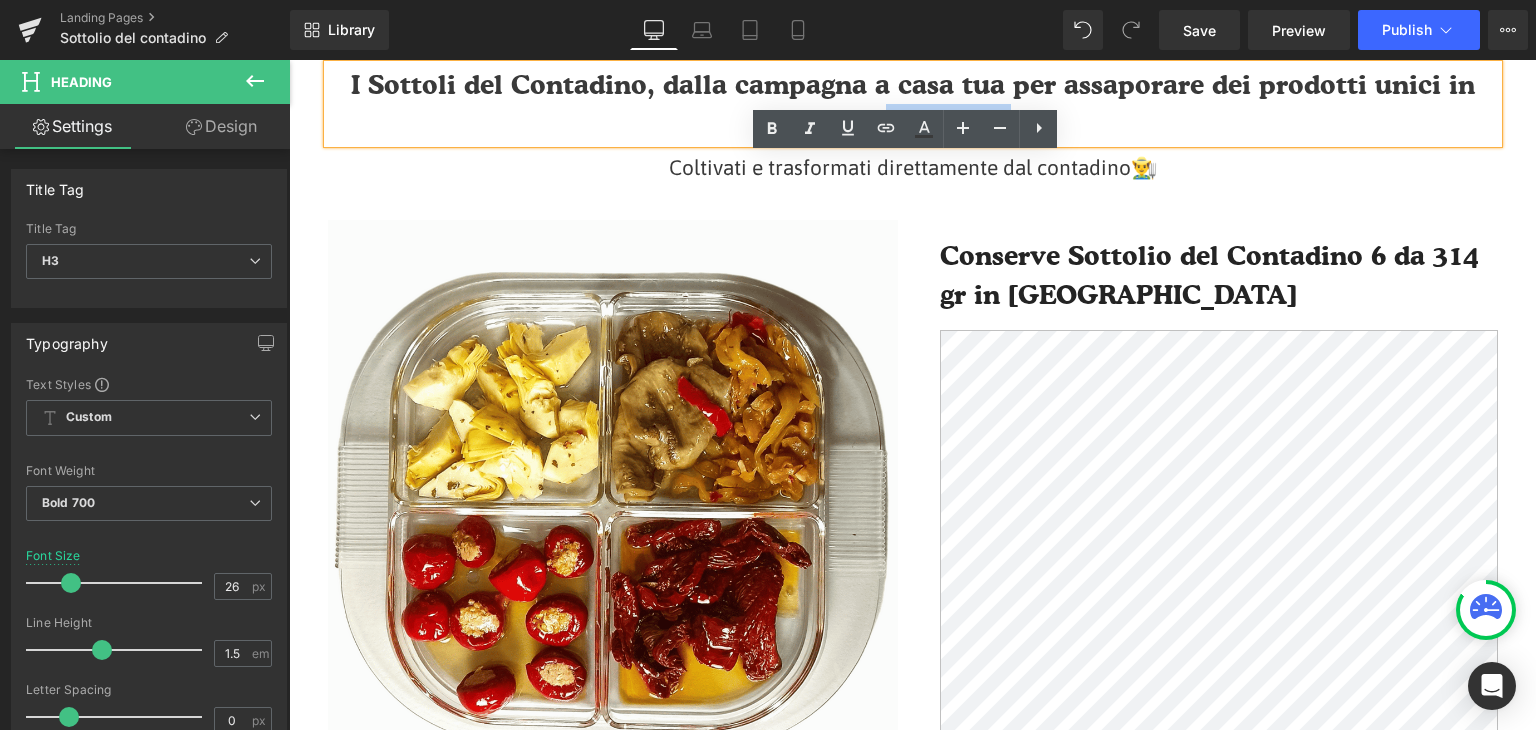 drag, startPoint x: 1324, startPoint y: 81, endPoint x: 1428, endPoint y: 81, distance: 104 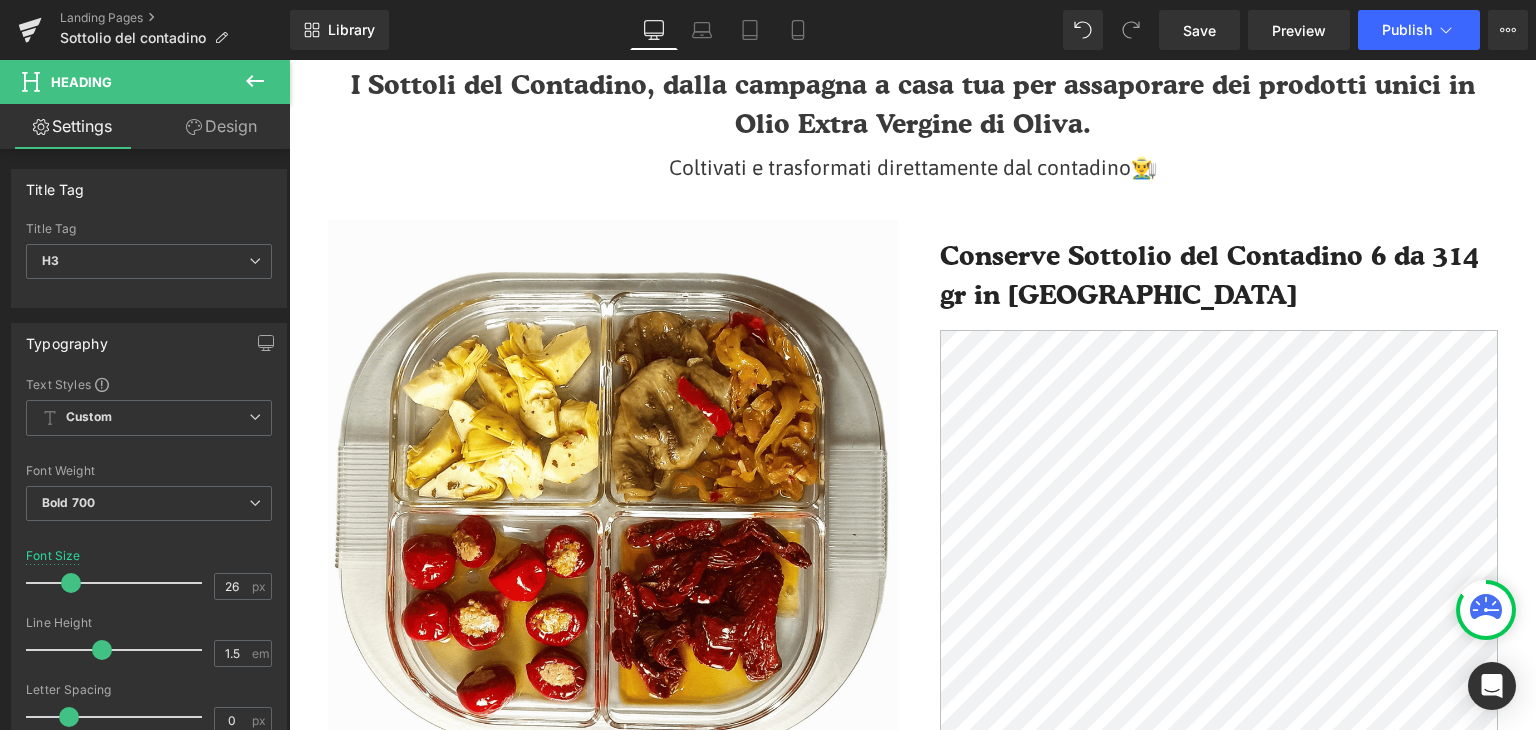 click on "Design" at bounding box center [221, 126] 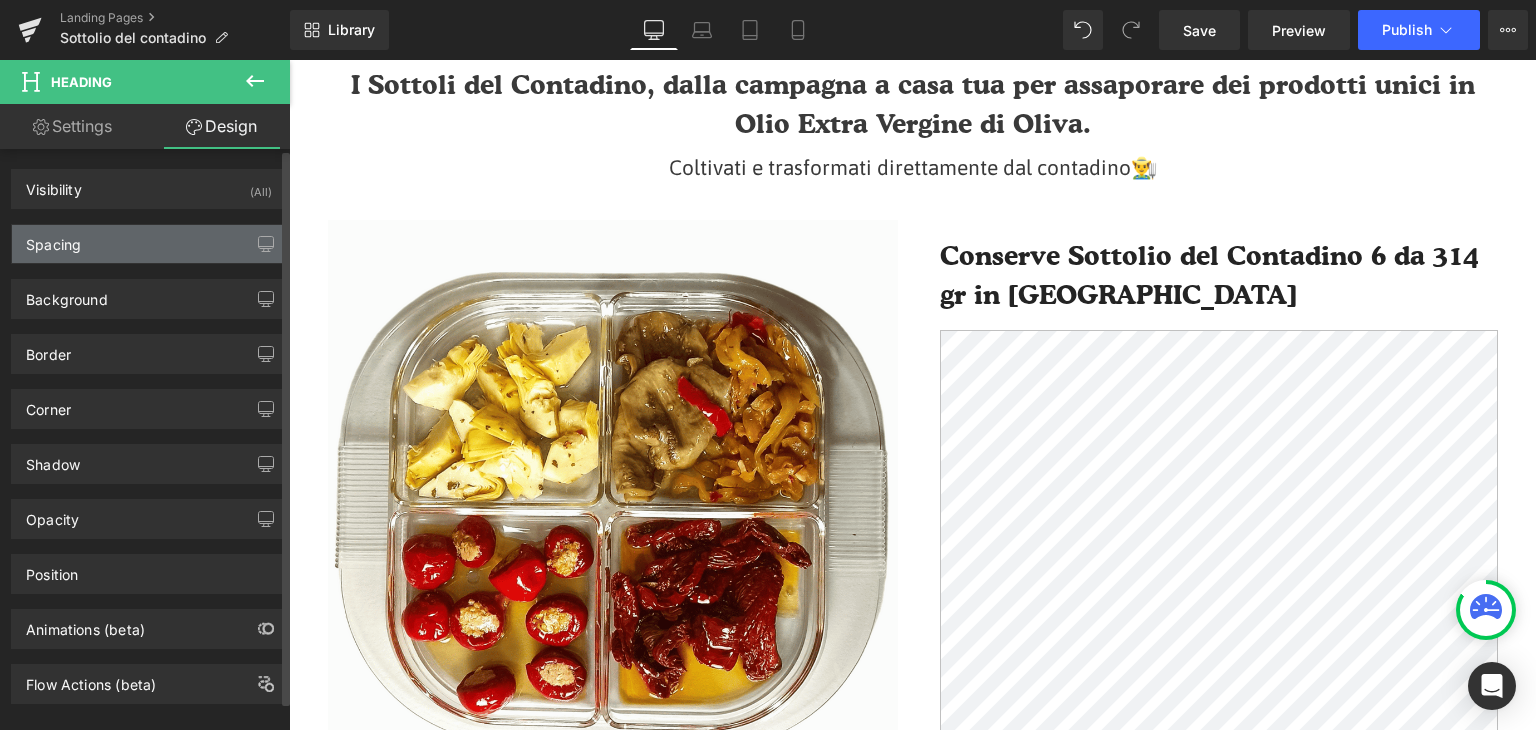 click on "Spacing" at bounding box center [149, 244] 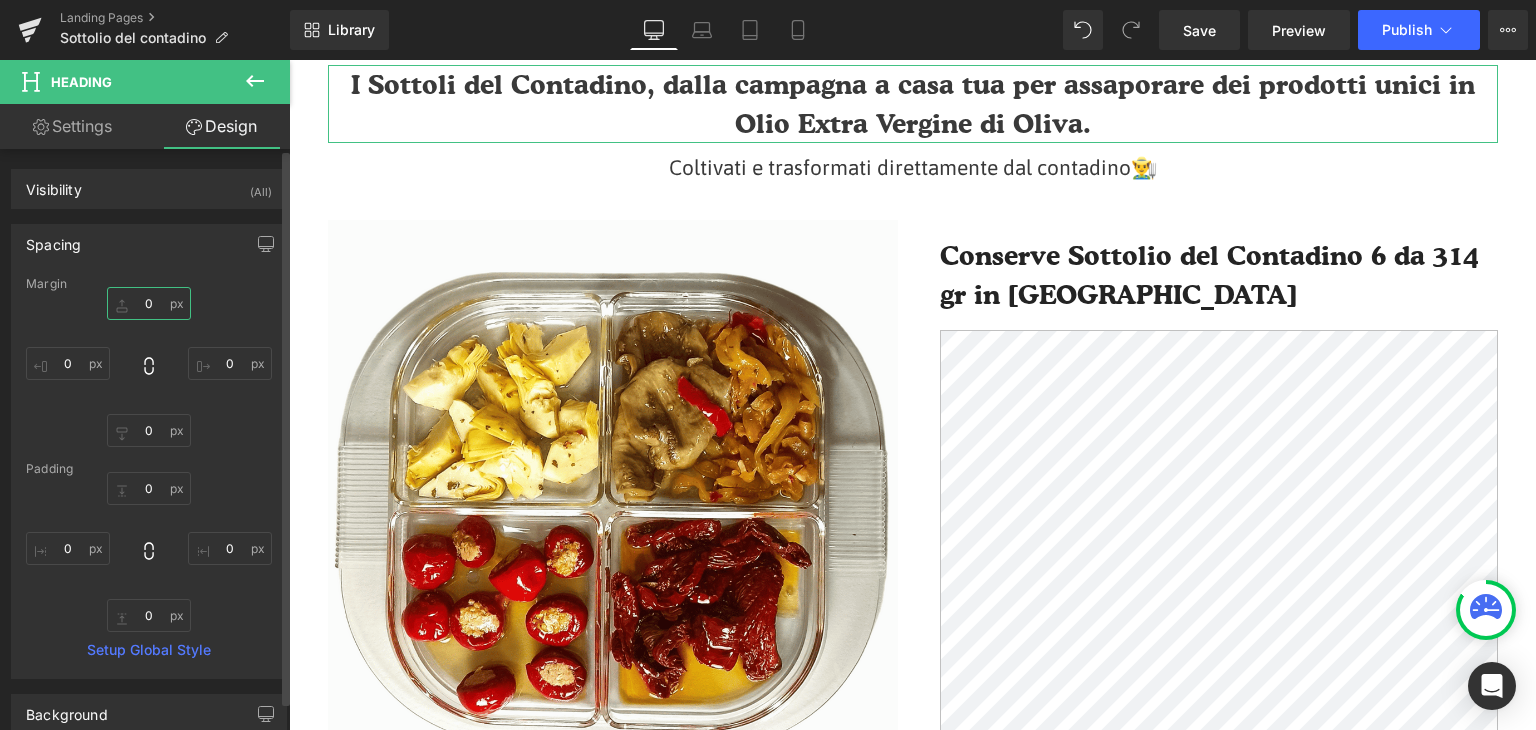 click on "0" at bounding box center (149, 303) 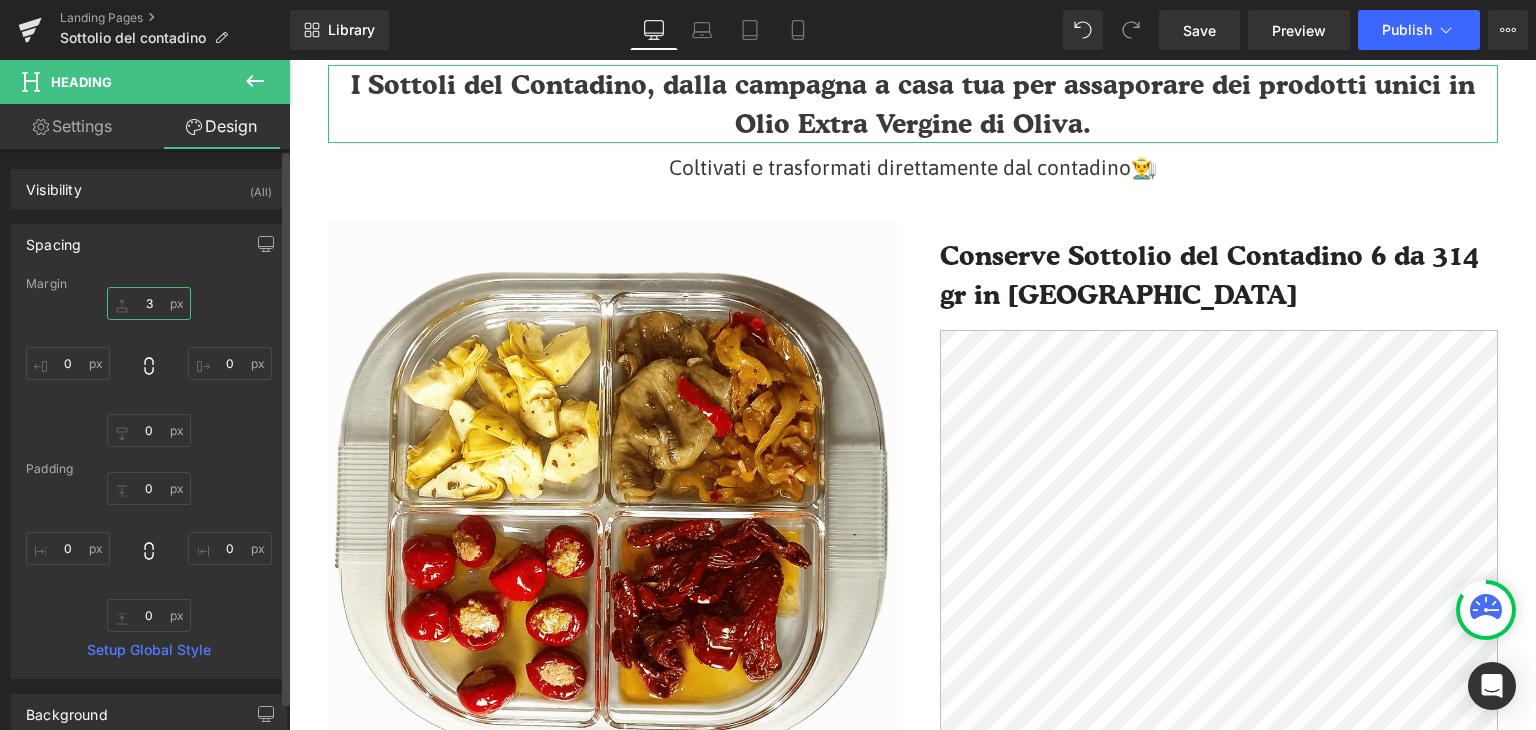 type on "30" 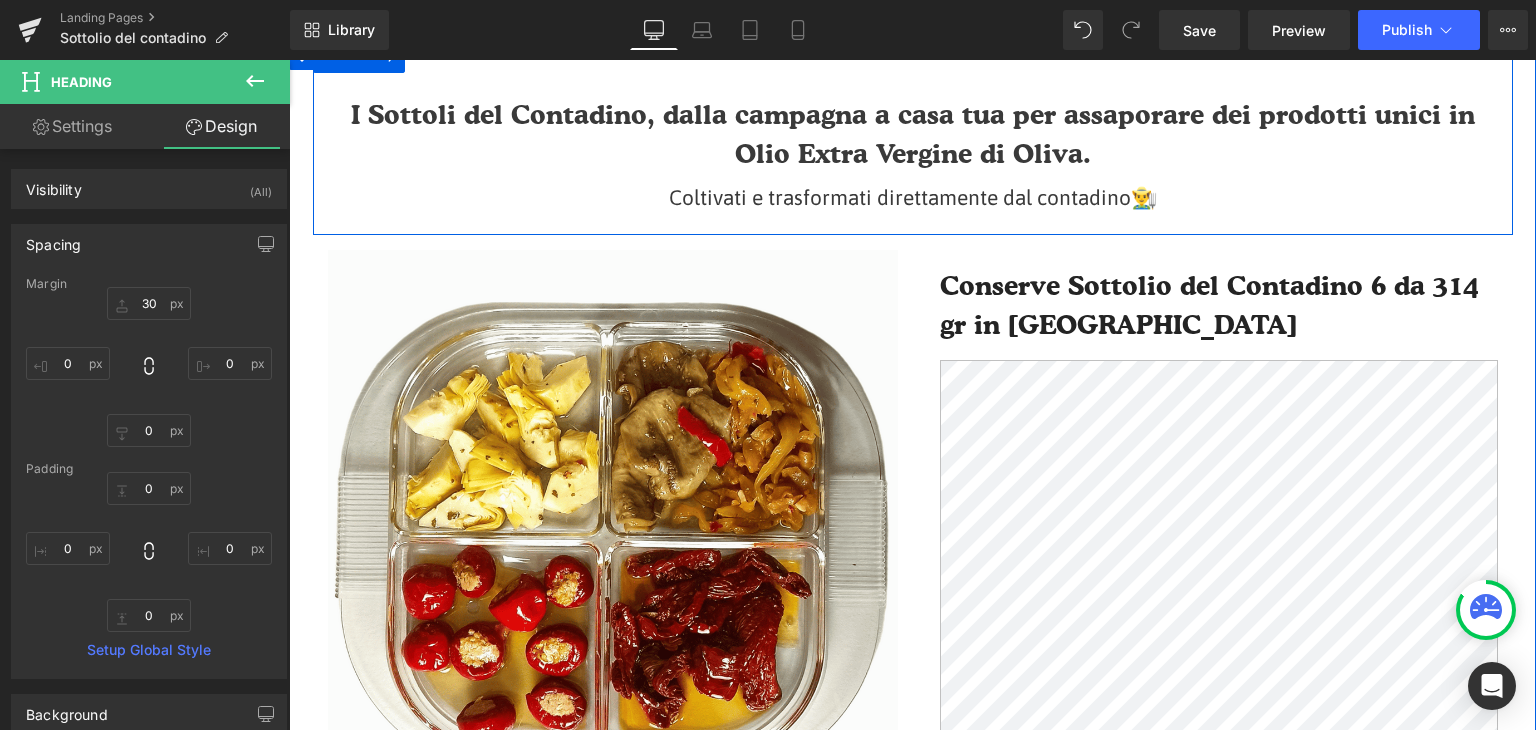 click on "I Sottoli del Contadino, dalla campagna a casa tua per assaporare dei prodotti unici in Olio Extra Vergine di Oliva. Heading         Heading         Coltivati e trasformati direttamente dal contadino👨‍🌾 Text Block         Row         Row" at bounding box center (913, 139) 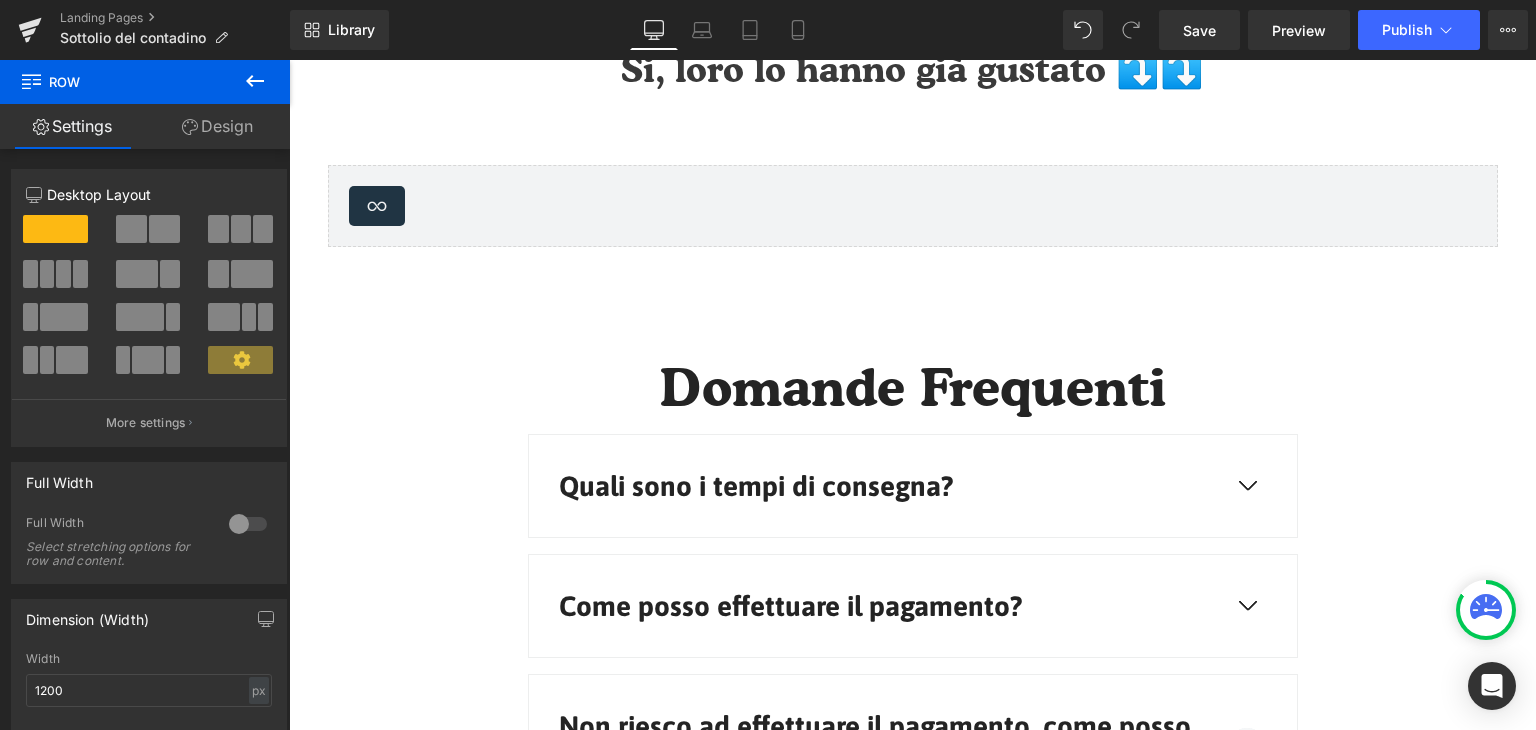 scroll, scrollTop: 2400, scrollLeft: 0, axis: vertical 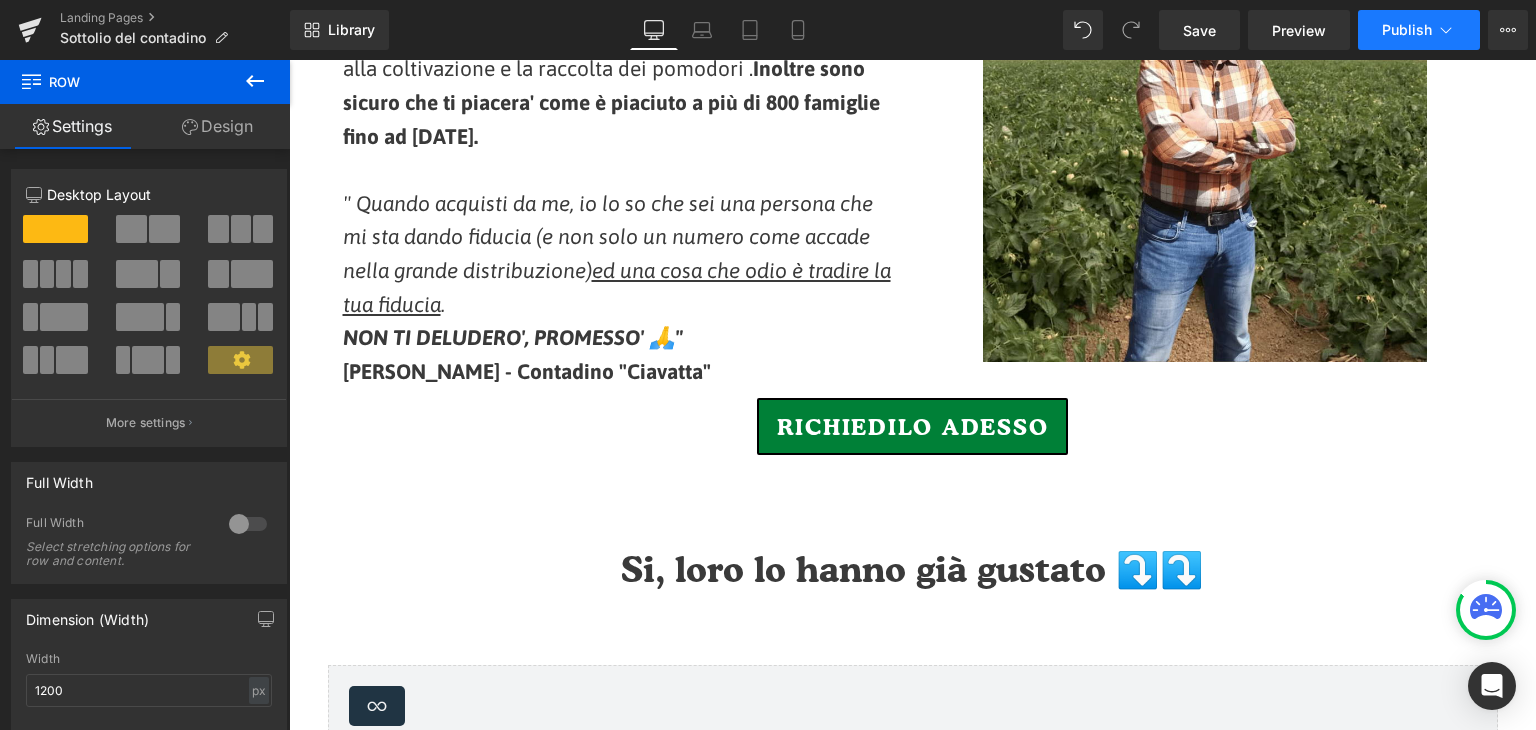 click on "Publish" at bounding box center (1407, 30) 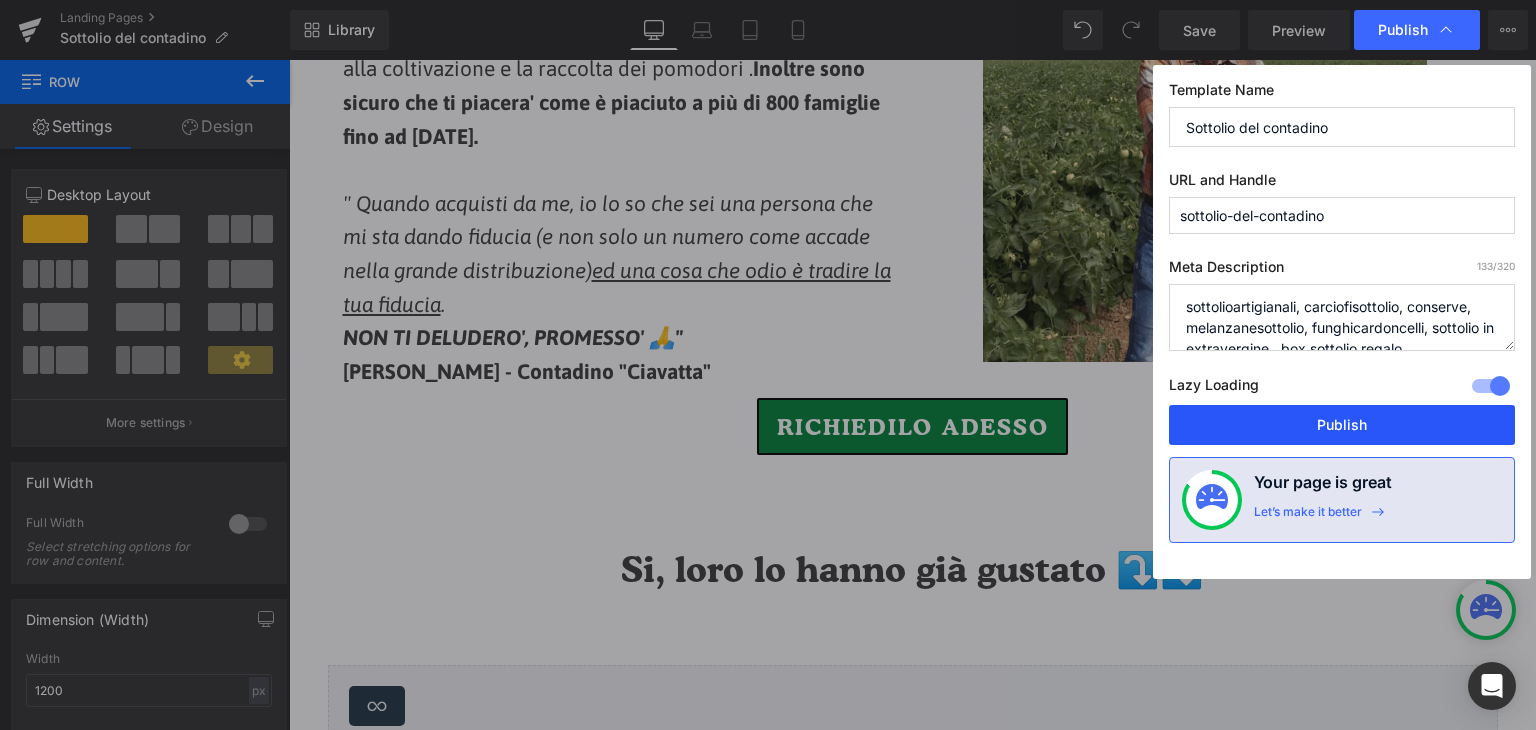 click on "Publish" at bounding box center (1342, 425) 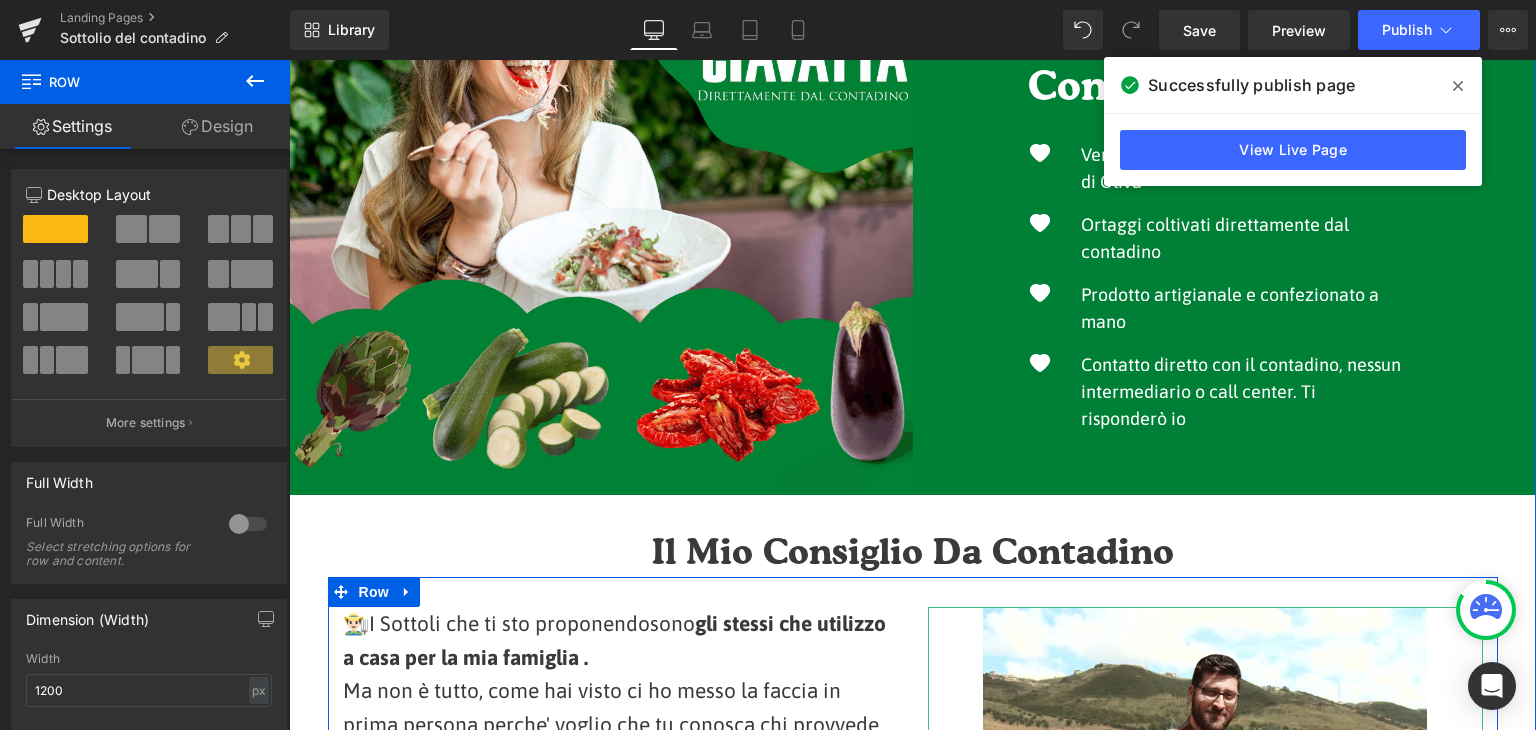 scroll, scrollTop: 1700, scrollLeft: 0, axis: vertical 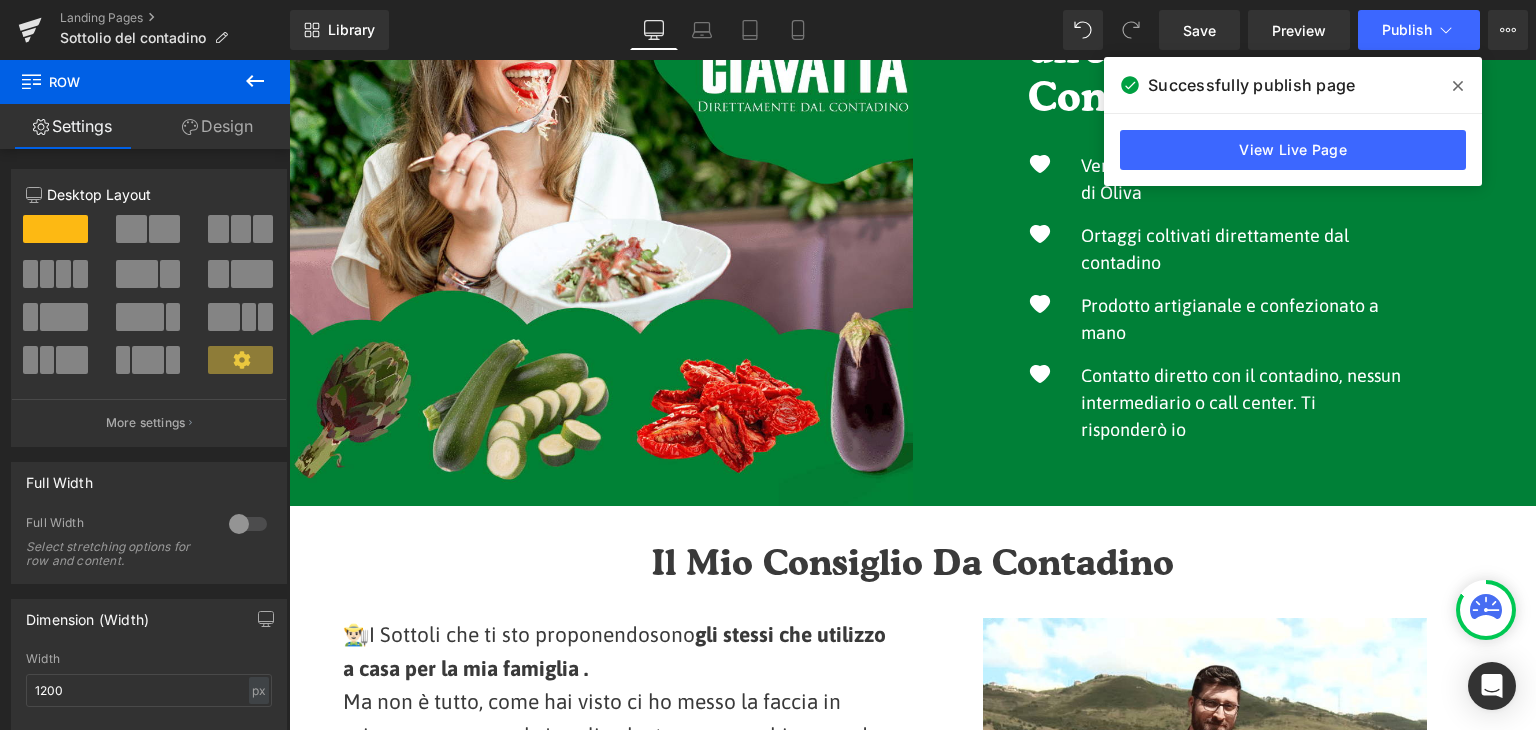click at bounding box center (1458, 86) 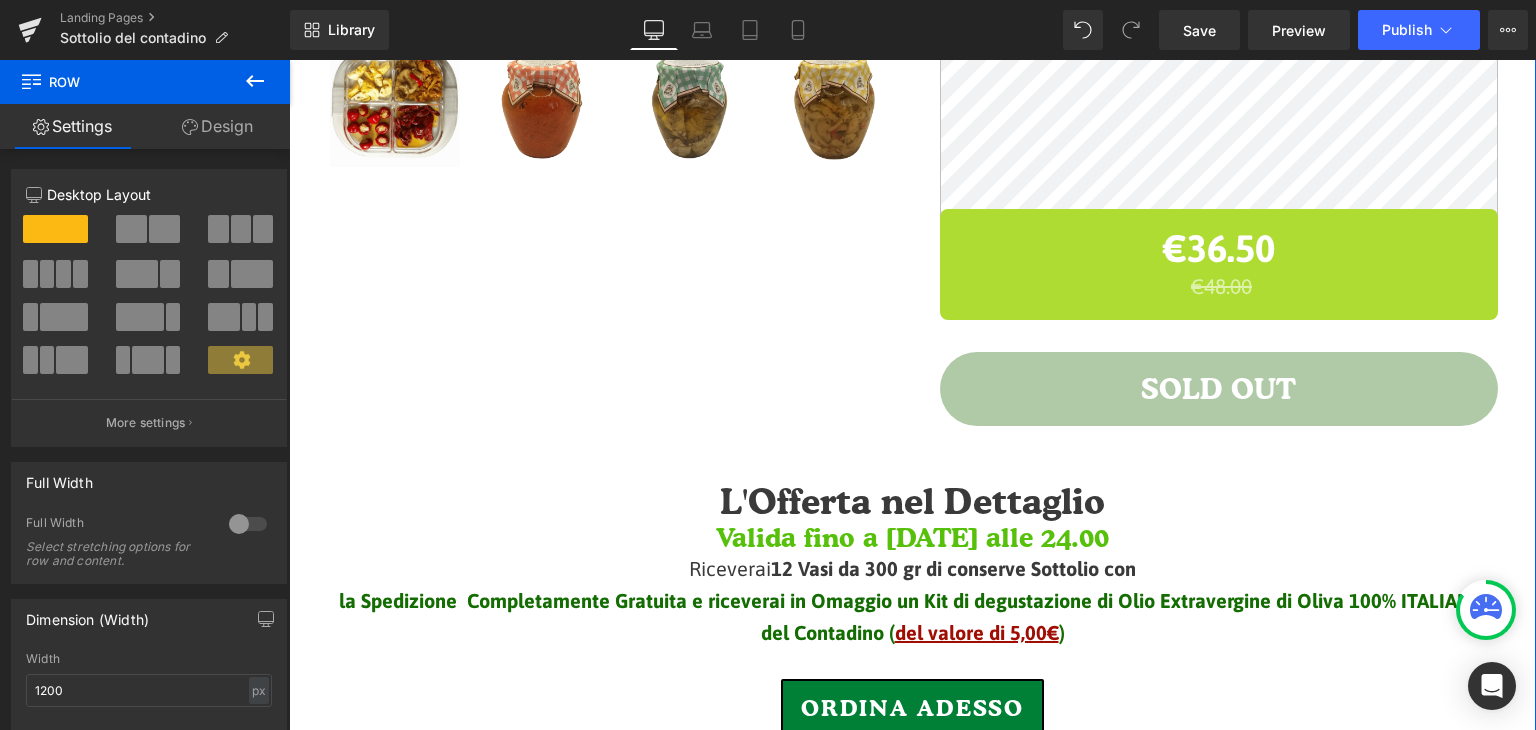 scroll, scrollTop: 0, scrollLeft: 0, axis: both 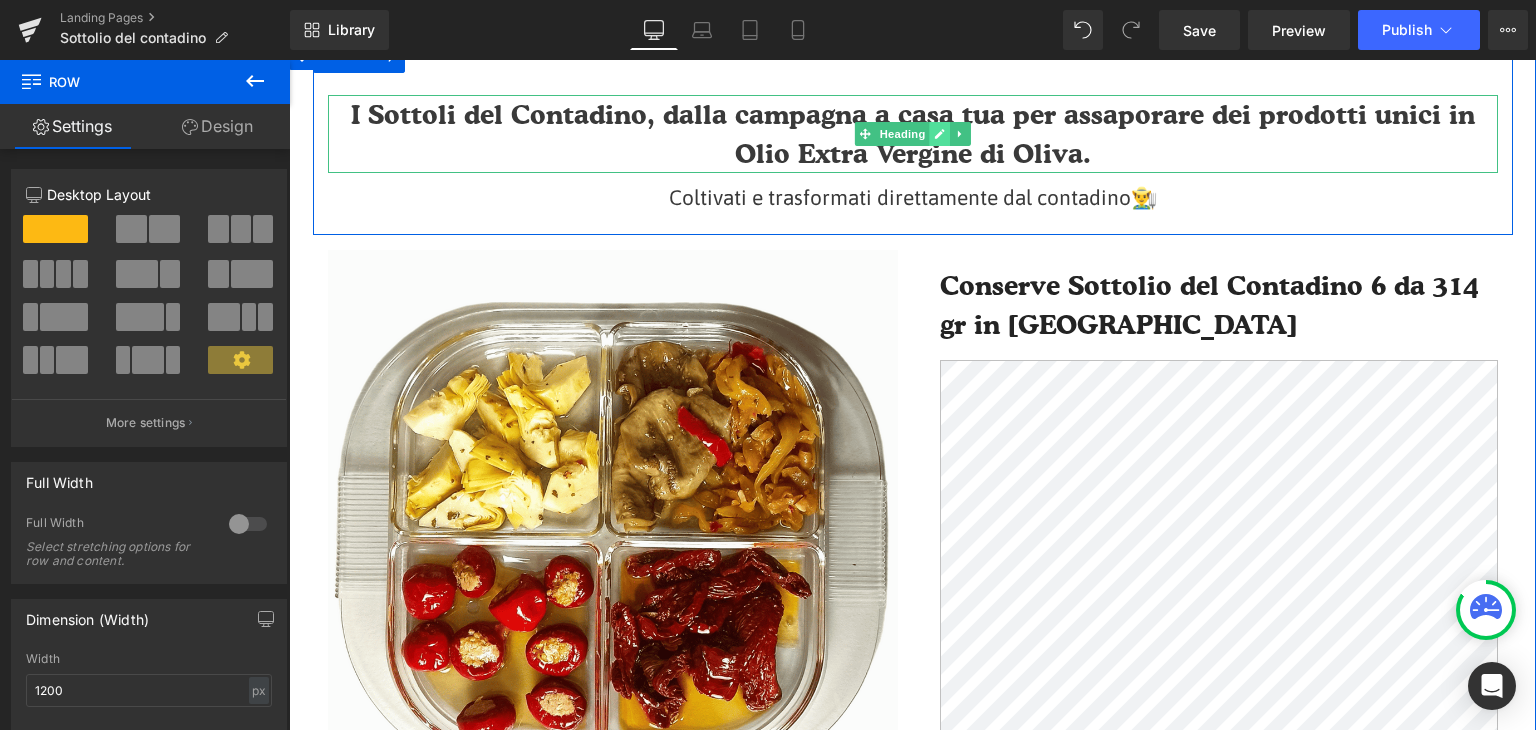 click at bounding box center [939, 134] 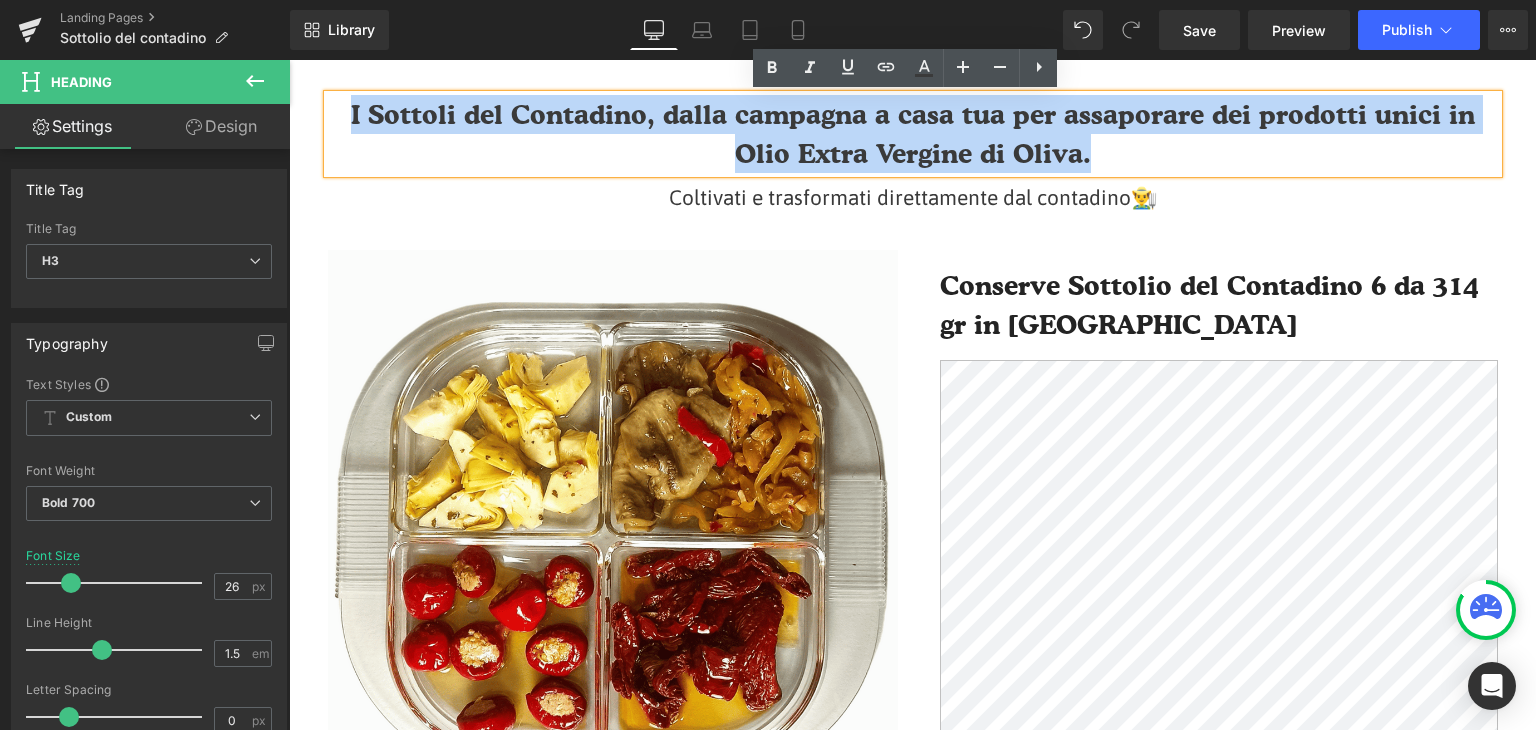 drag, startPoint x: 904, startPoint y: 158, endPoint x: 340, endPoint y: 101, distance: 566.873 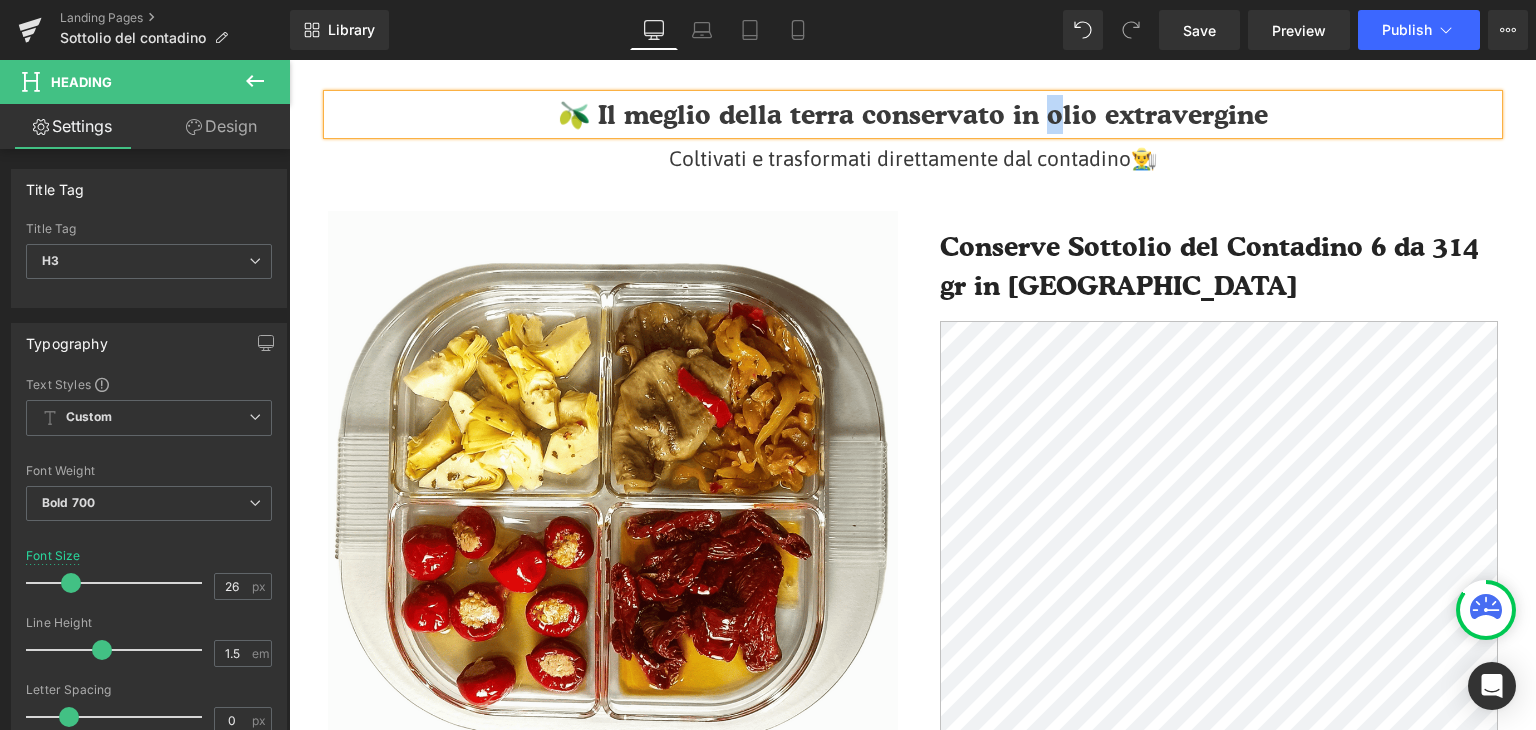 drag, startPoint x: 1015, startPoint y: 111, endPoint x: 1027, endPoint y: 120, distance: 15 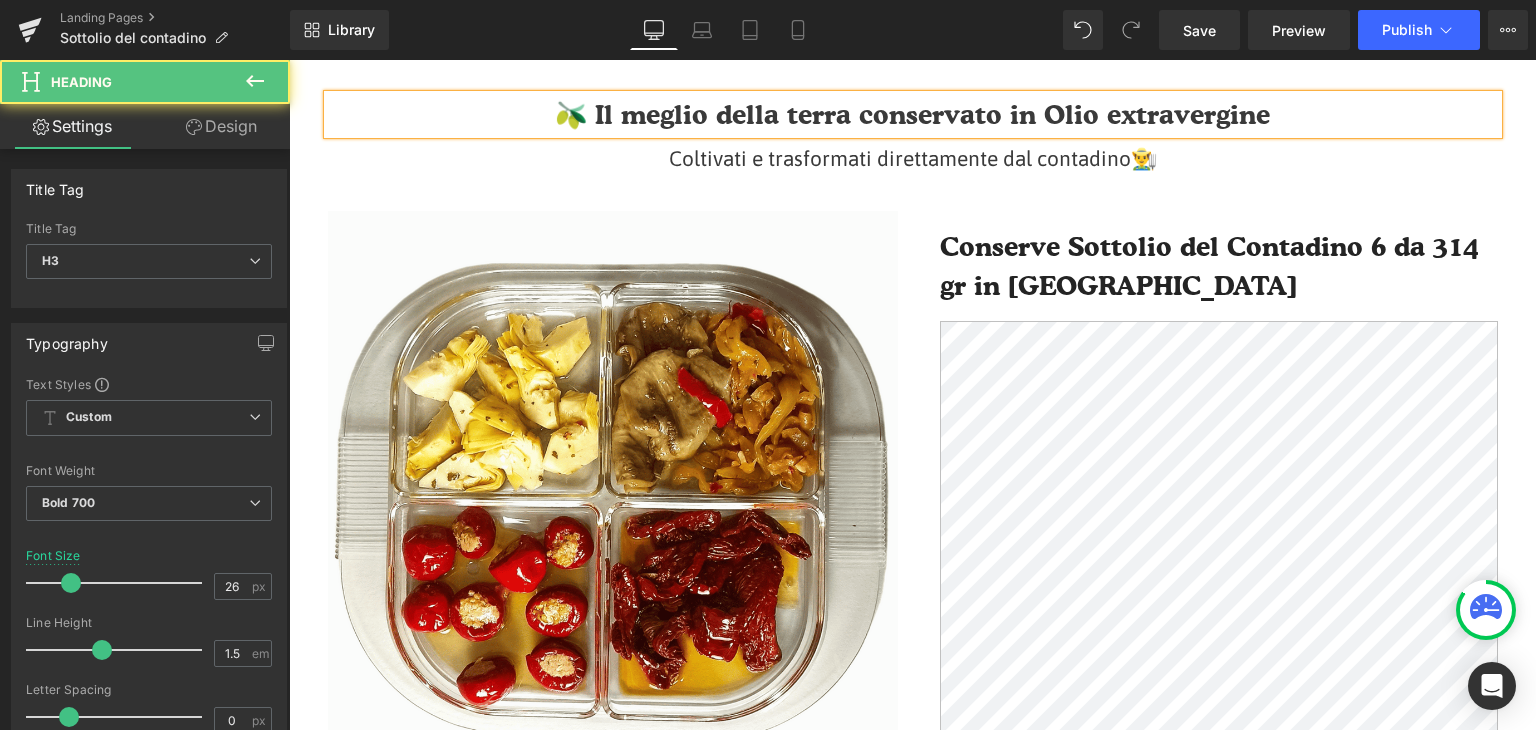 click on "🫒 Il meglio della terra conservato in Olio extravergine" at bounding box center [913, 114] 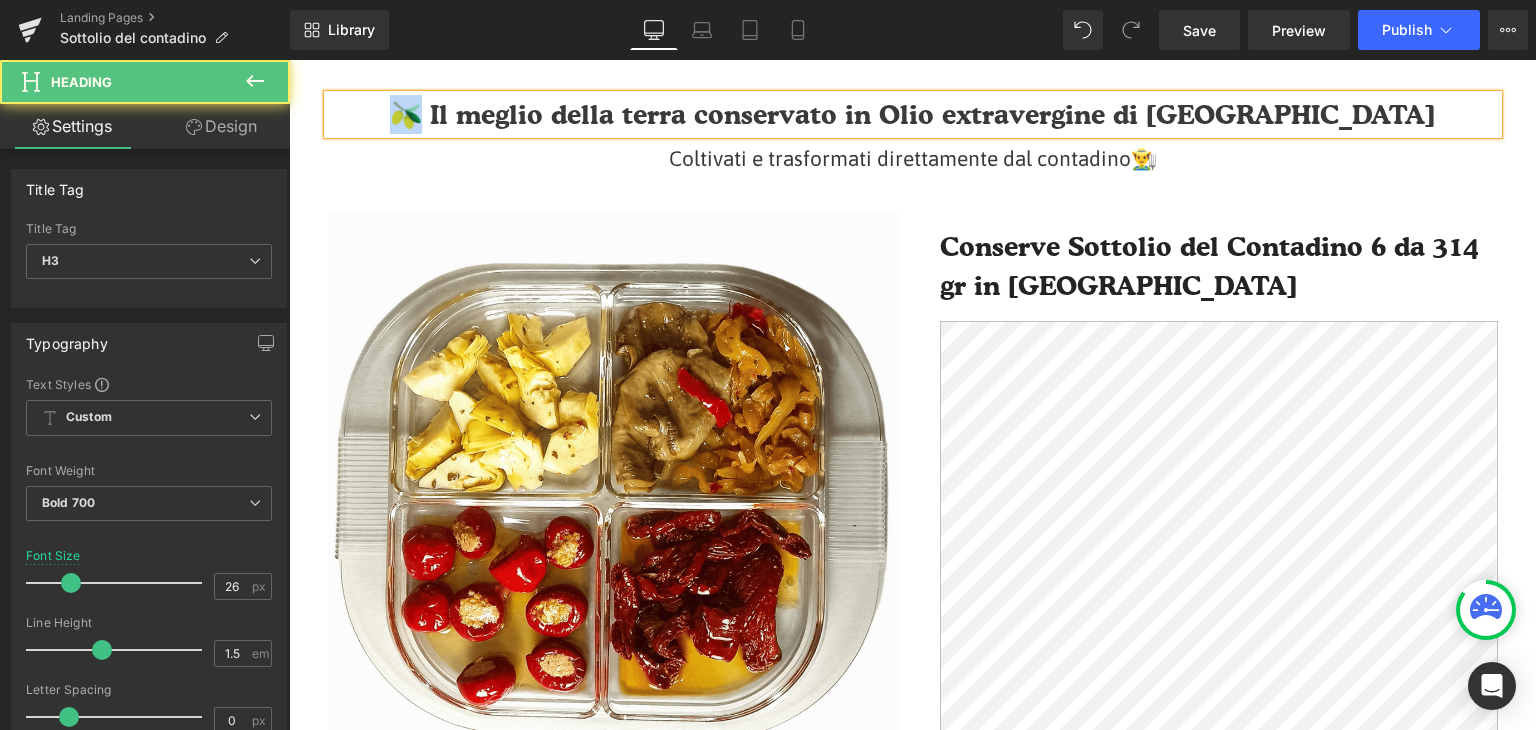 drag, startPoint x: 604, startPoint y: 113, endPoint x: 534, endPoint y: 114, distance: 70.00714 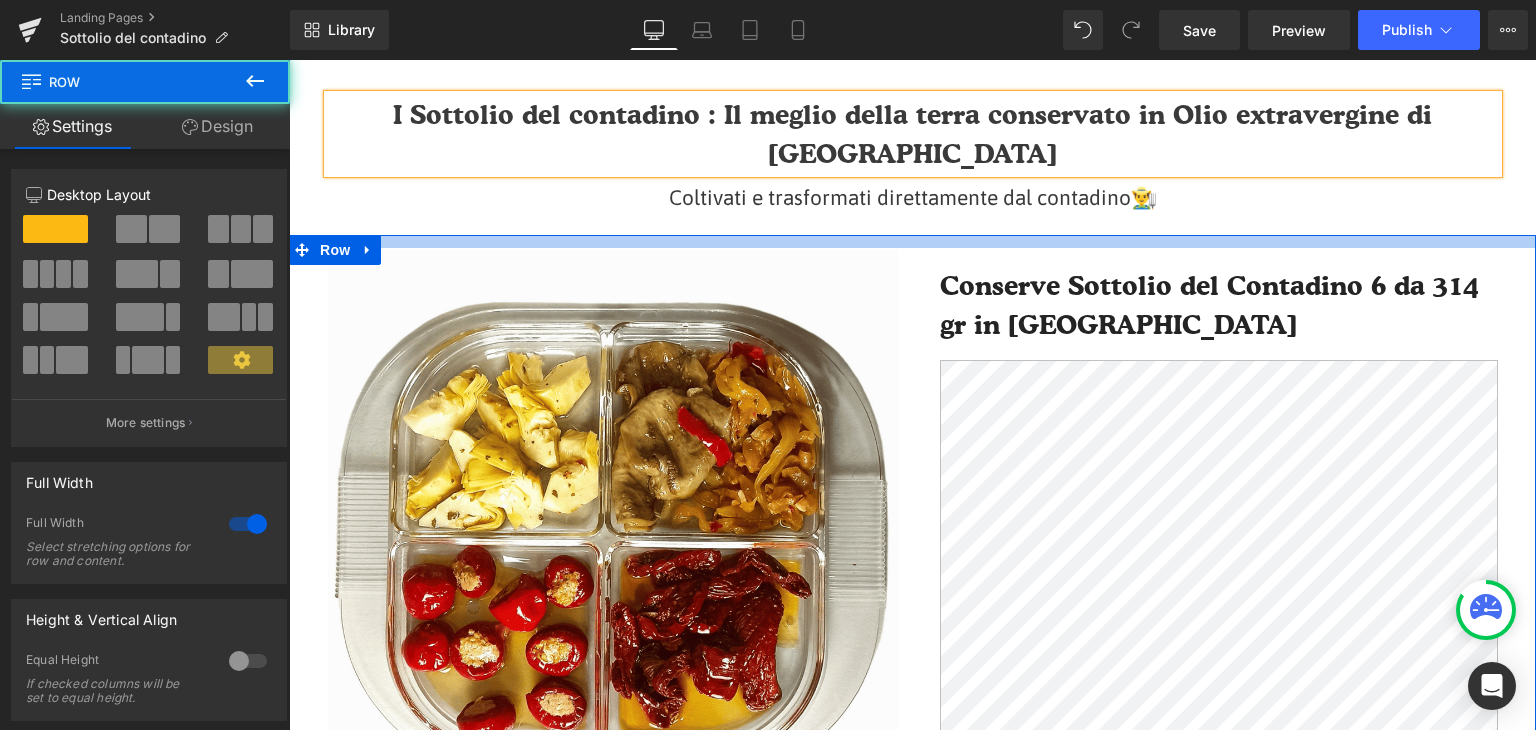 click at bounding box center [912, 241] 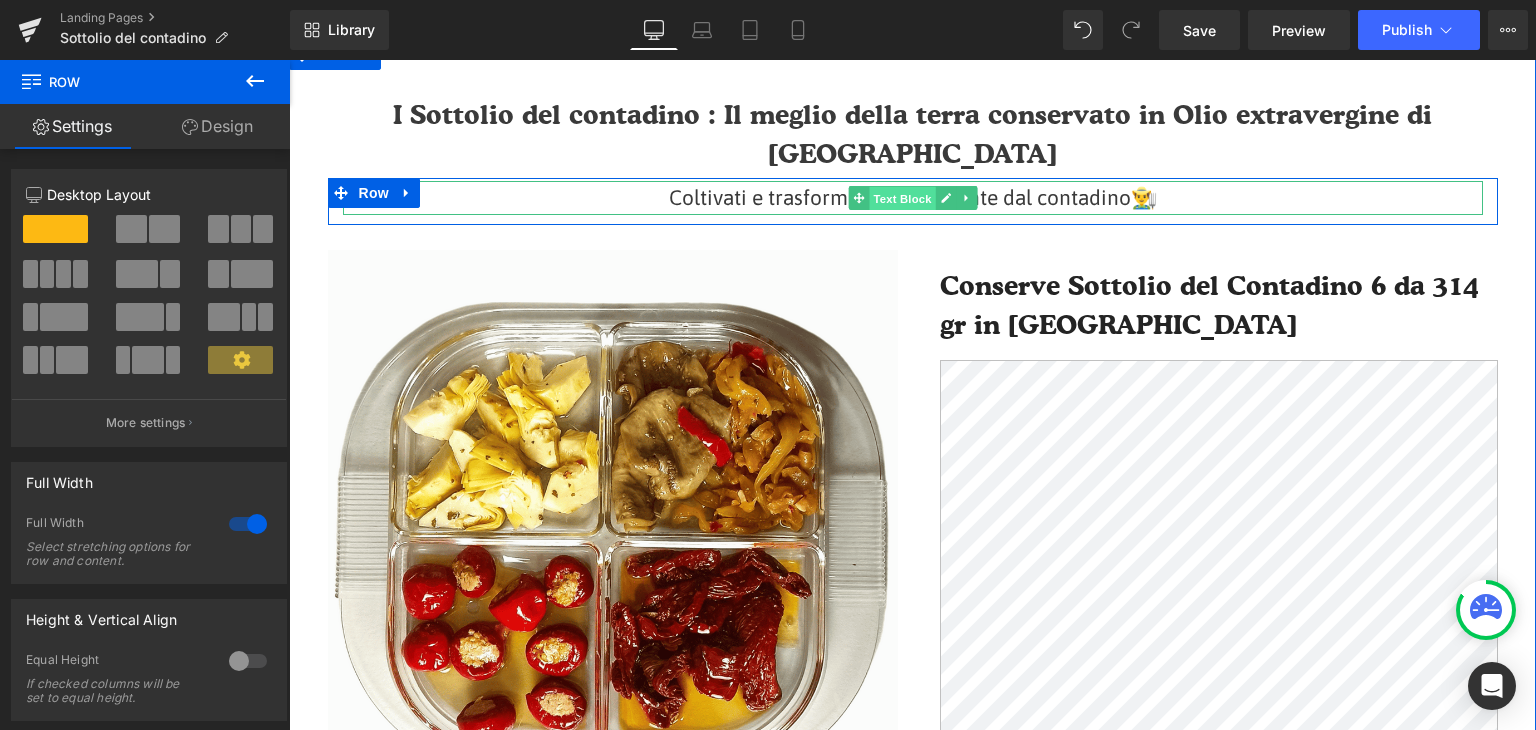 click on "Text Block" at bounding box center [902, 199] 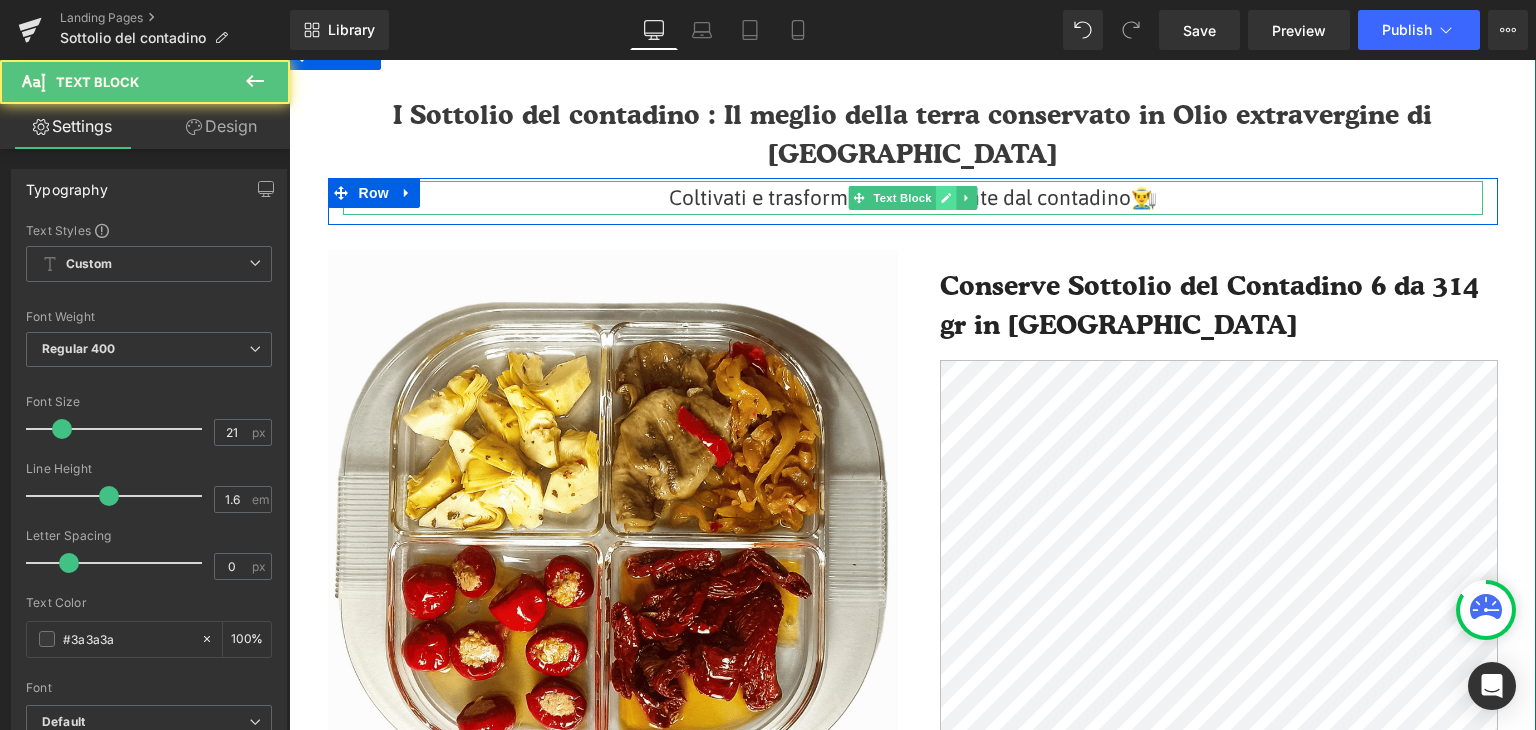 click at bounding box center [945, 198] 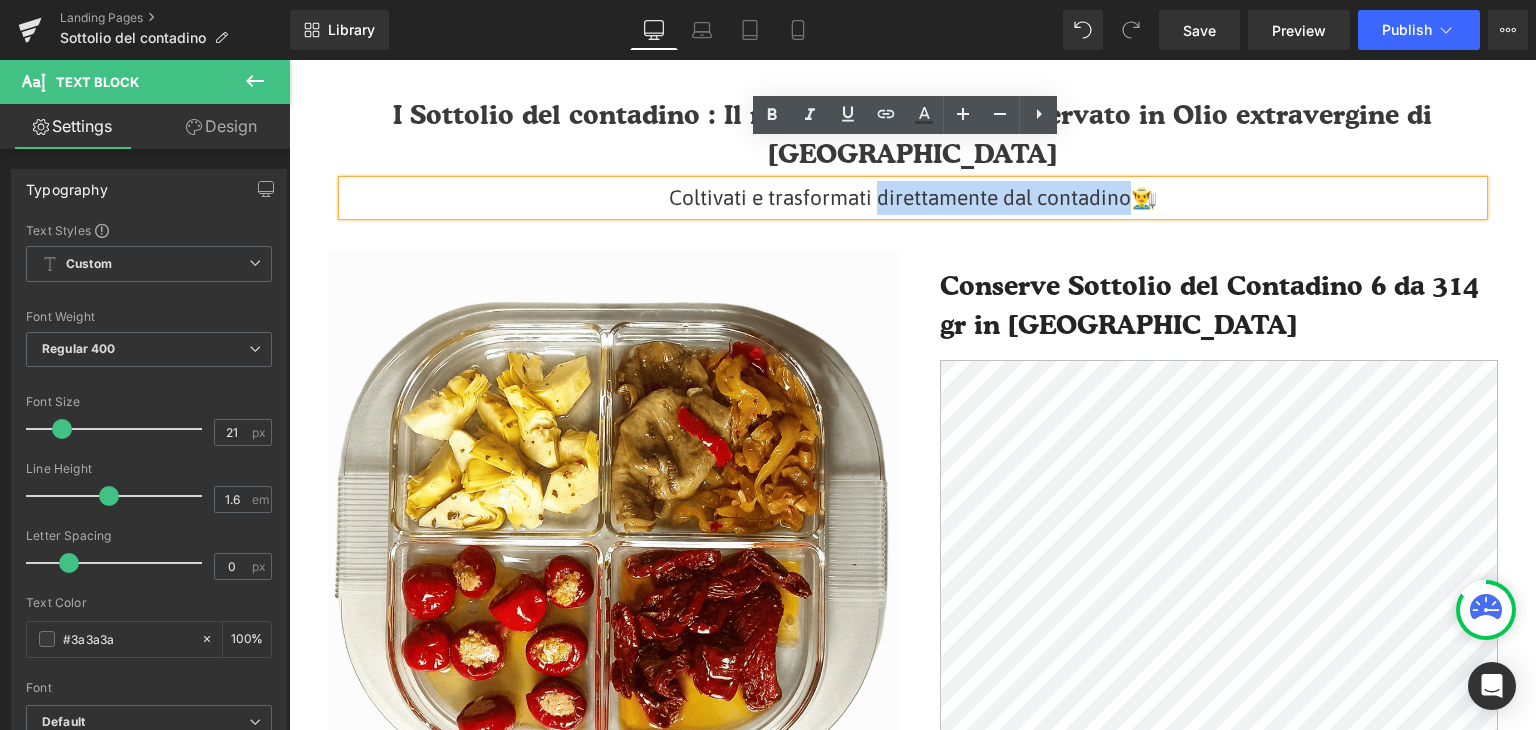 drag, startPoint x: 867, startPoint y: 157, endPoint x: 1119, endPoint y: 170, distance: 252.3351 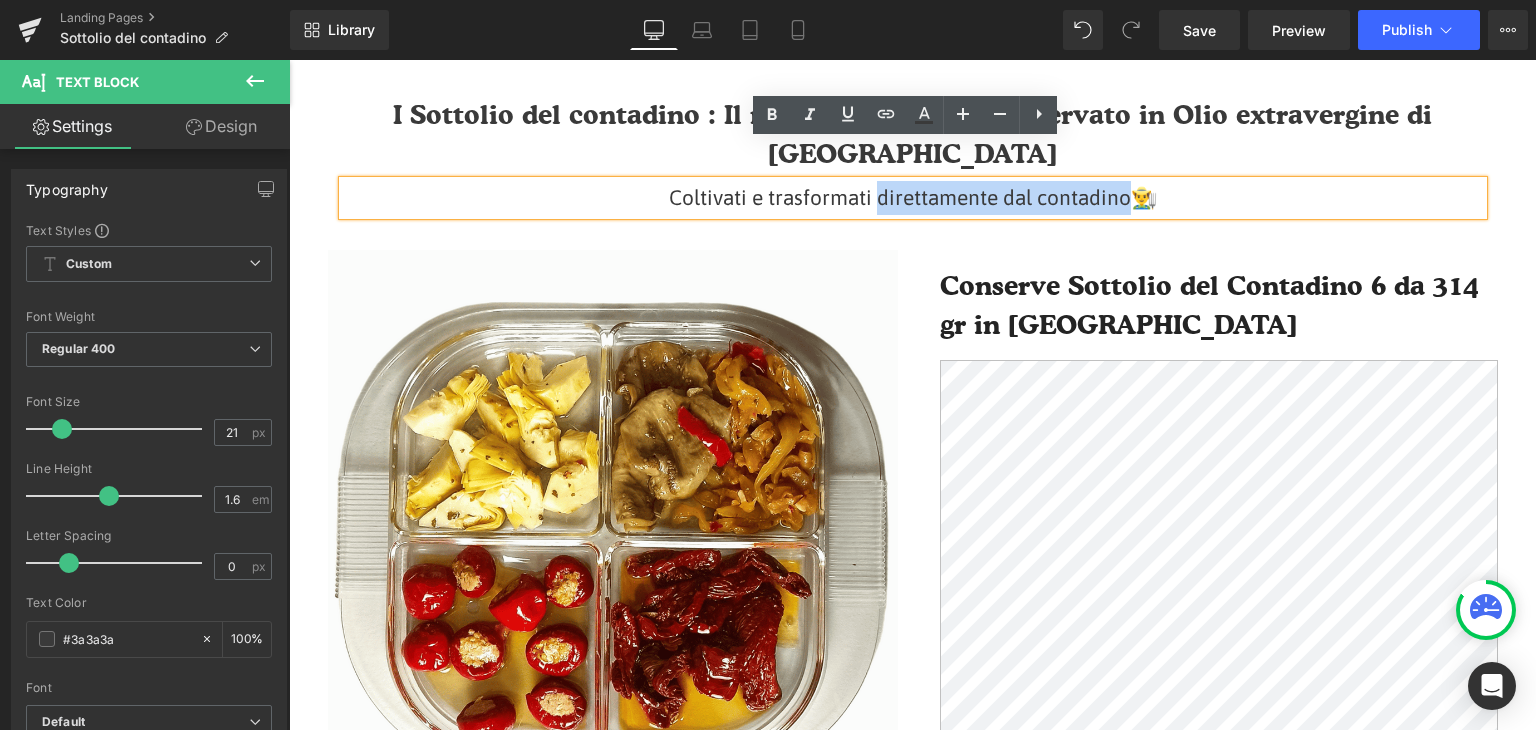 click on "Coltivati e trasformati direttamente dal contadino👨‍🌾" at bounding box center (913, 198) 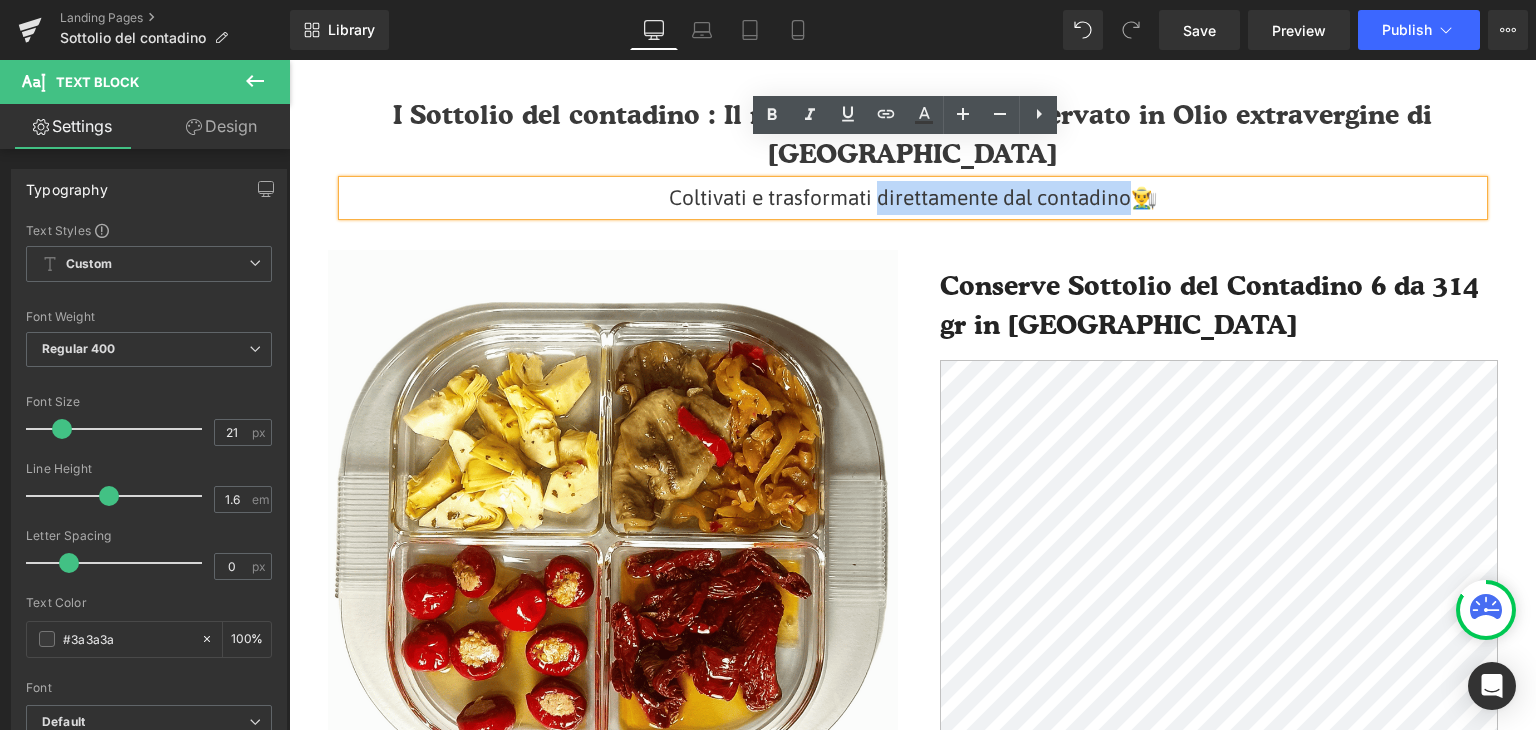 type 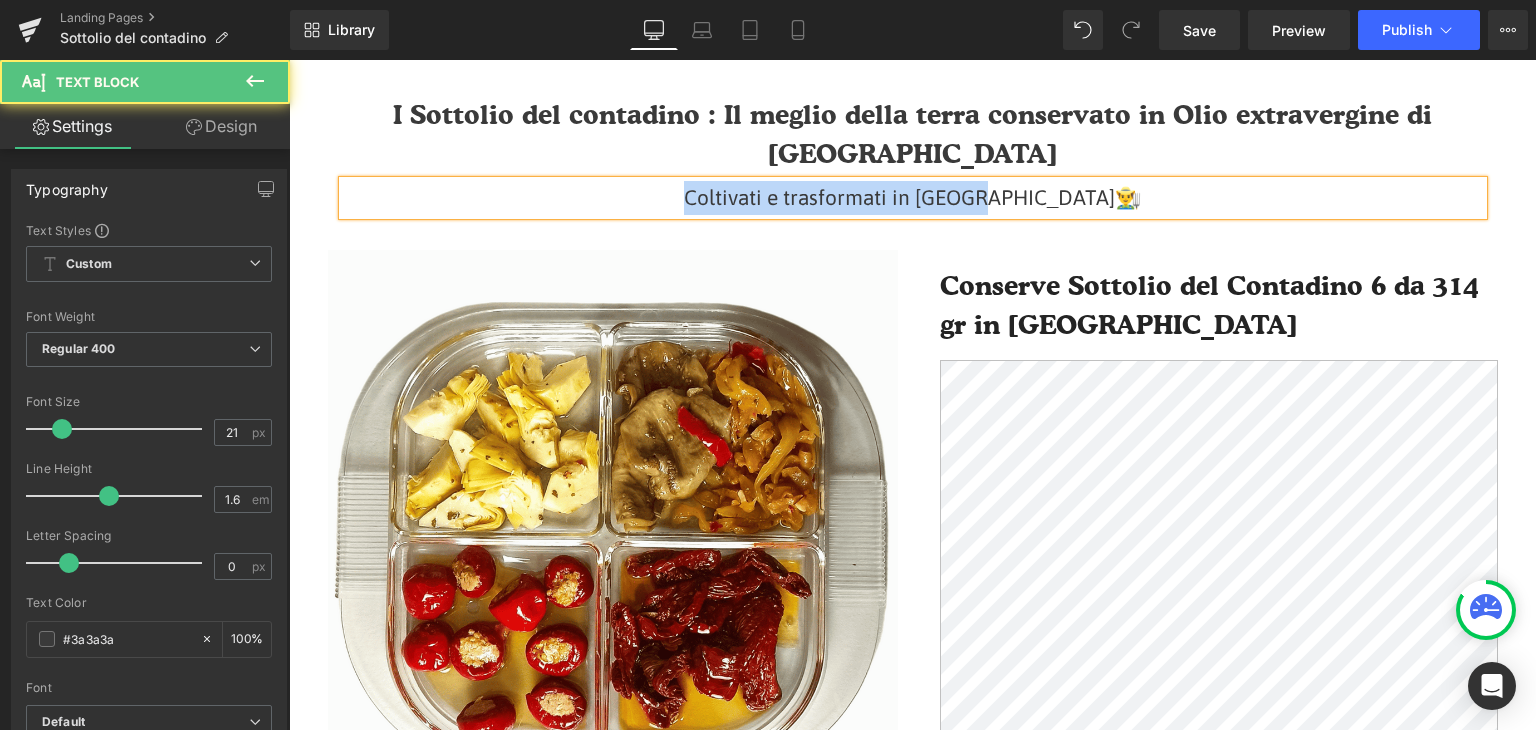 drag, startPoint x: 1038, startPoint y: 153, endPoint x: 720, endPoint y: 164, distance: 318.1902 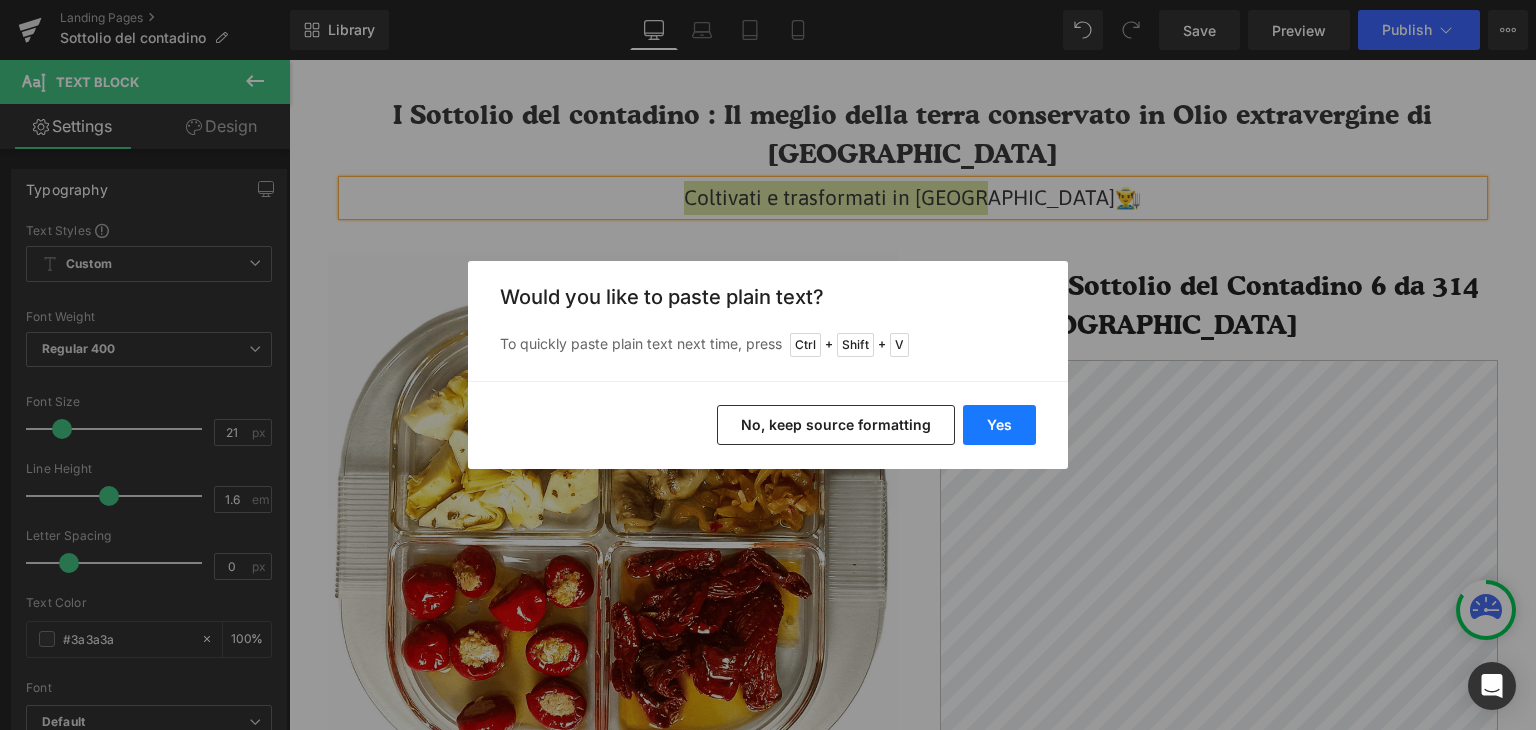 click on "Yes" at bounding box center [999, 425] 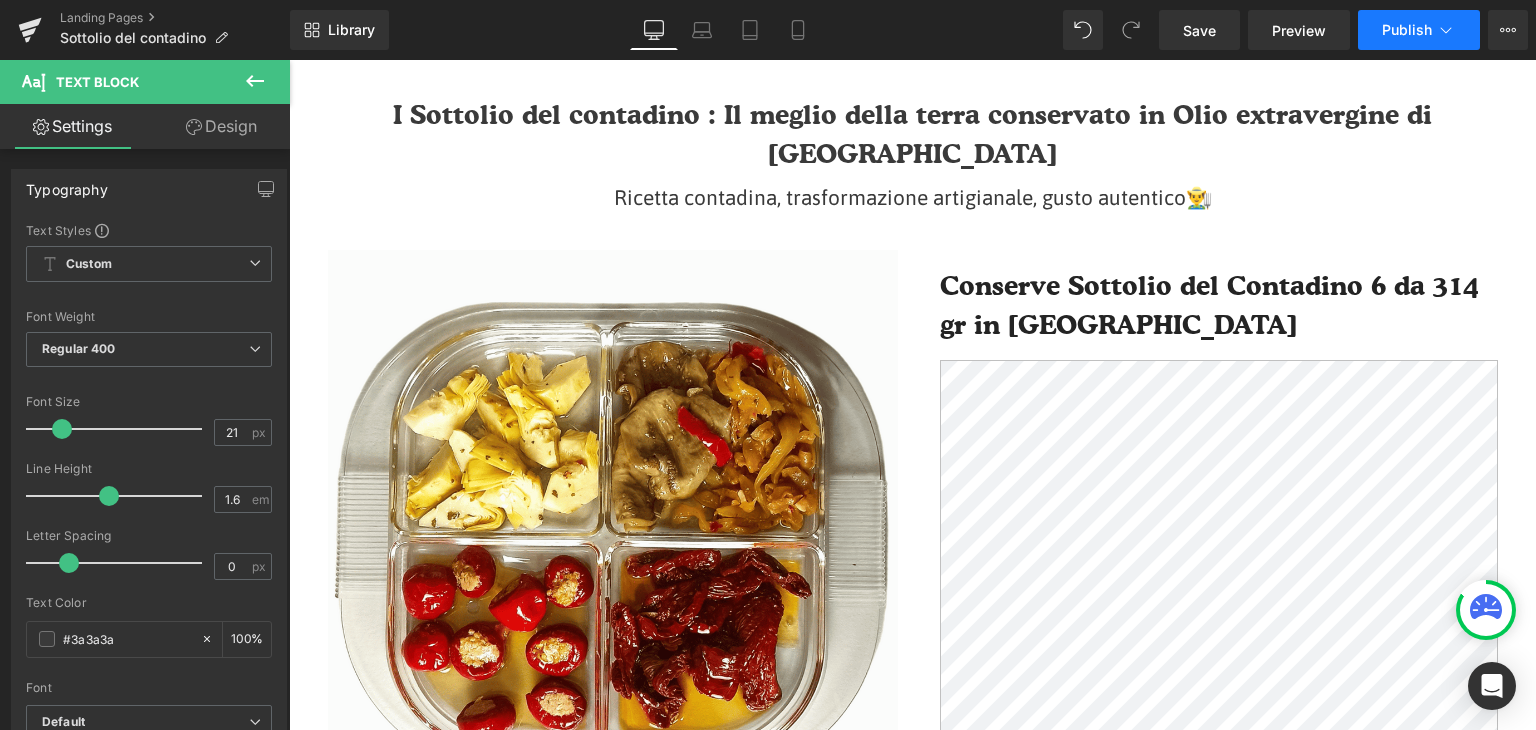 click on "Publish" at bounding box center (1407, 30) 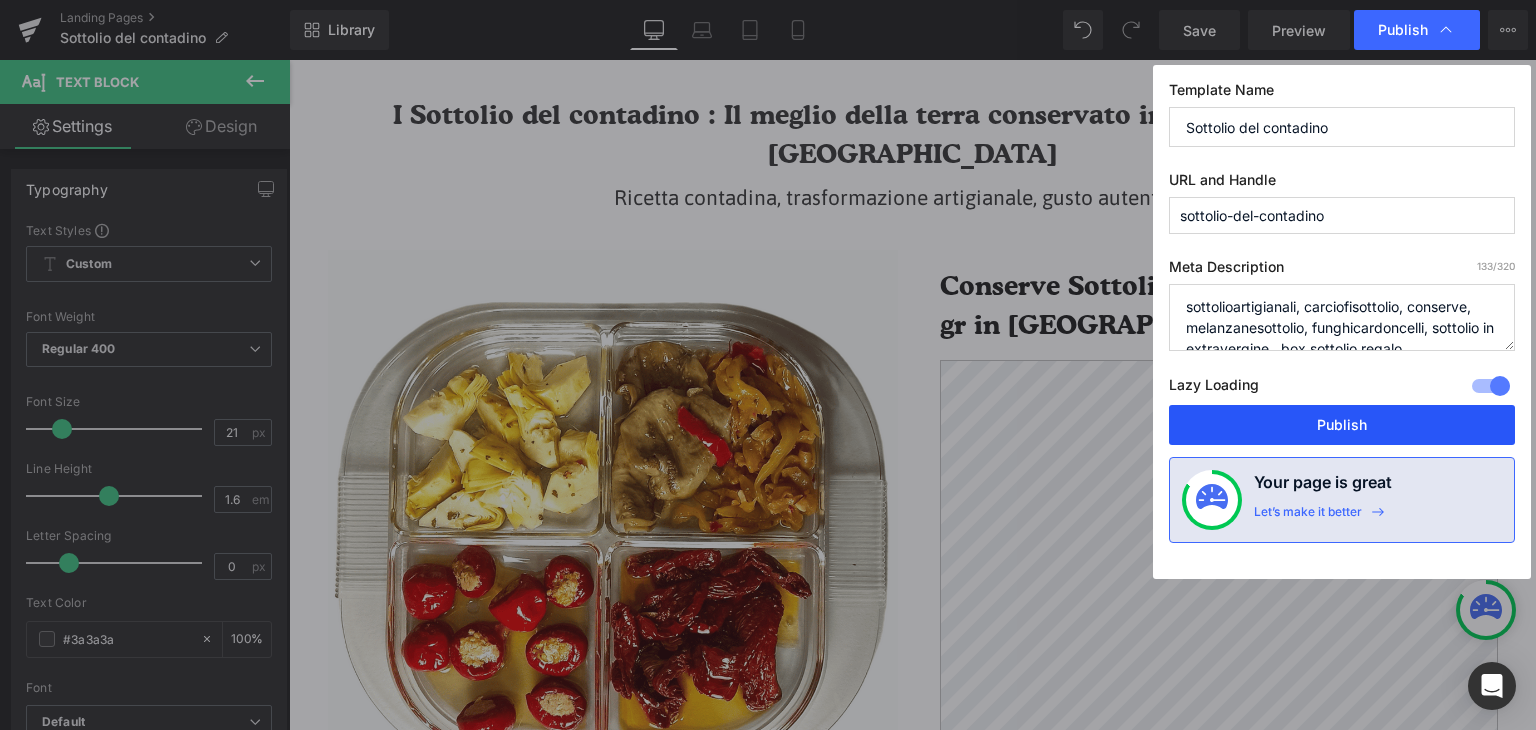 click on "Publish" at bounding box center (1342, 425) 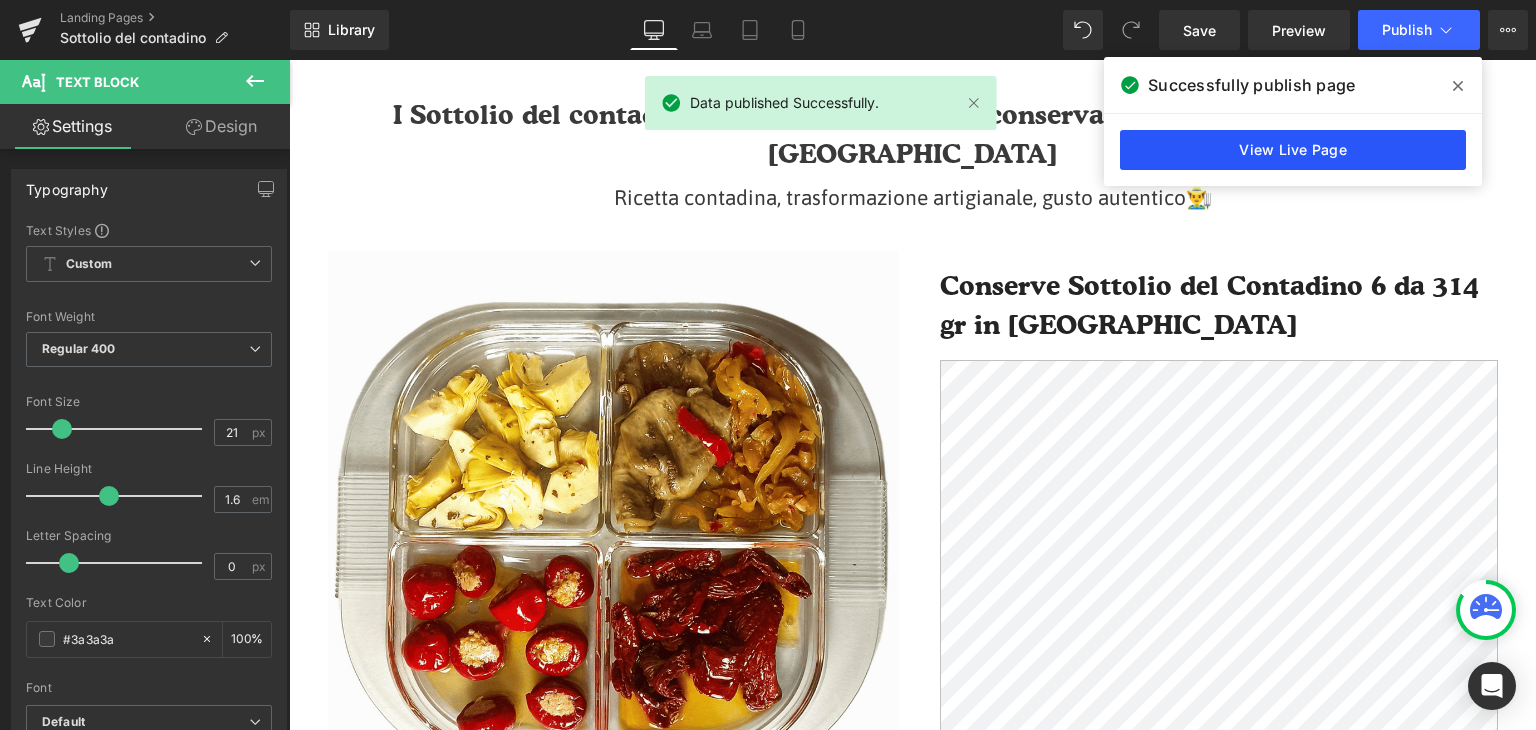 click on "View Live Page" at bounding box center (1293, 150) 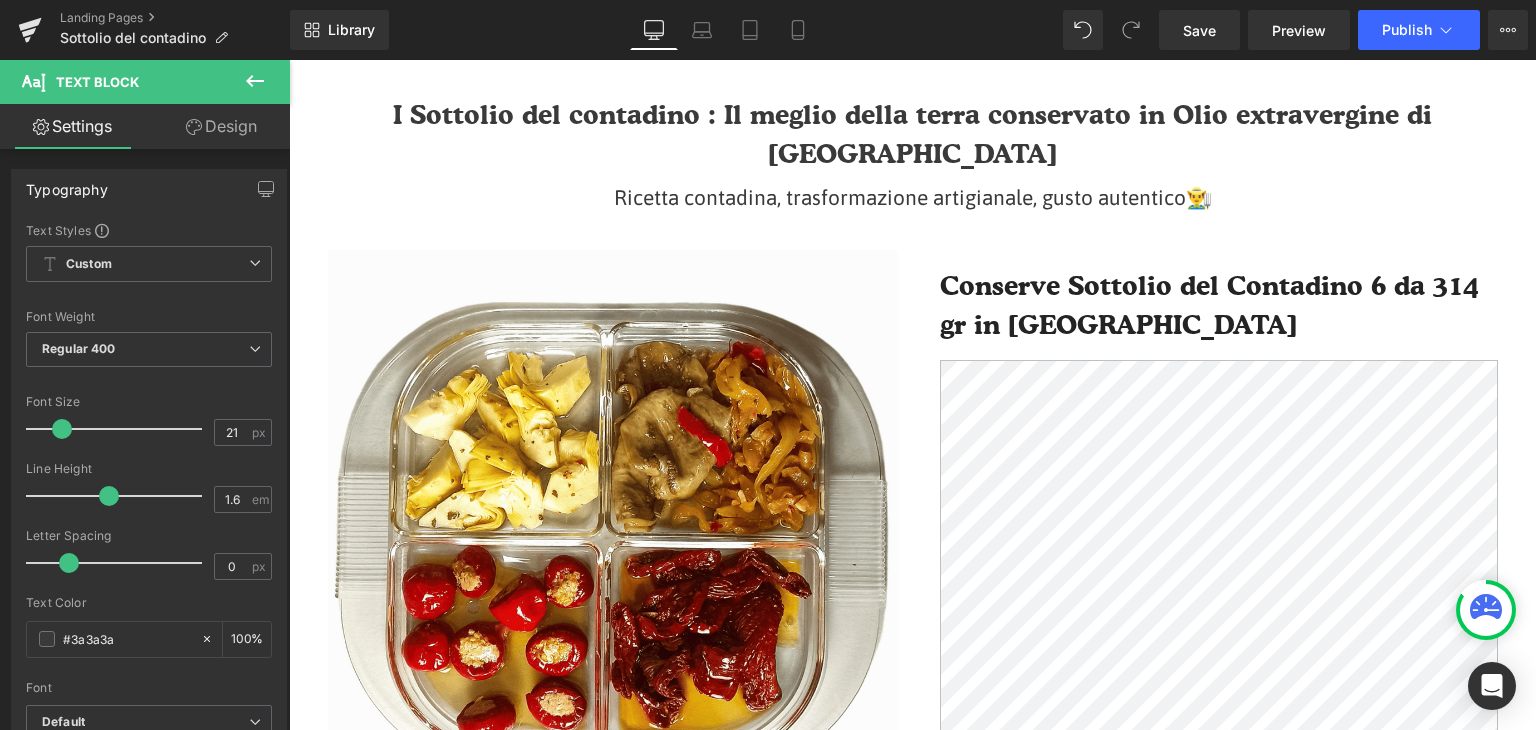 click on "Library Desktop Desktop Laptop Tablet Mobile Save Preview Publish Scheduled View Live Page View with current Template Save Template to Library Schedule Publish  Optimize  Publish Settings Shortcuts  Your page can’t be published   You've reached the maximum number of published pages on your plan  (0/0).  You need to upgrade your plan or unpublish all your pages to get 1 publish slot.   Unpublish pages   Upgrade plan" at bounding box center [913, 30] 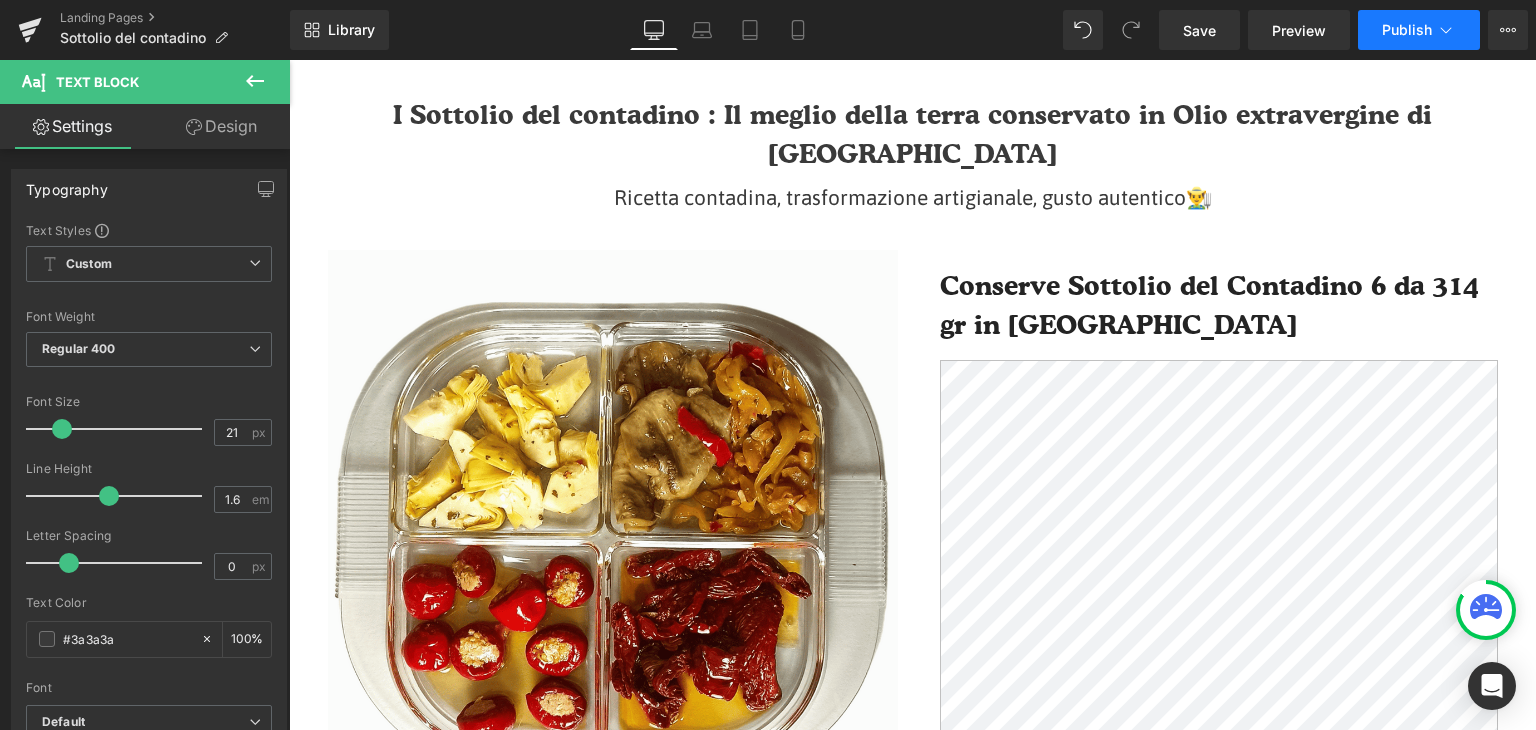 click on "Publish" at bounding box center [1407, 30] 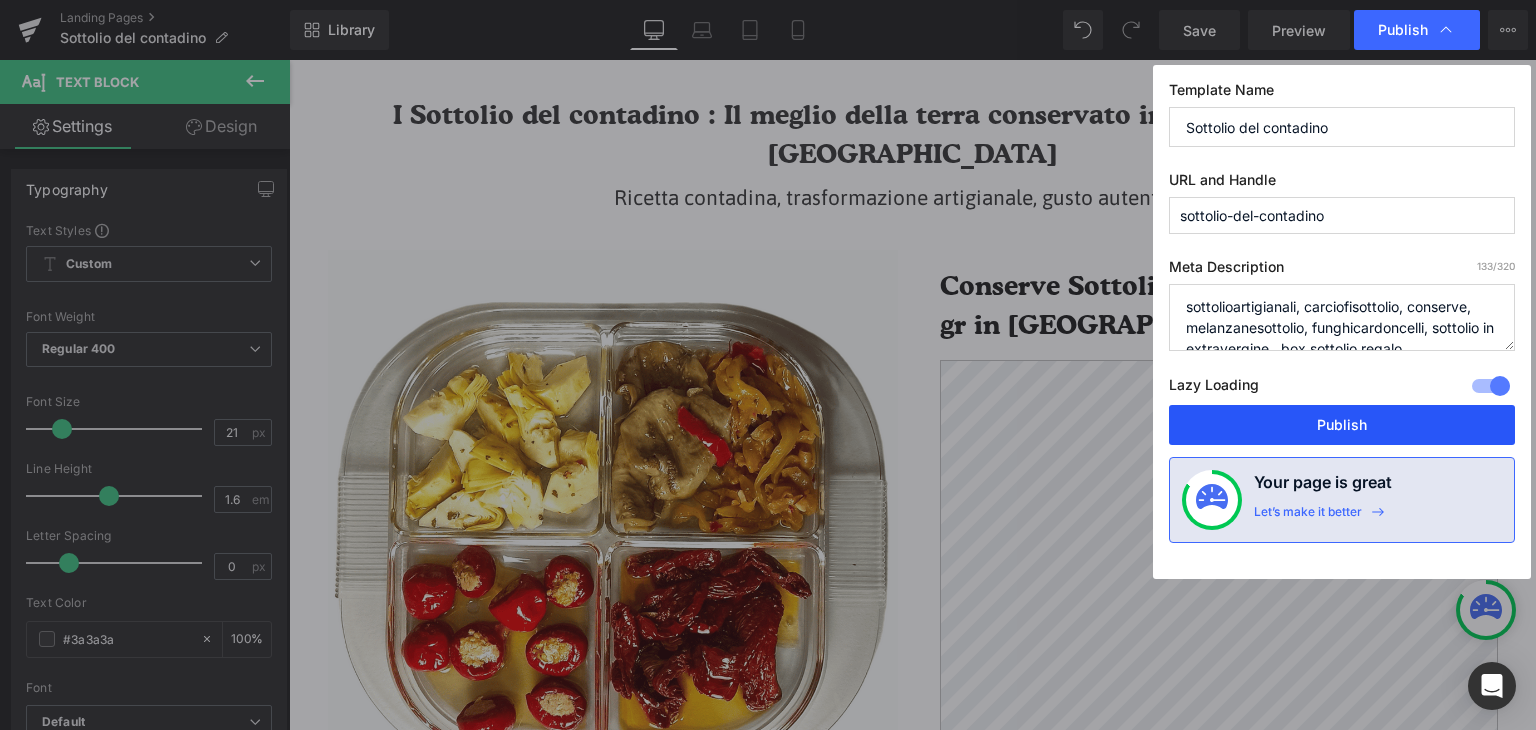 click on "Publish" at bounding box center [1342, 425] 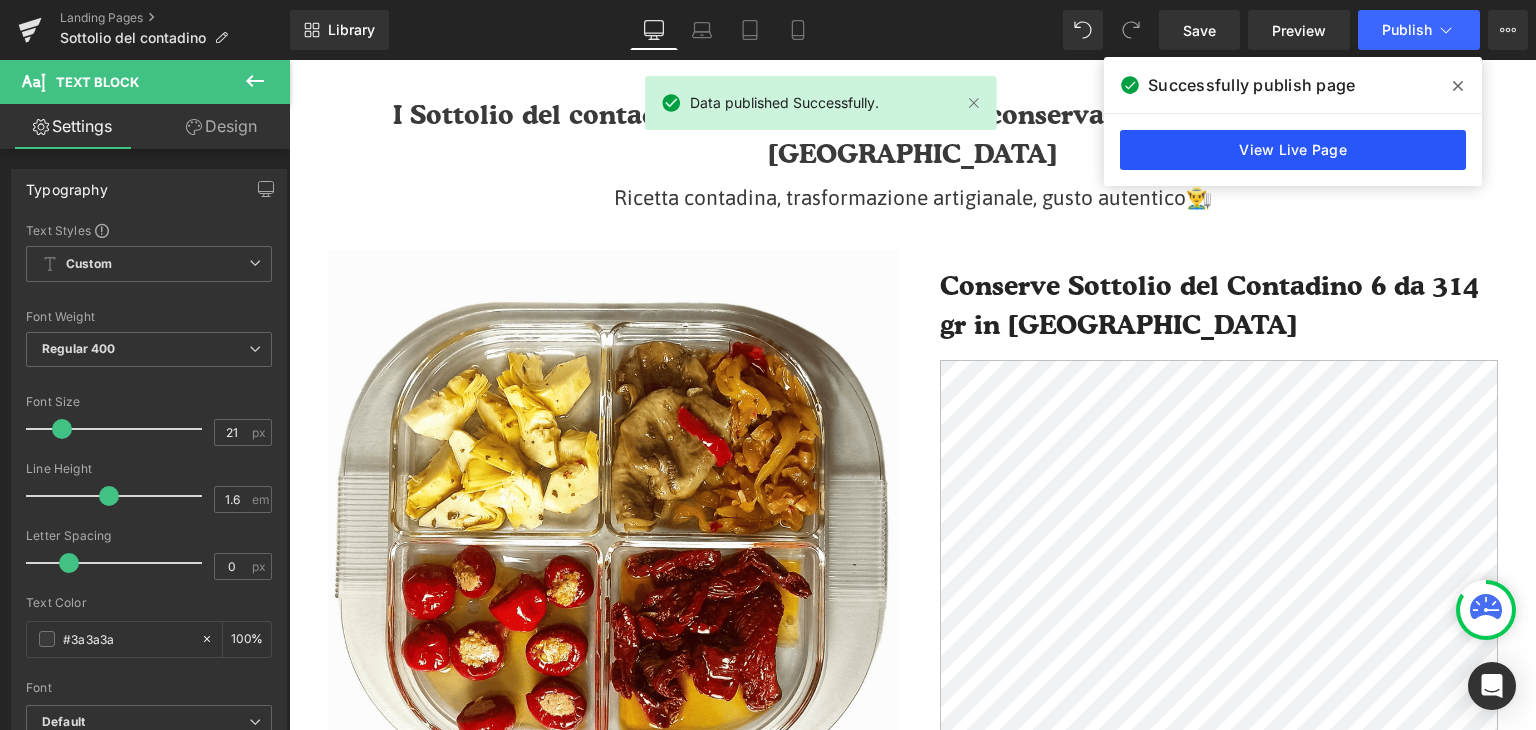 click on "View Live Page" at bounding box center (1293, 150) 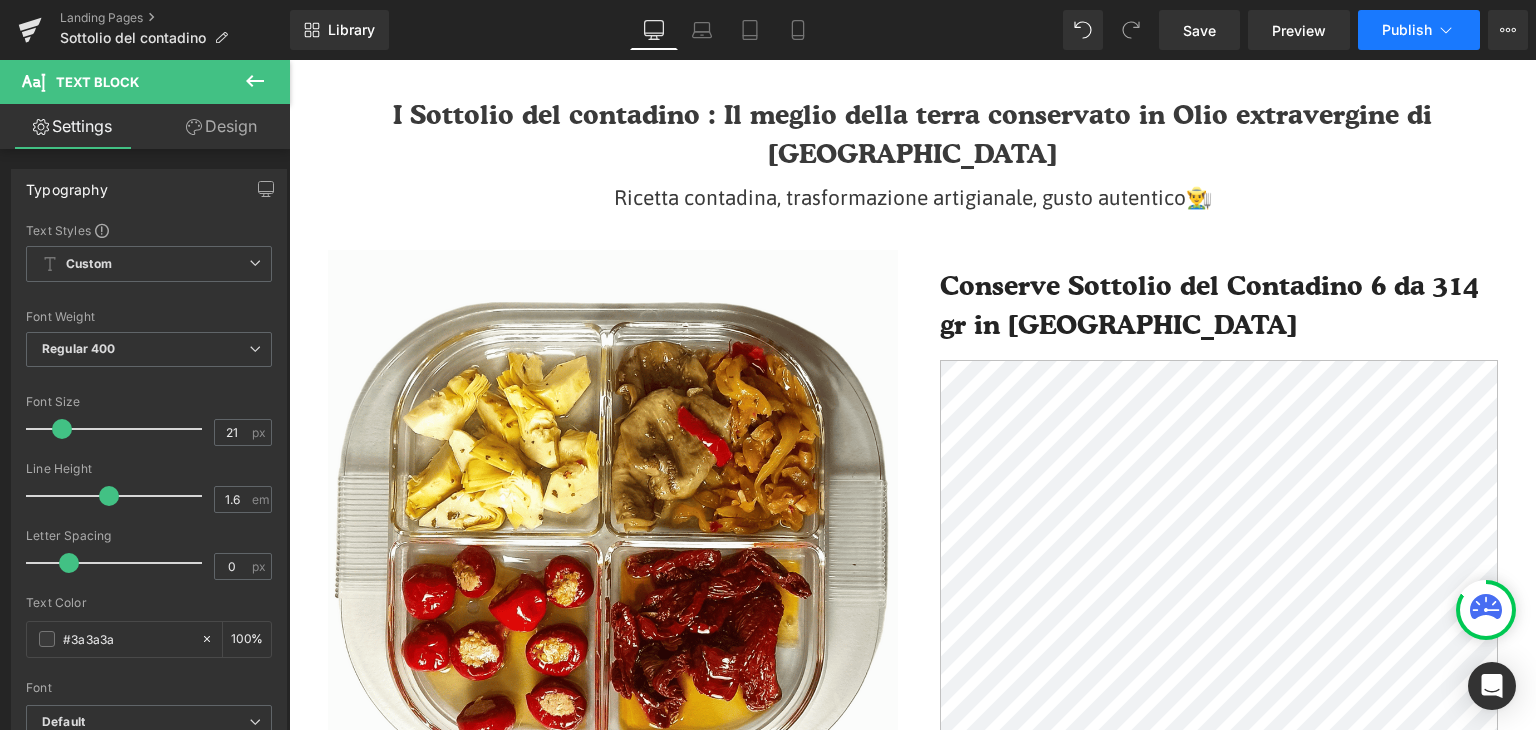 click on "Publish" at bounding box center [1419, 30] 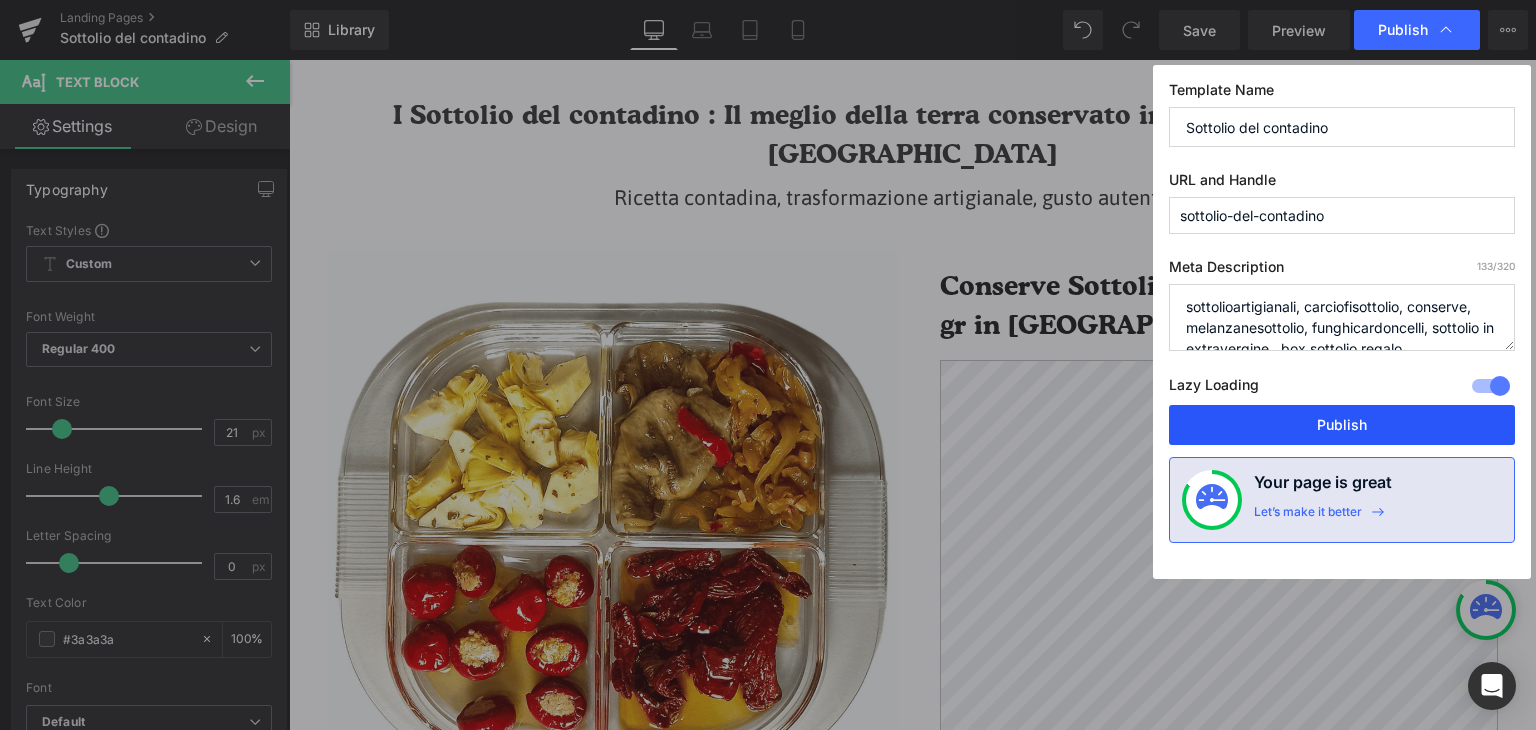 click on "Publish" at bounding box center [1342, 425] 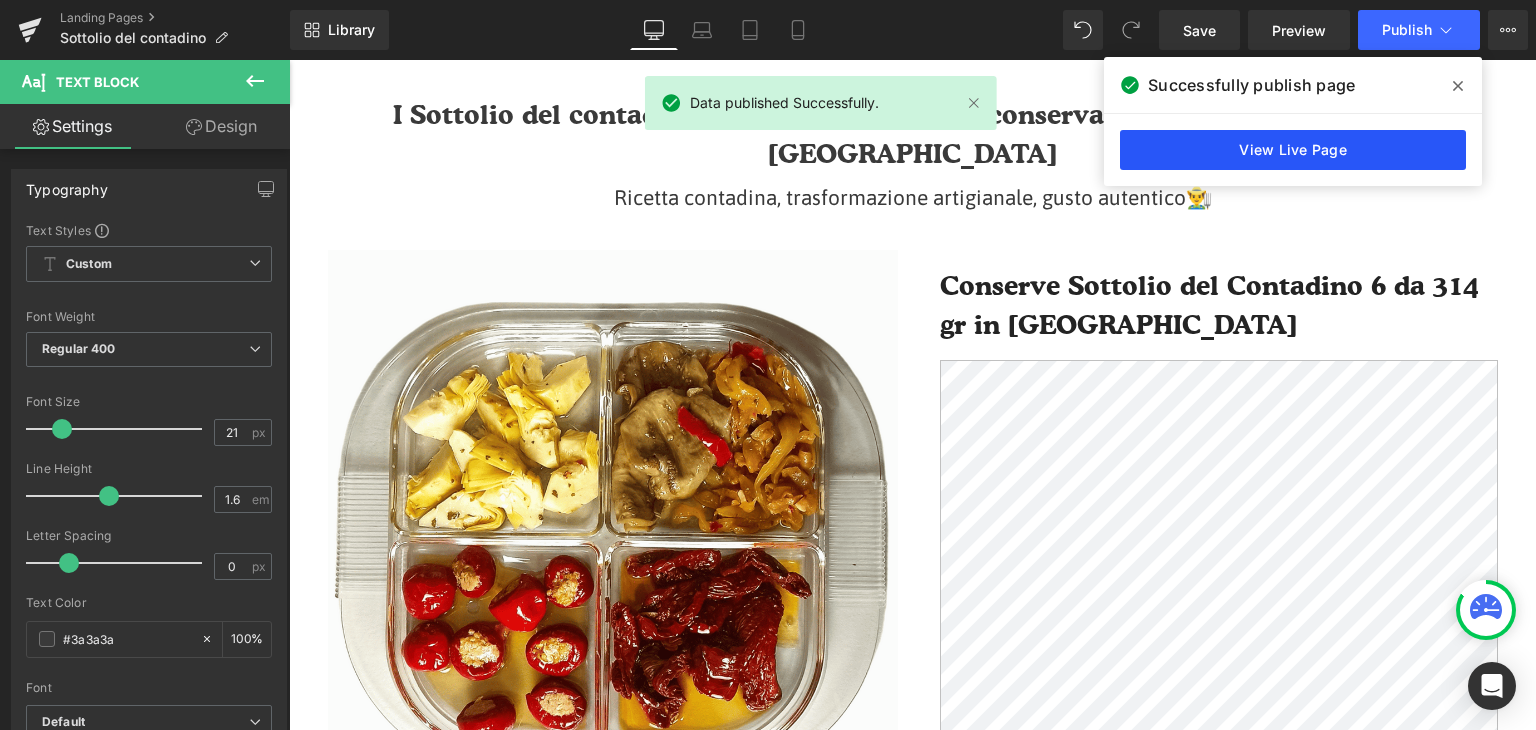 click on "View Live Page" at bounding box center (1293, 150) 